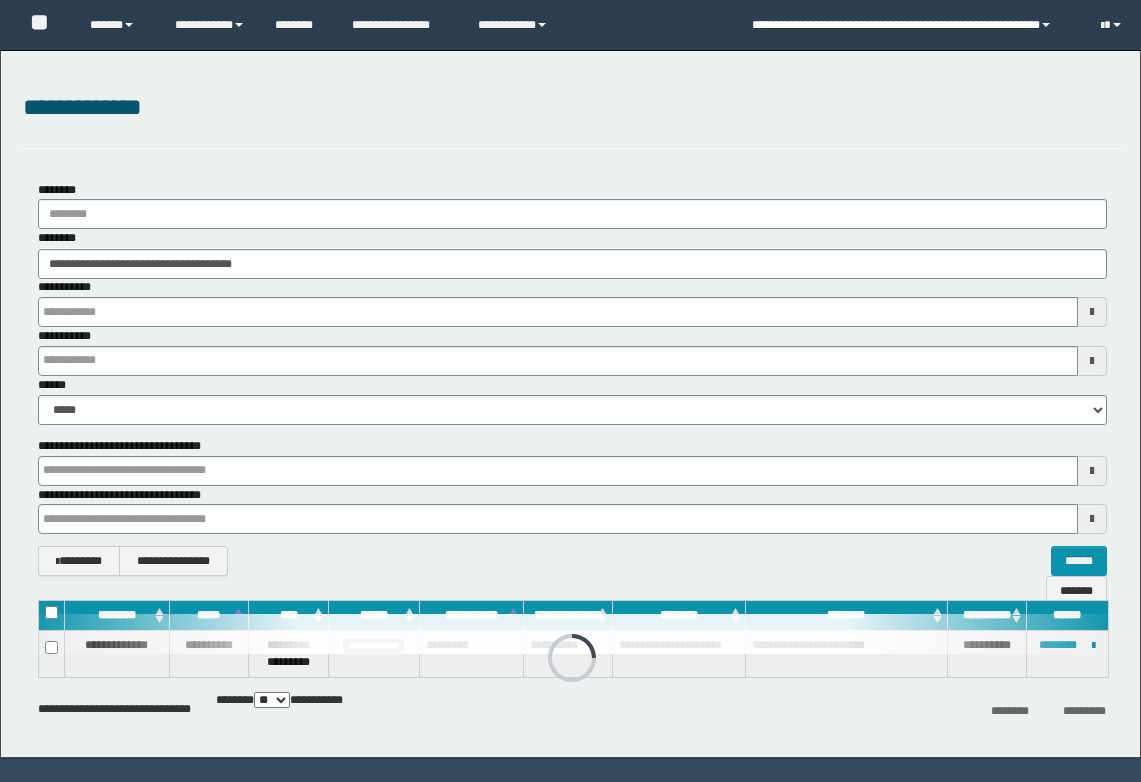 scroll, scrollTop: 0, scrollLeft: 0, axis: both 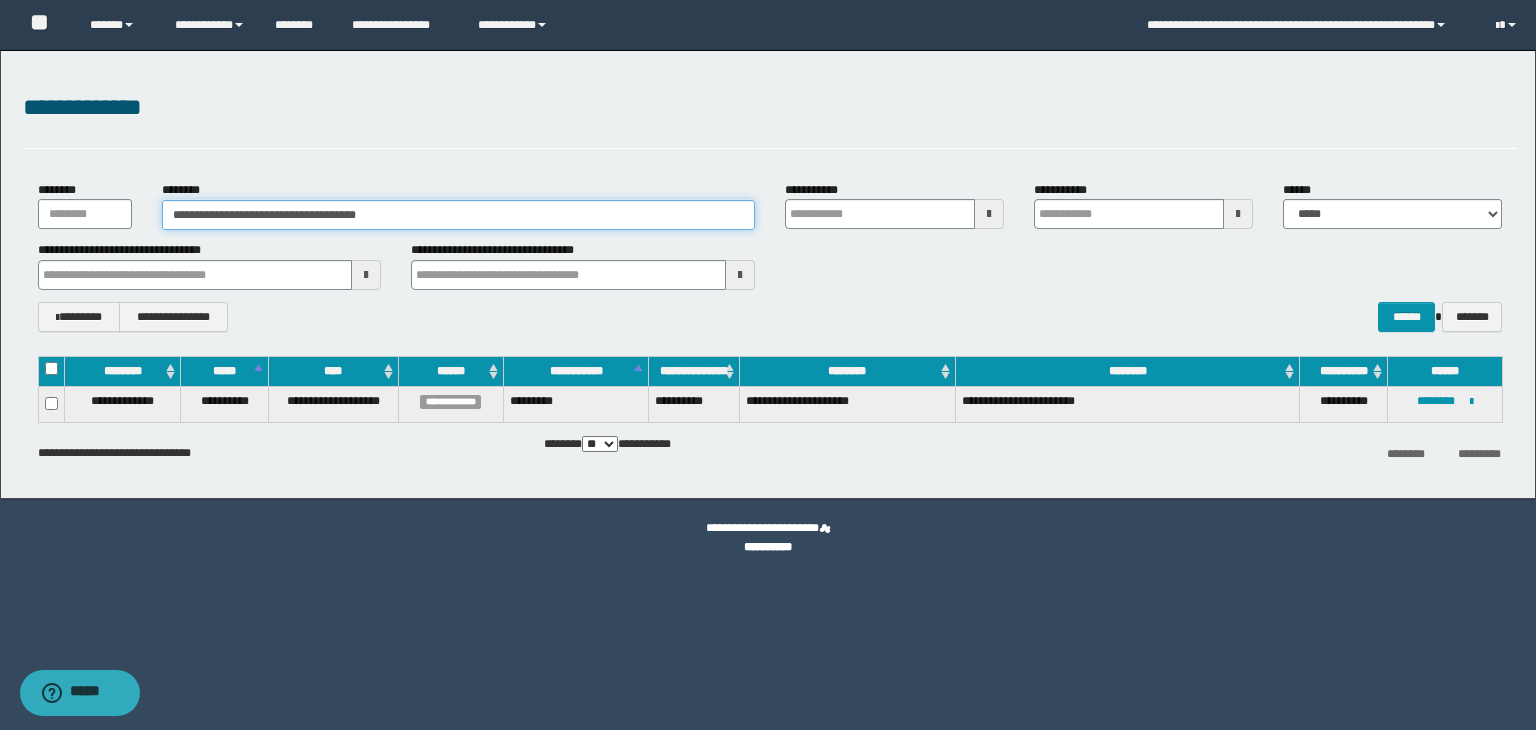 drag, startPoint x: 463, startPoint y: 217, endPoint x: 122, endPoint y: 217, distance: 341 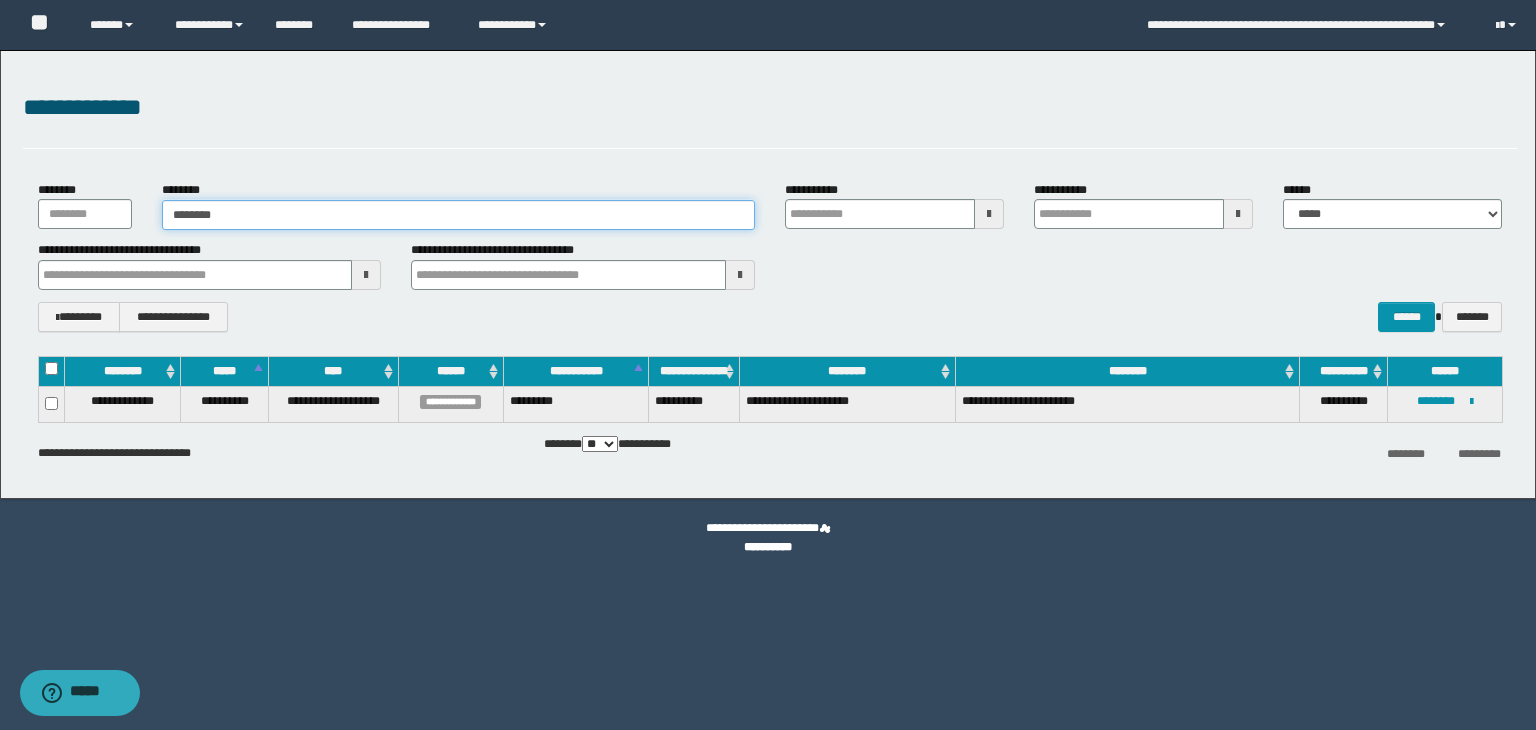 type on "********" 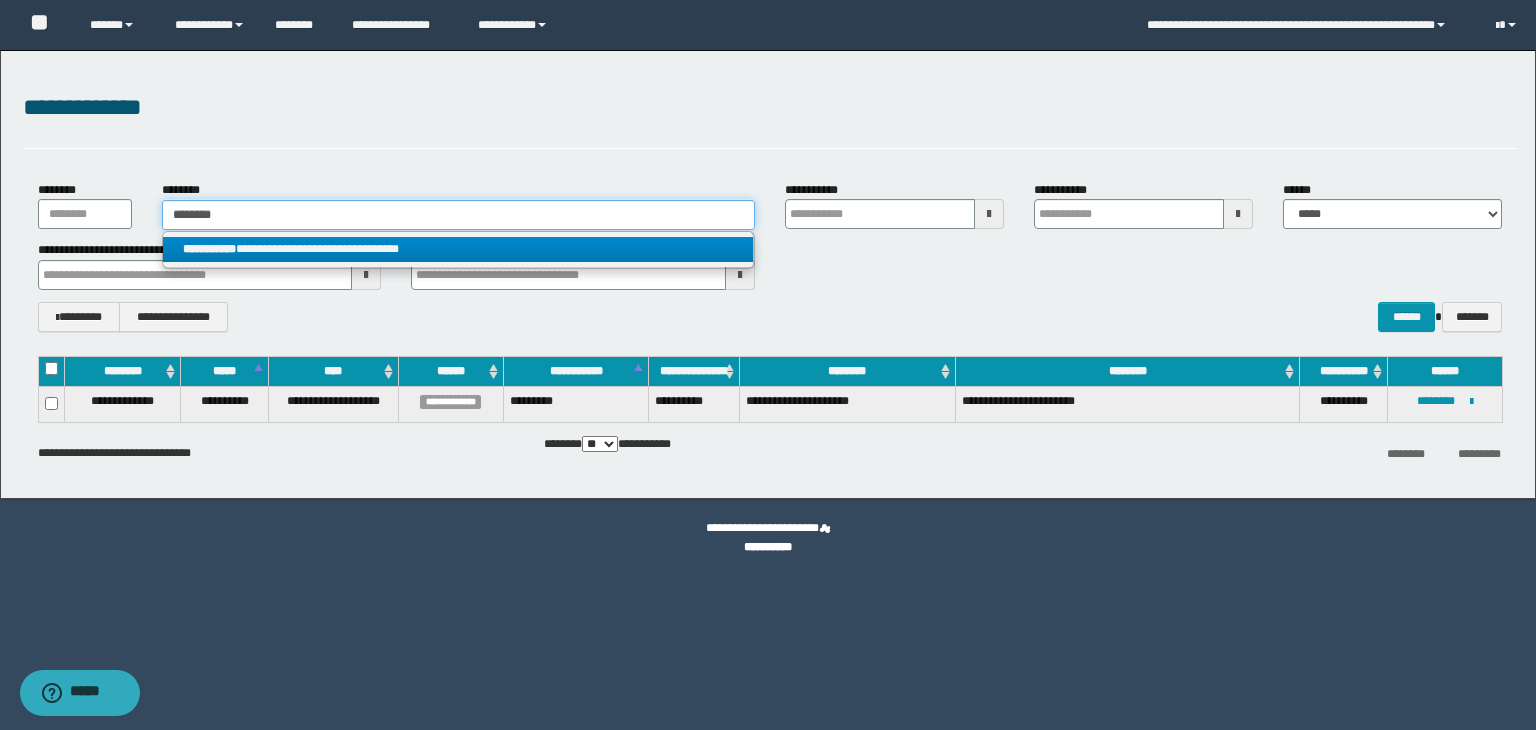 type on "********" 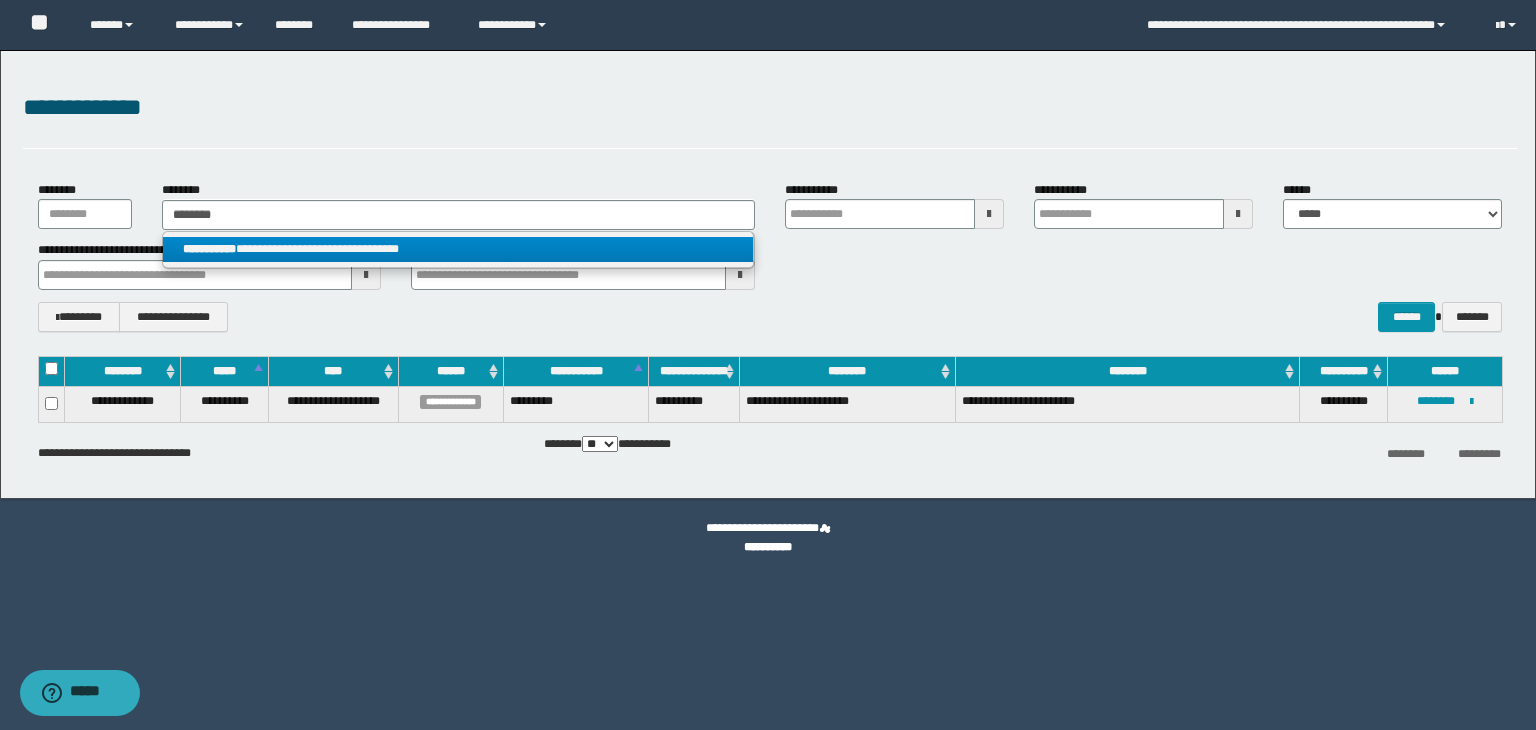 click on "**********" at bounding box center (458, 249) 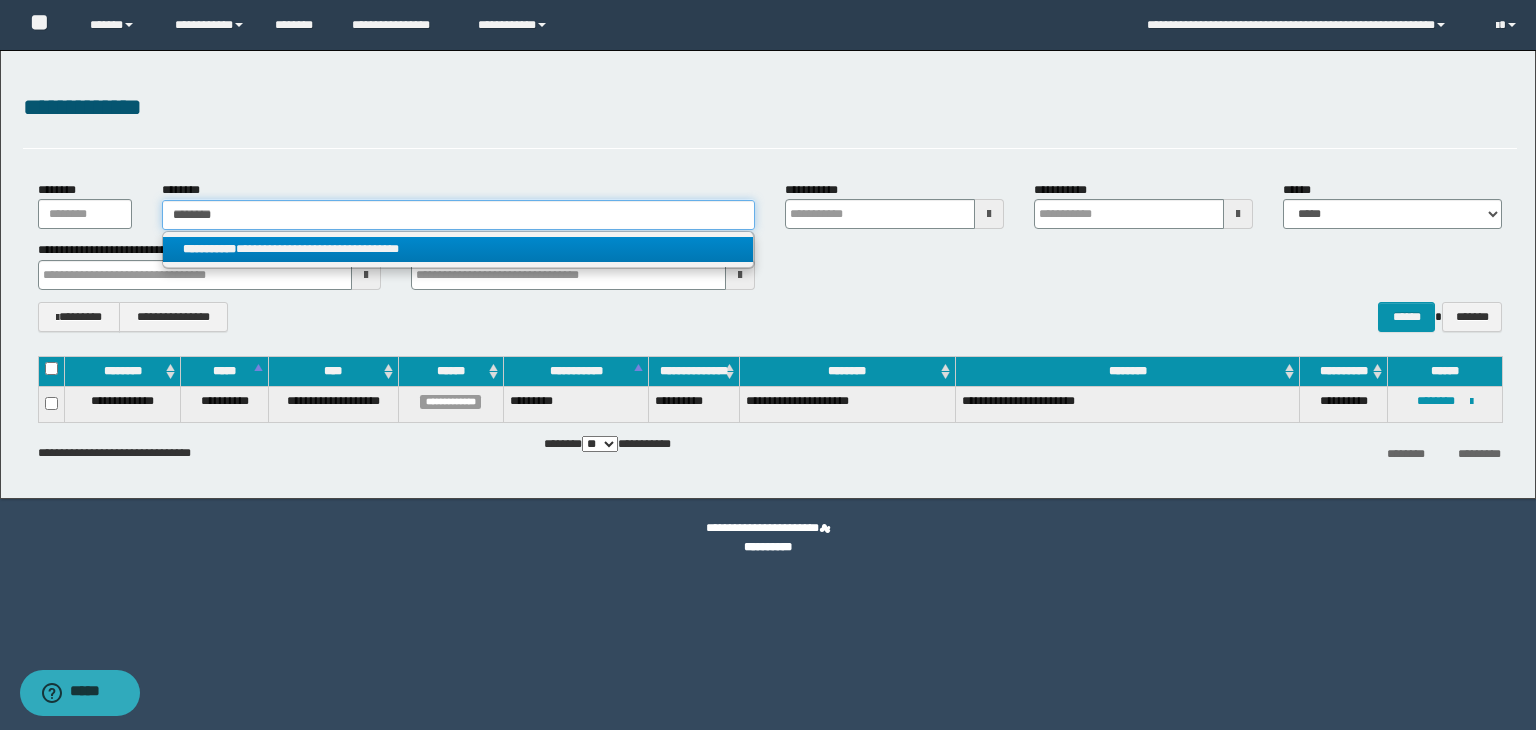 type 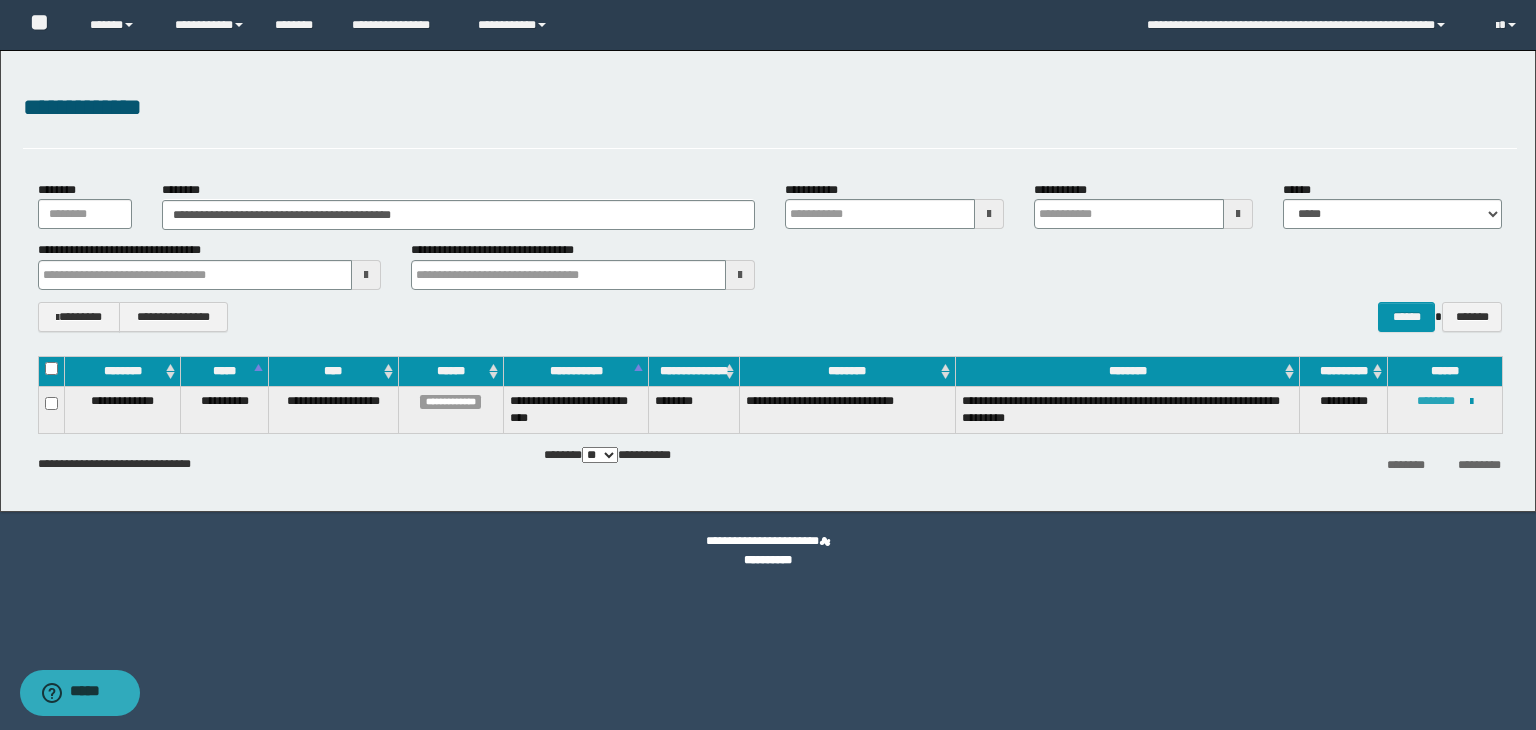 click on "********" at bounding box center (1436, 401) 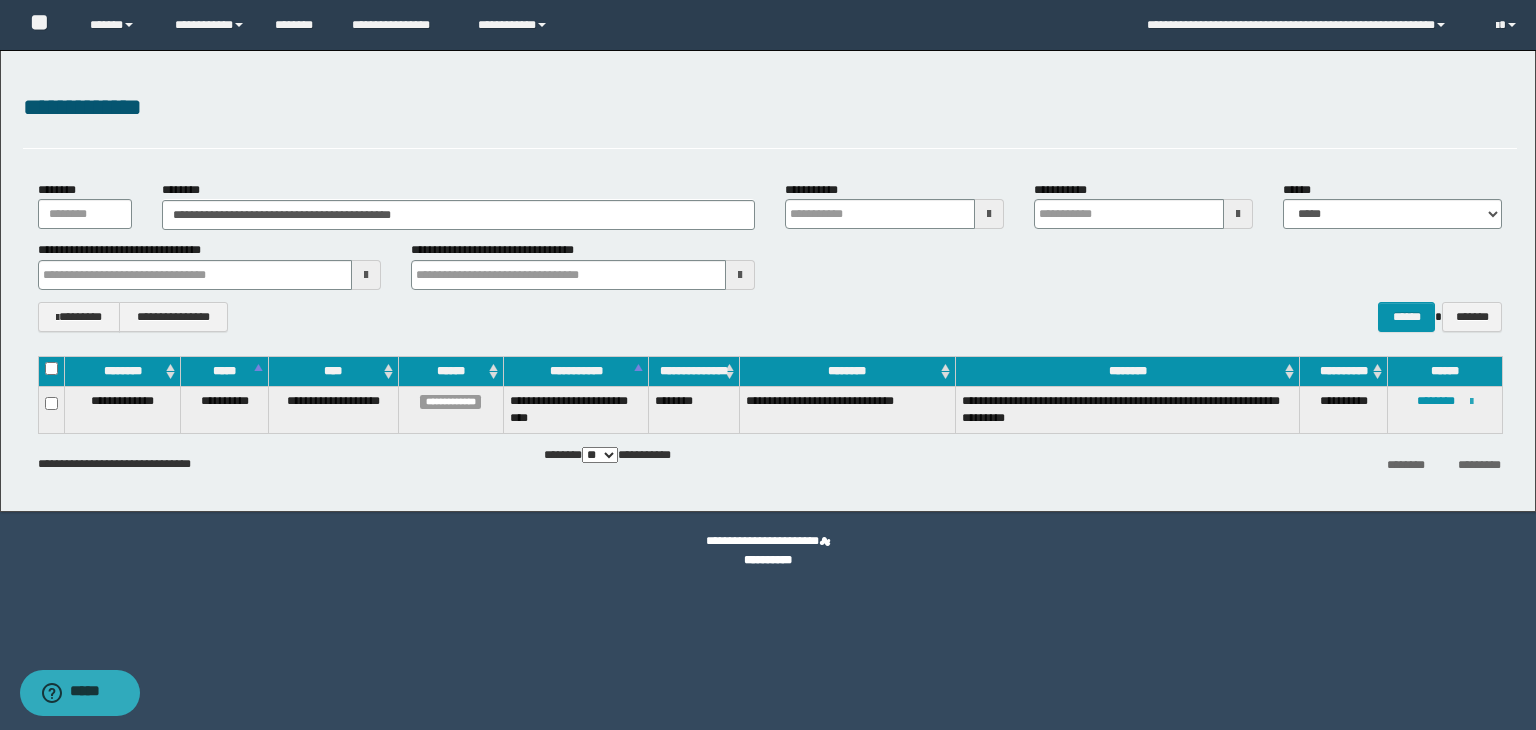 click at bounding box center [1471, 402] 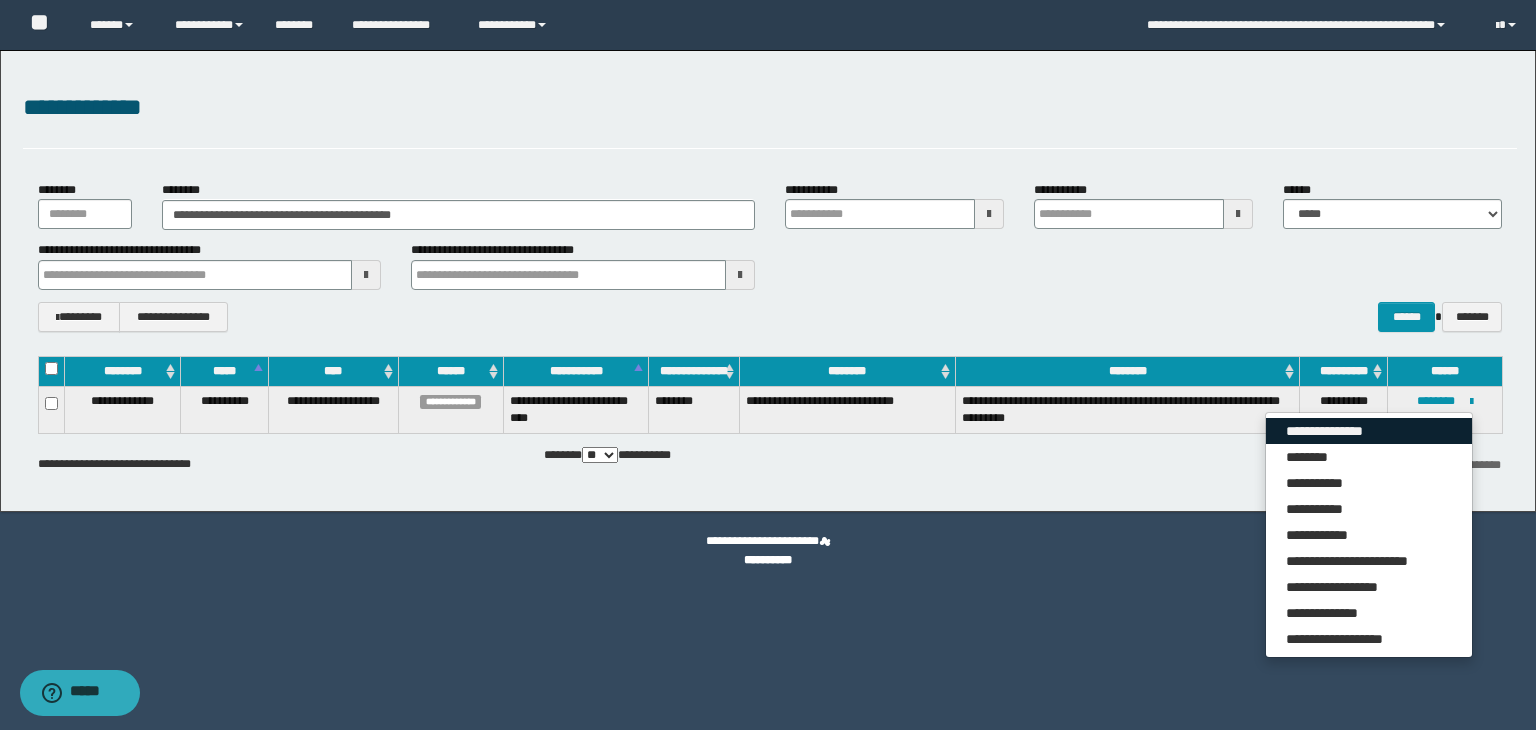 click on "**********" at bounding box center [1369, 431] 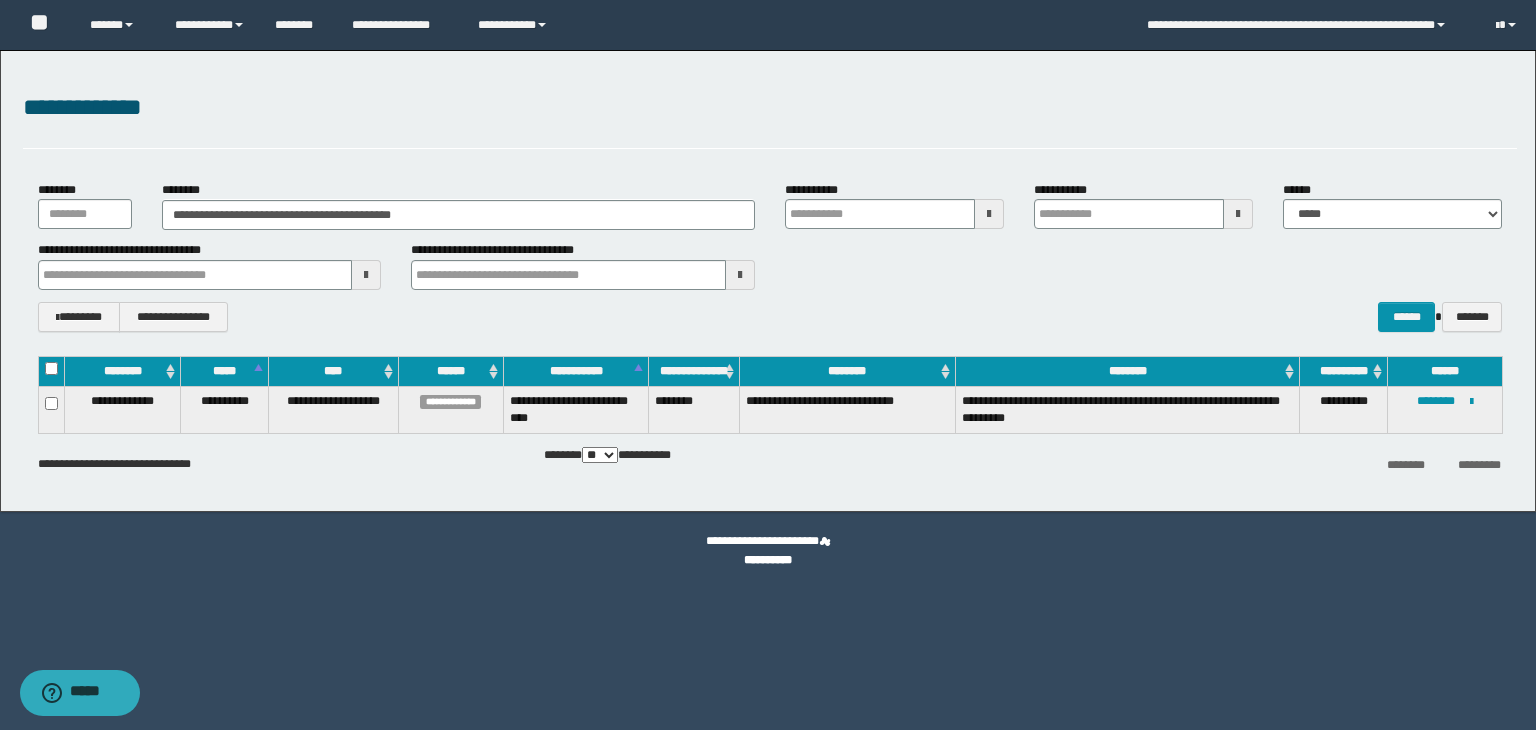 click on "**********" at bounding box center (770, 425) 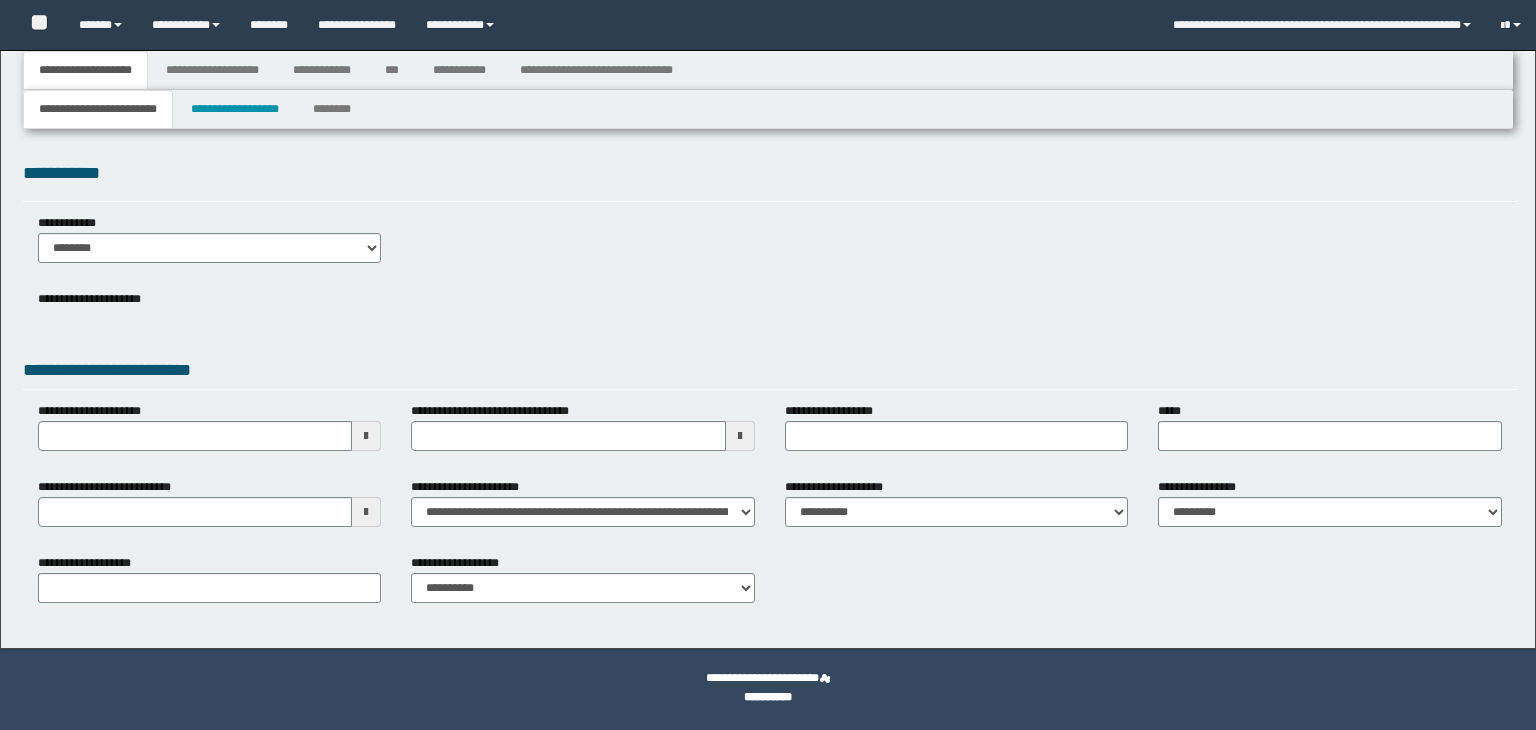 scroll, scrollTop: 0, scrollLeft: 0, axis: both 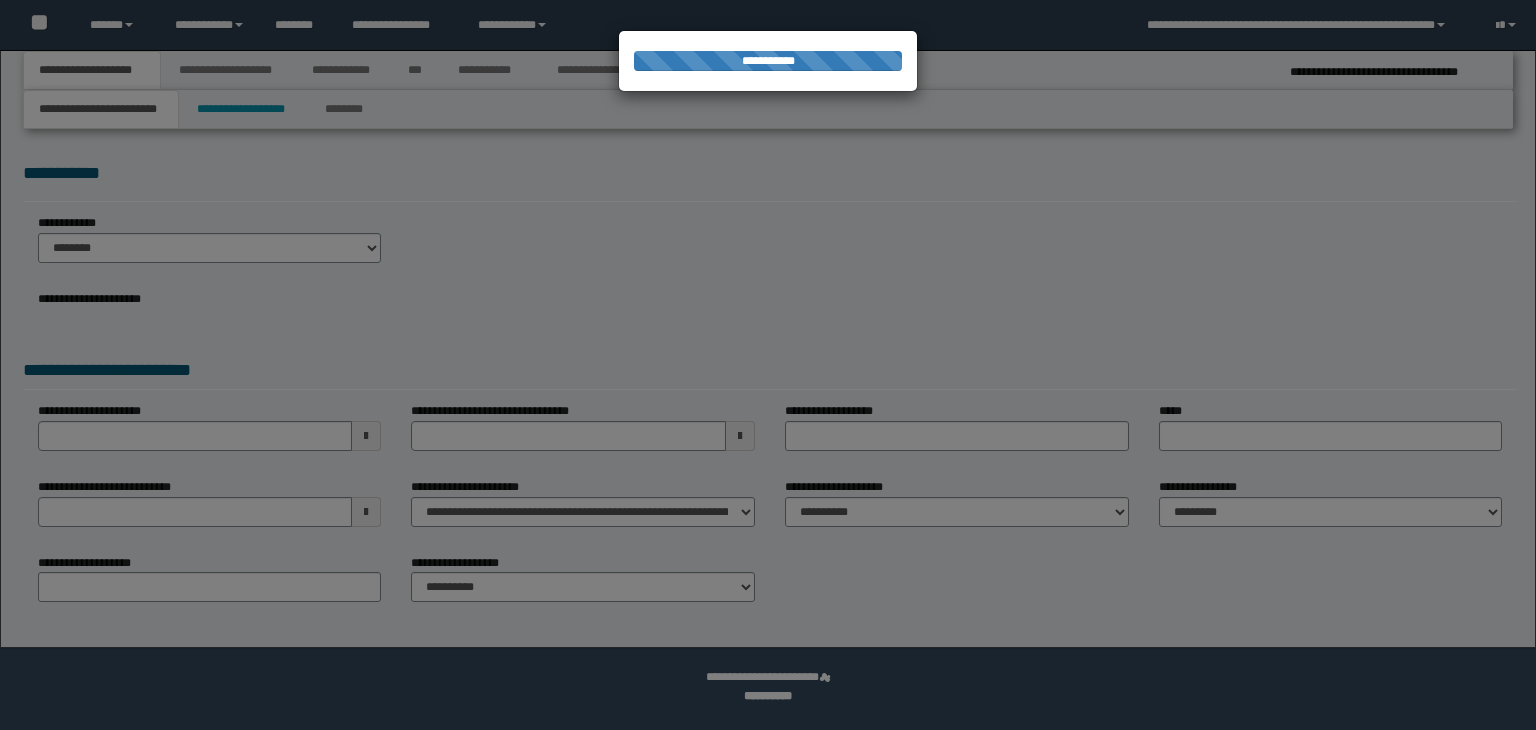 type on "**********" 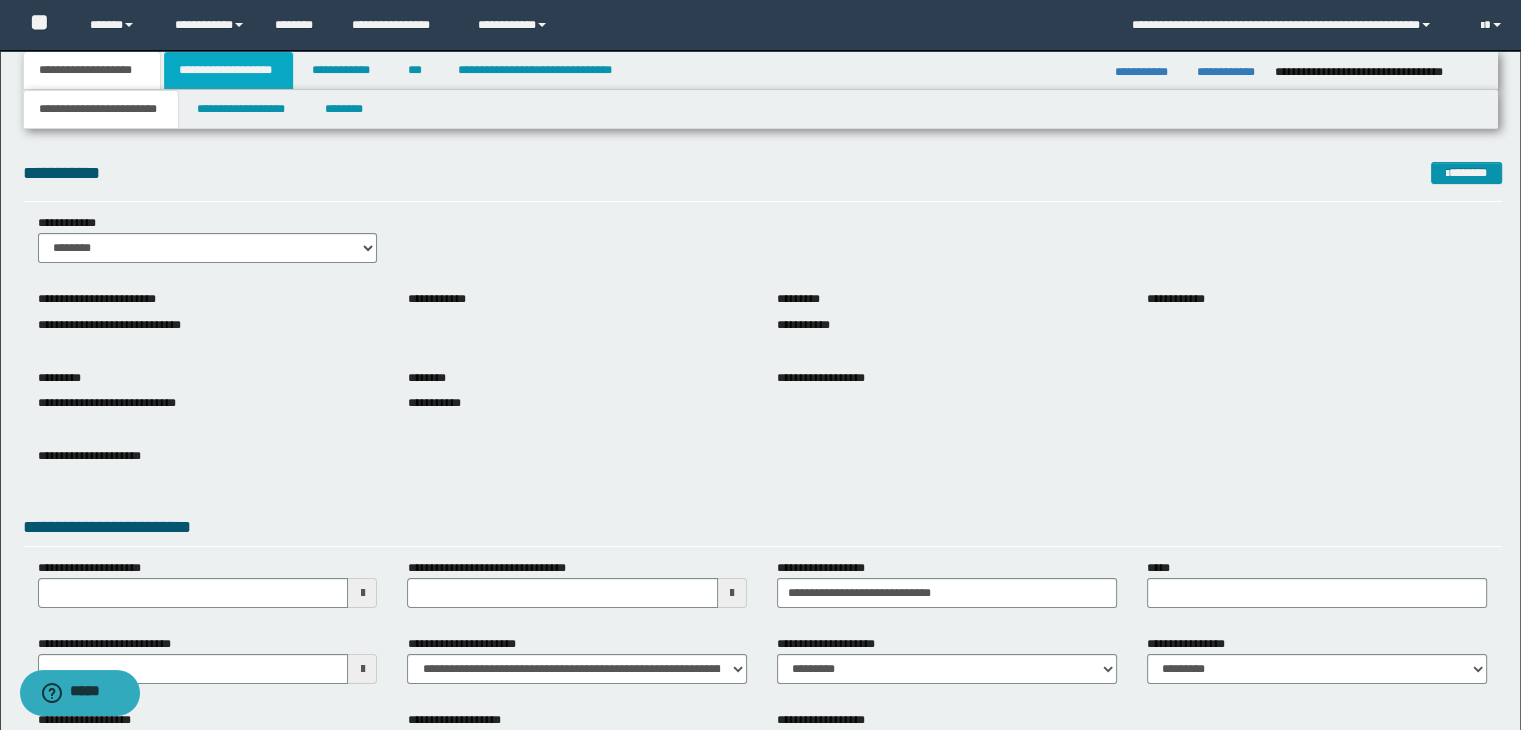 click on "**********" at bounding box center (228, 70) 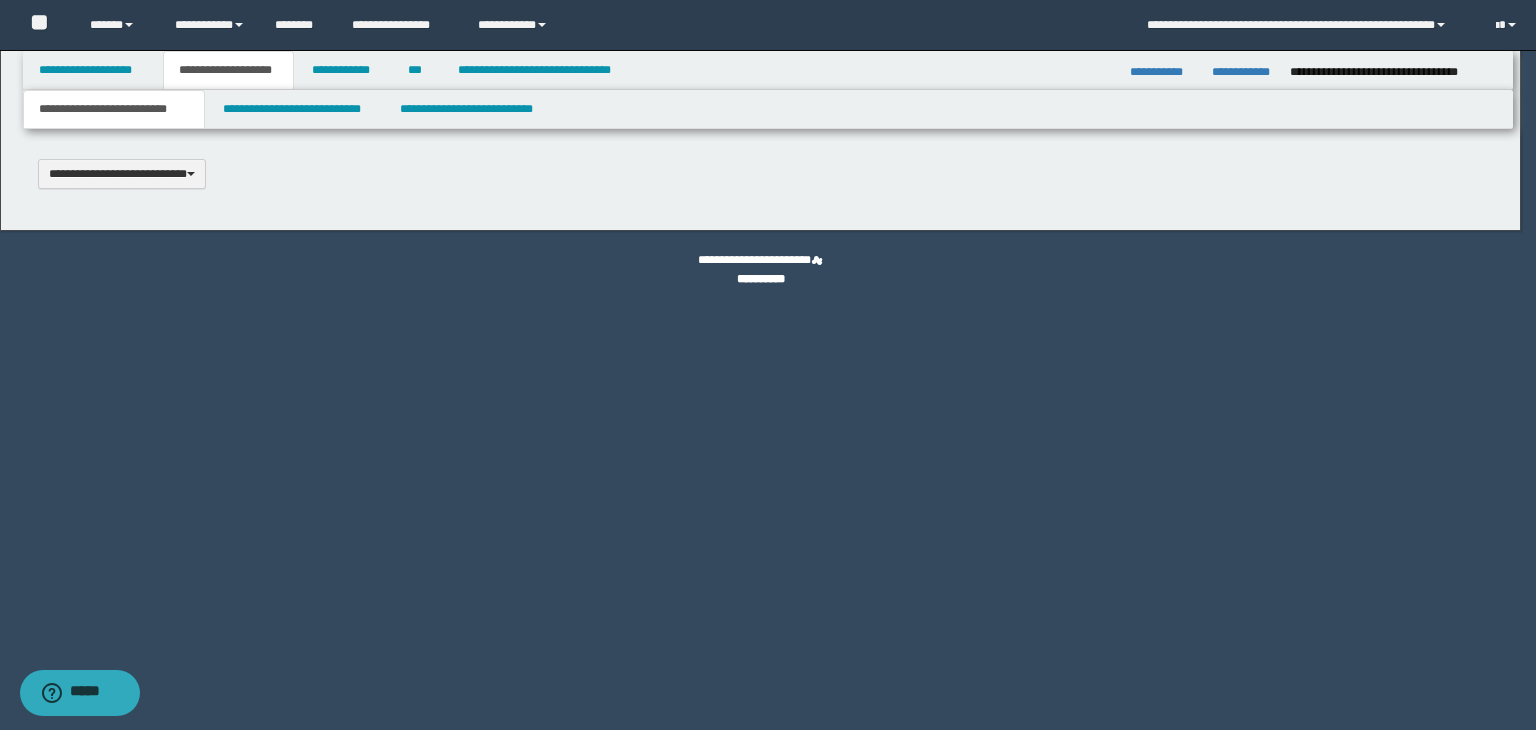 type 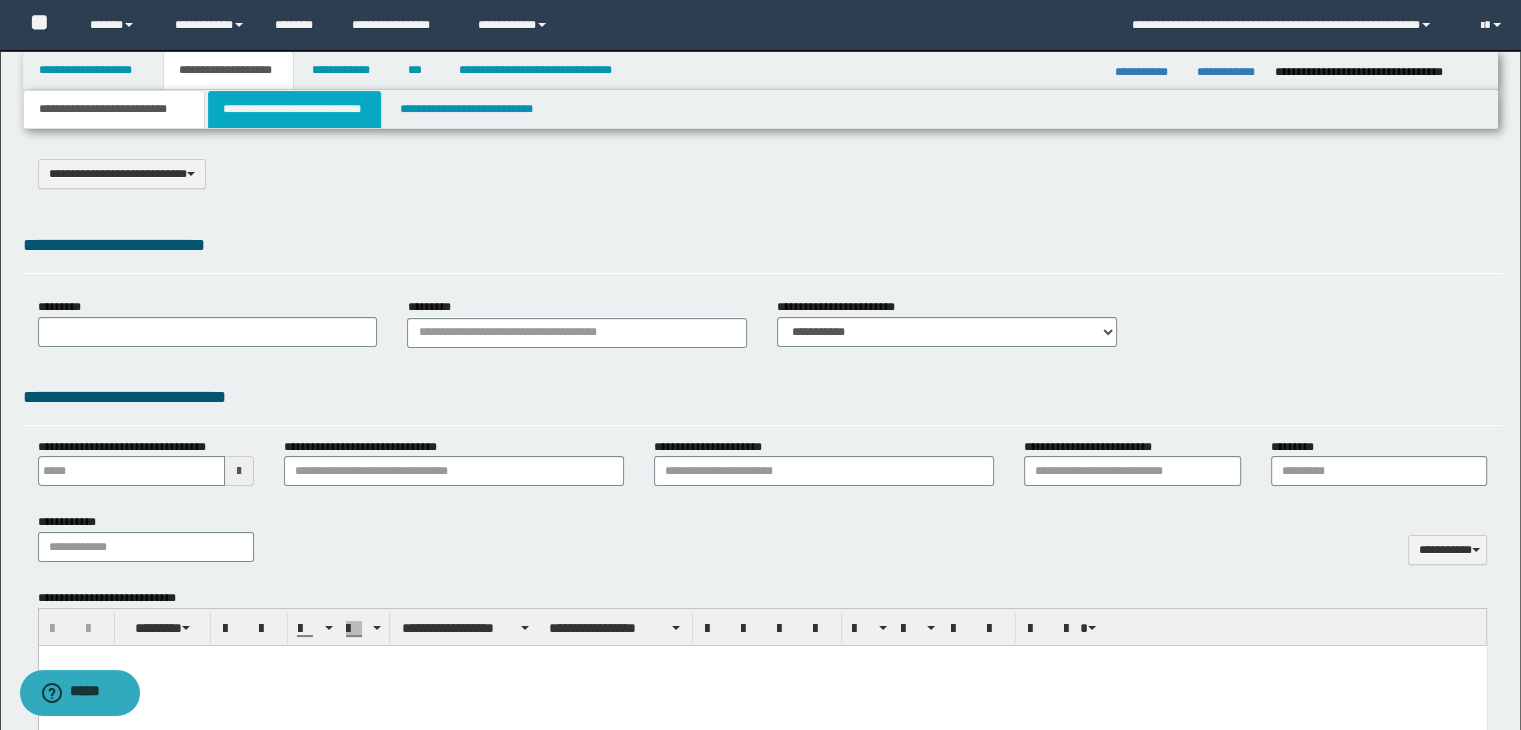 click on "**********" at bounding box center [294, 109] 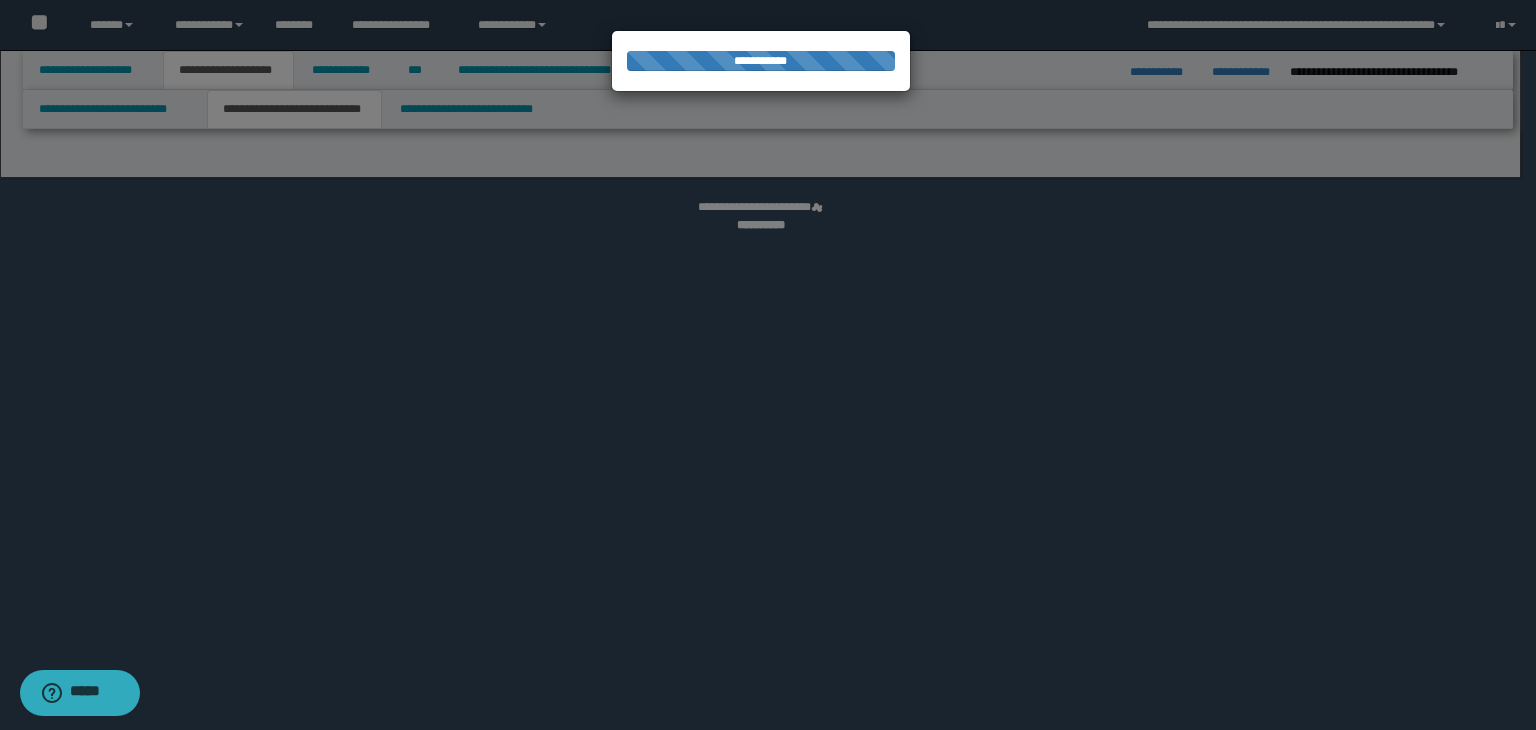 select on "*" 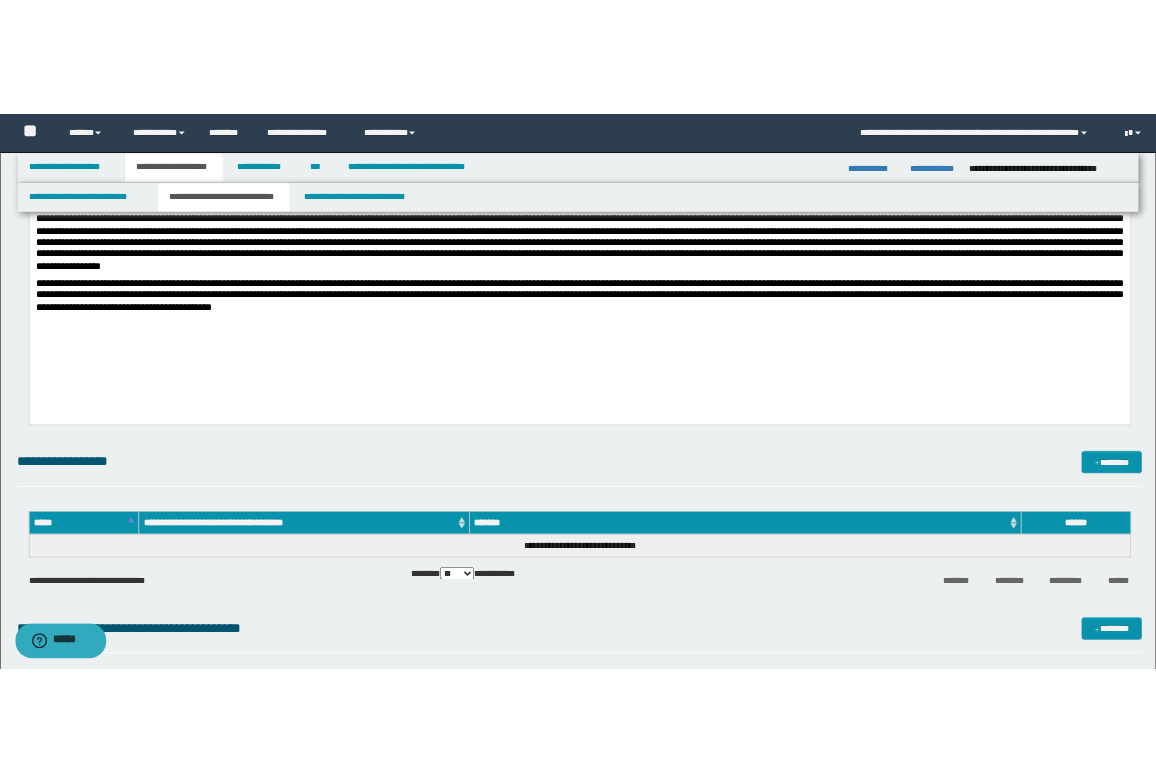scroll, scrollTop: 1900, scrollLeft: 0, axis: vertical 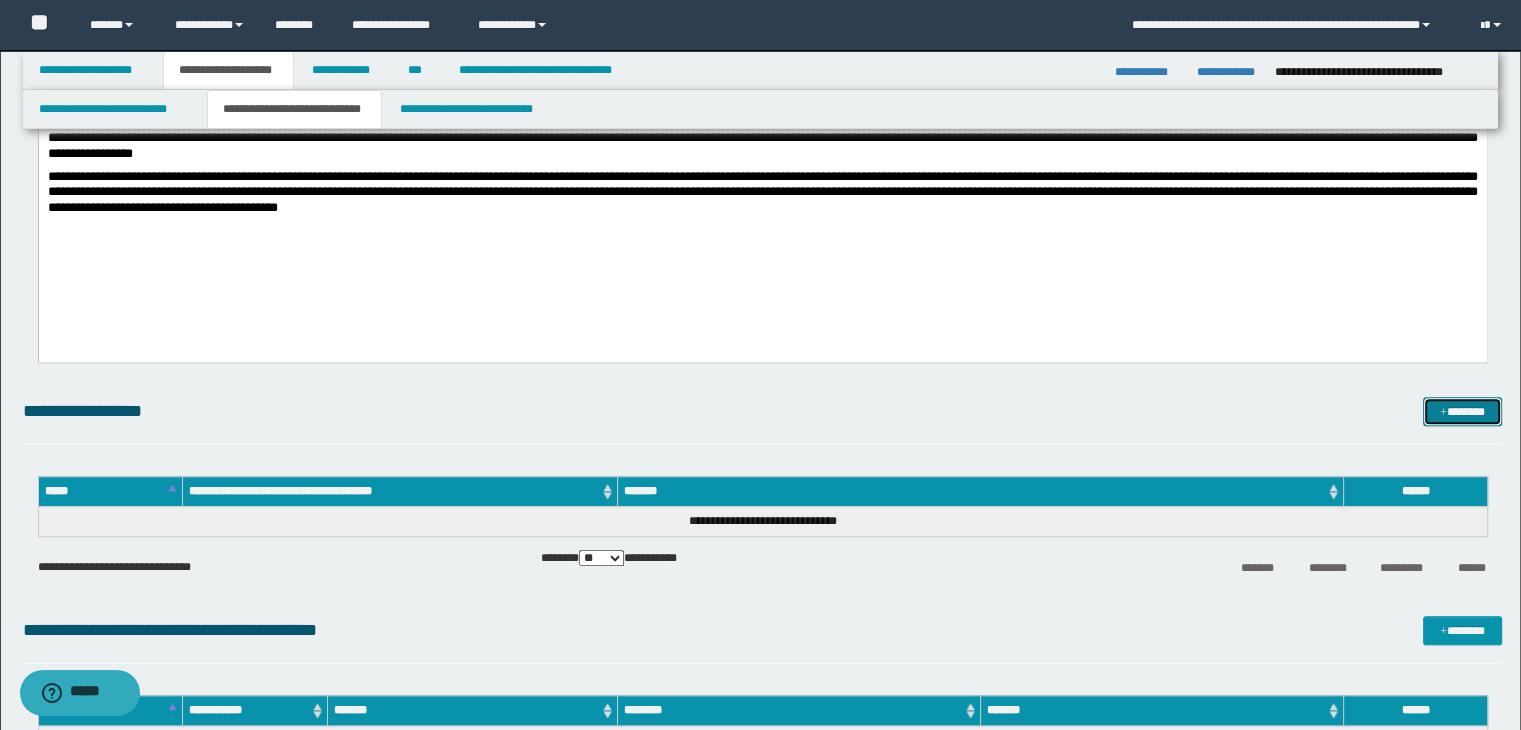 click at bounding box center (1443, 413) 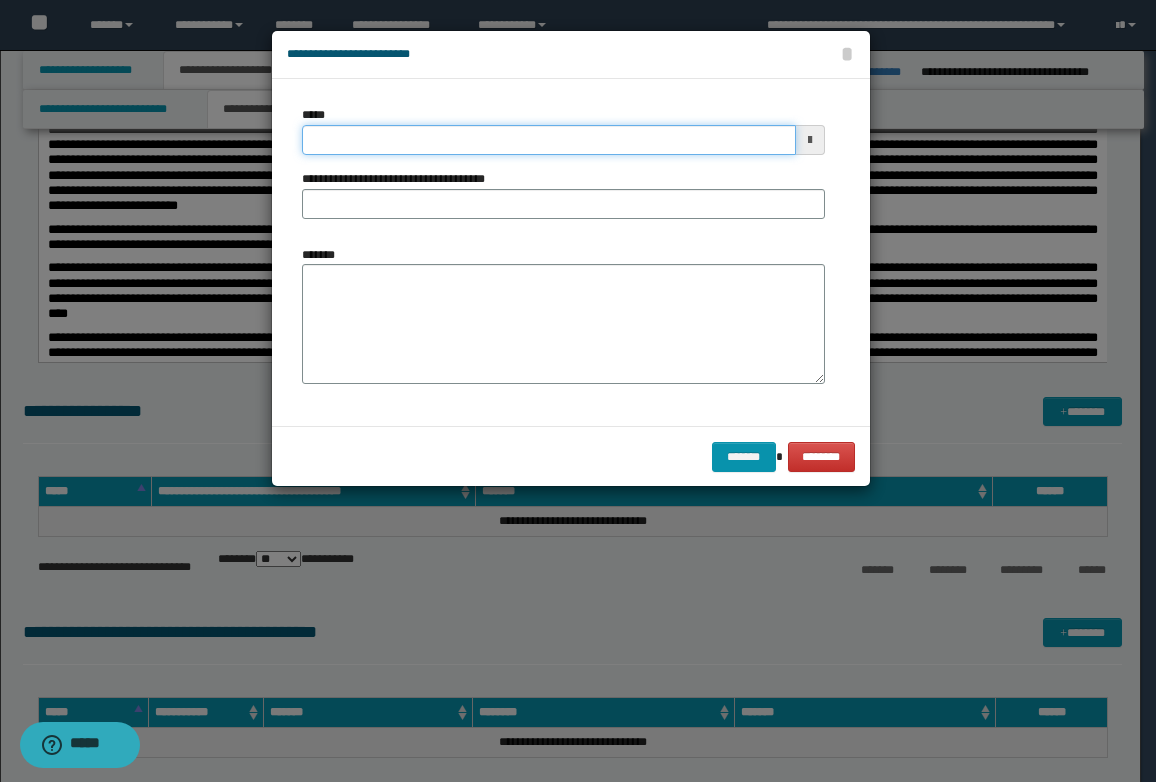 click on "*****" at bounding box center [549, 140] 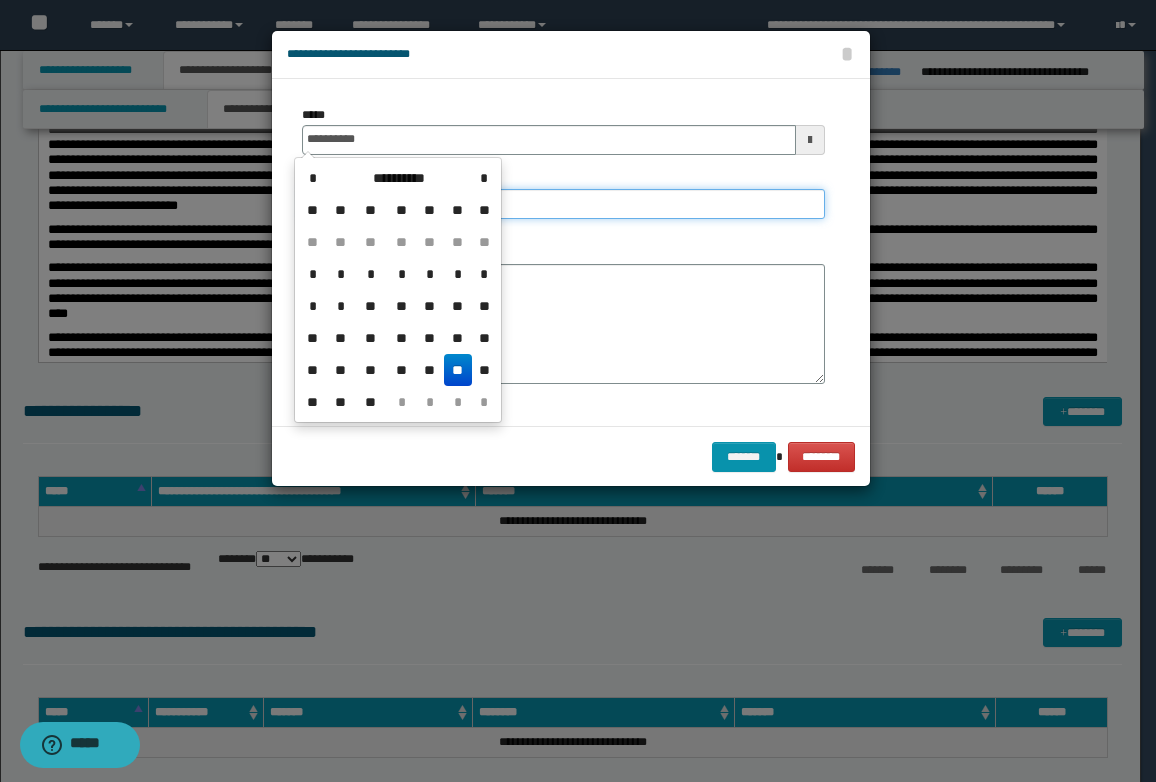 type on "**********" 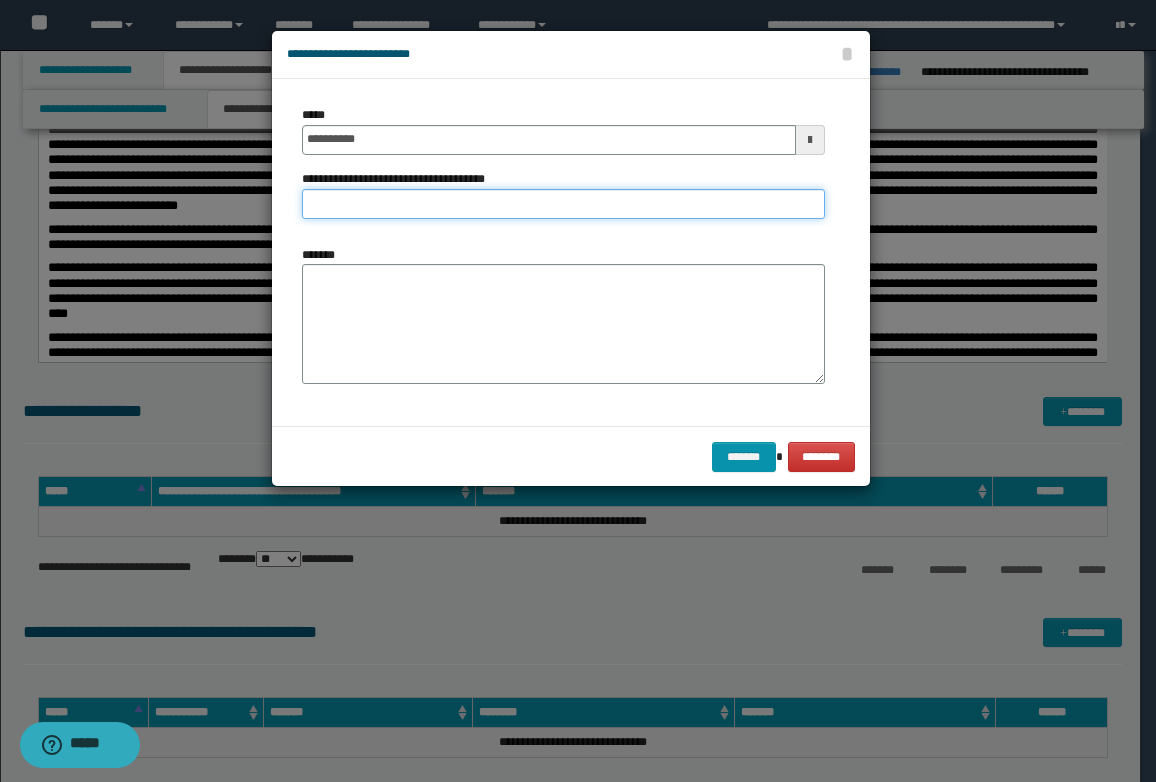 type on "**********" 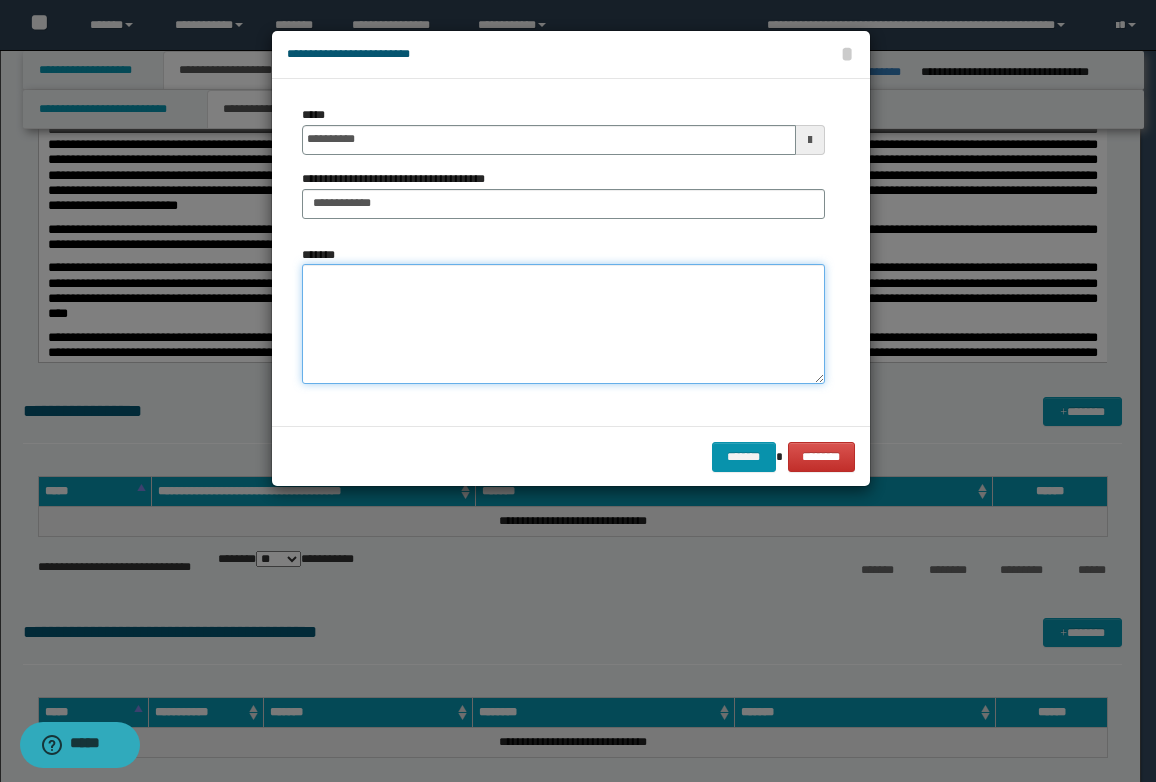 click on "*******" at bounding box center [563, 324] 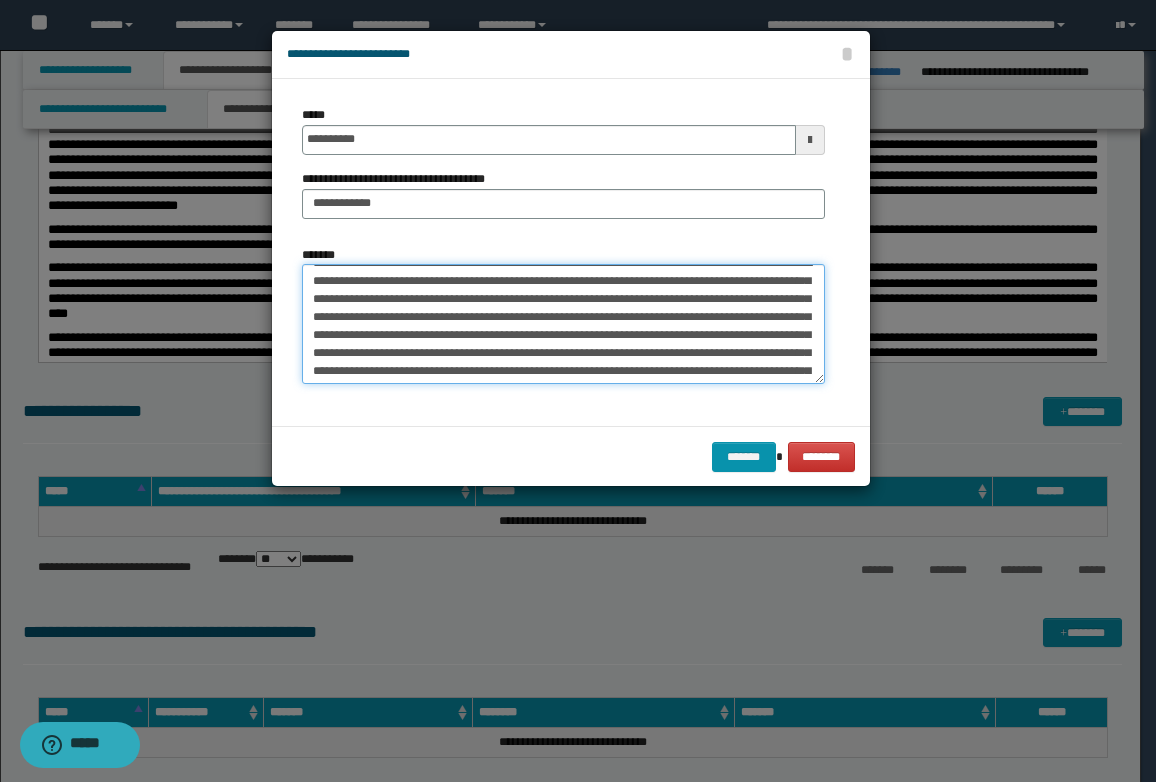 scroll, scrollTop: 0, scrollLeft: 0, axis: both 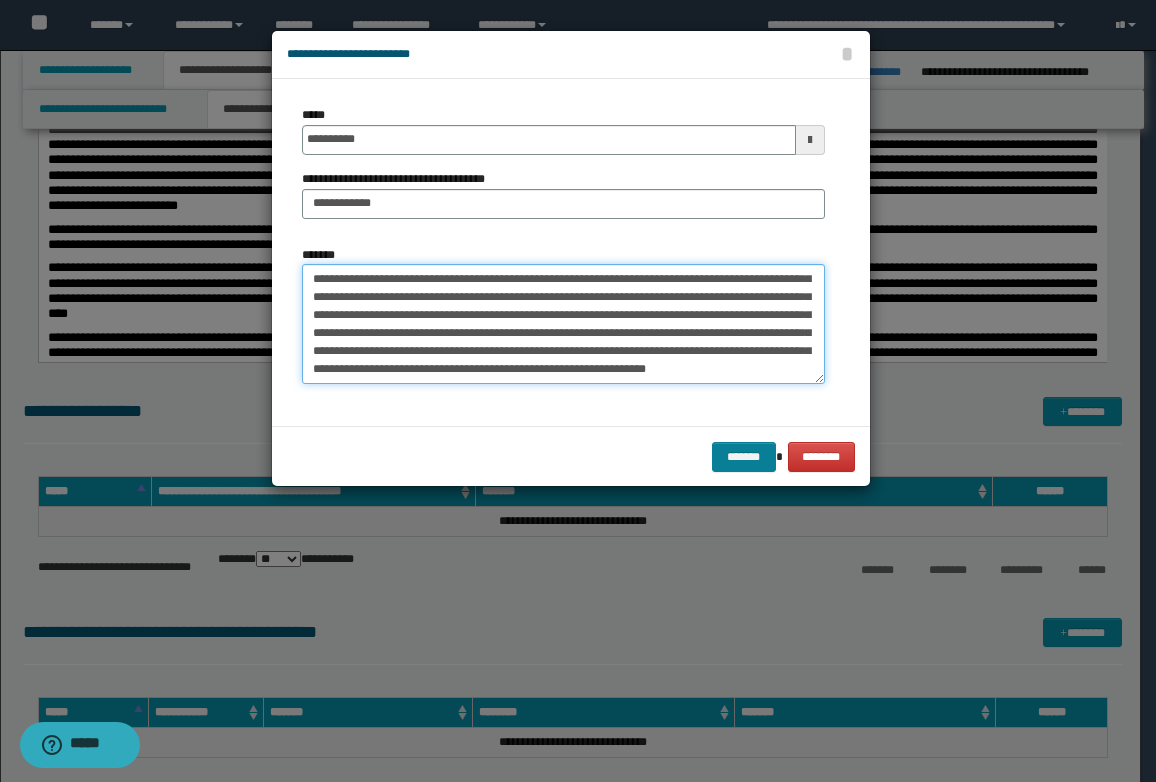 type on "**********" 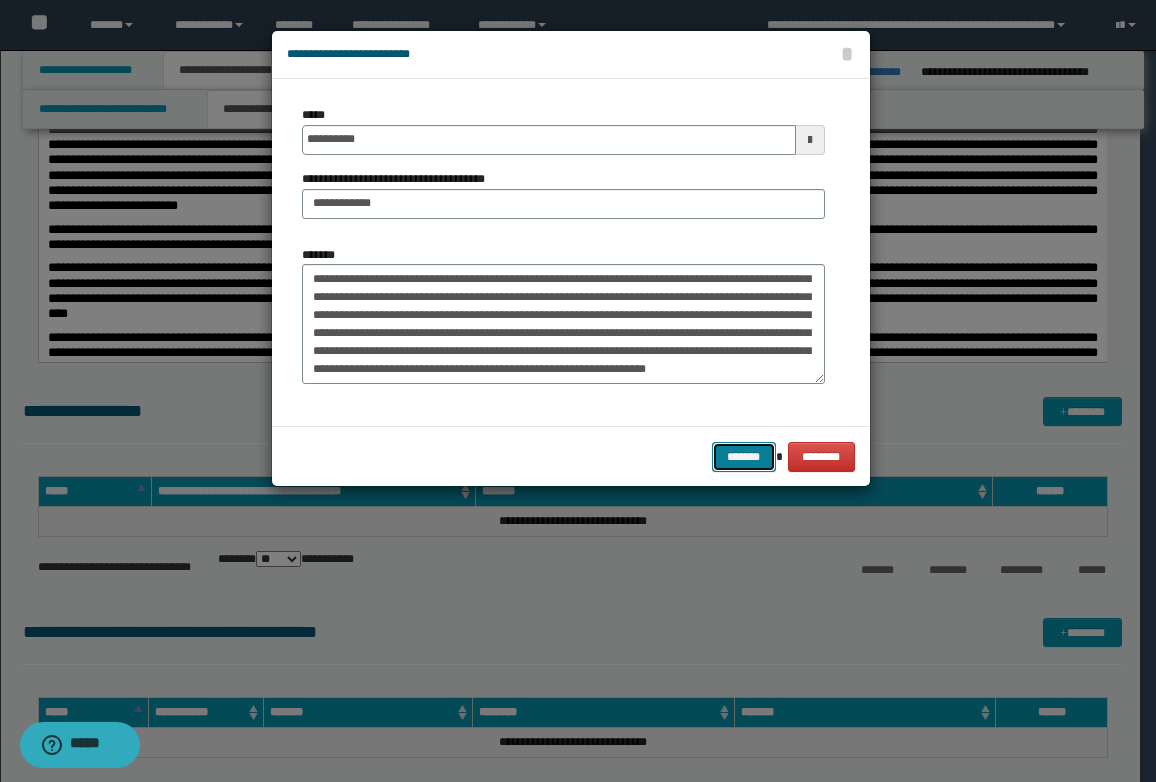 click on "*******" at bounding box center [744, 457] 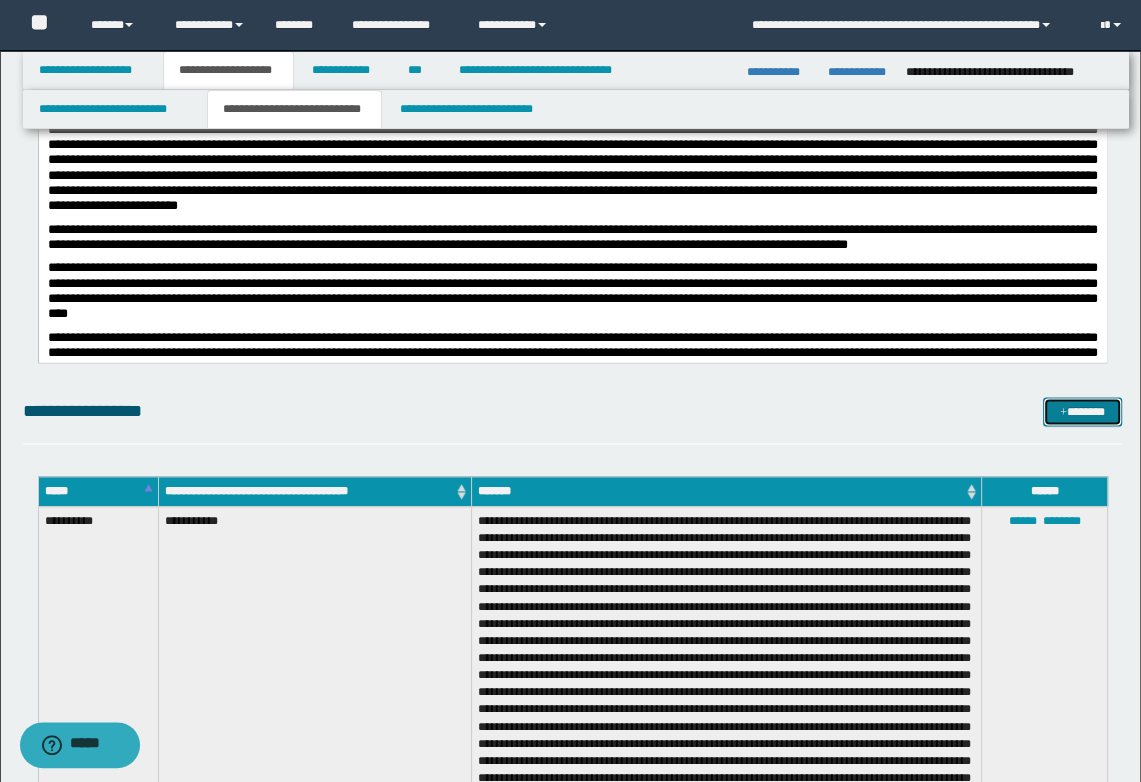 click on "*******" at bounding box center (1082, 412) 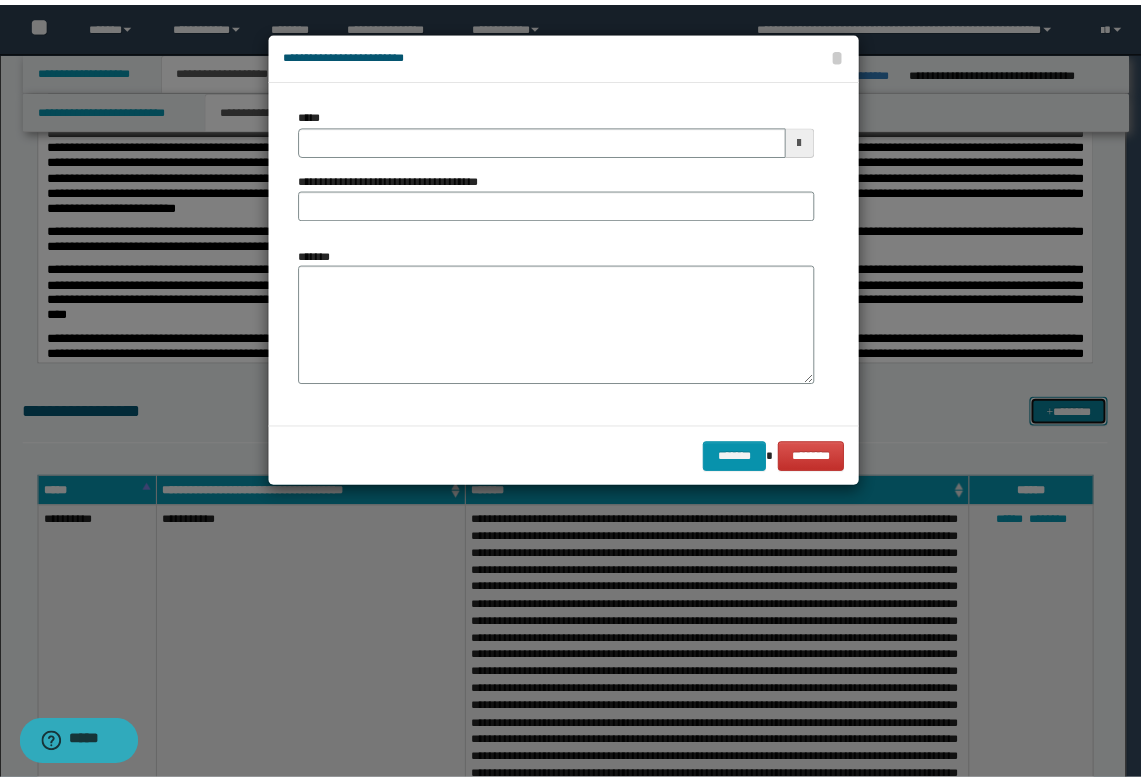 scroll, scrollTop: 0, scrollLeft: 0, axis: both 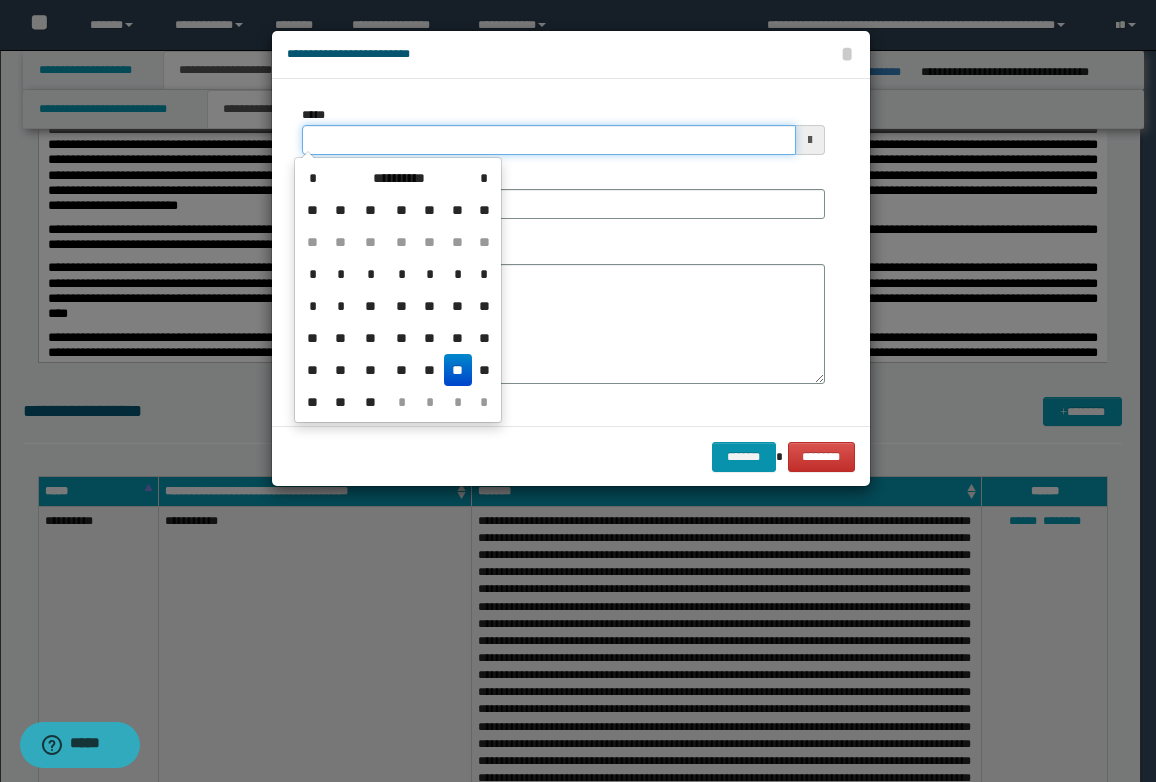 click on "*****" at bounding box center (549, 140) 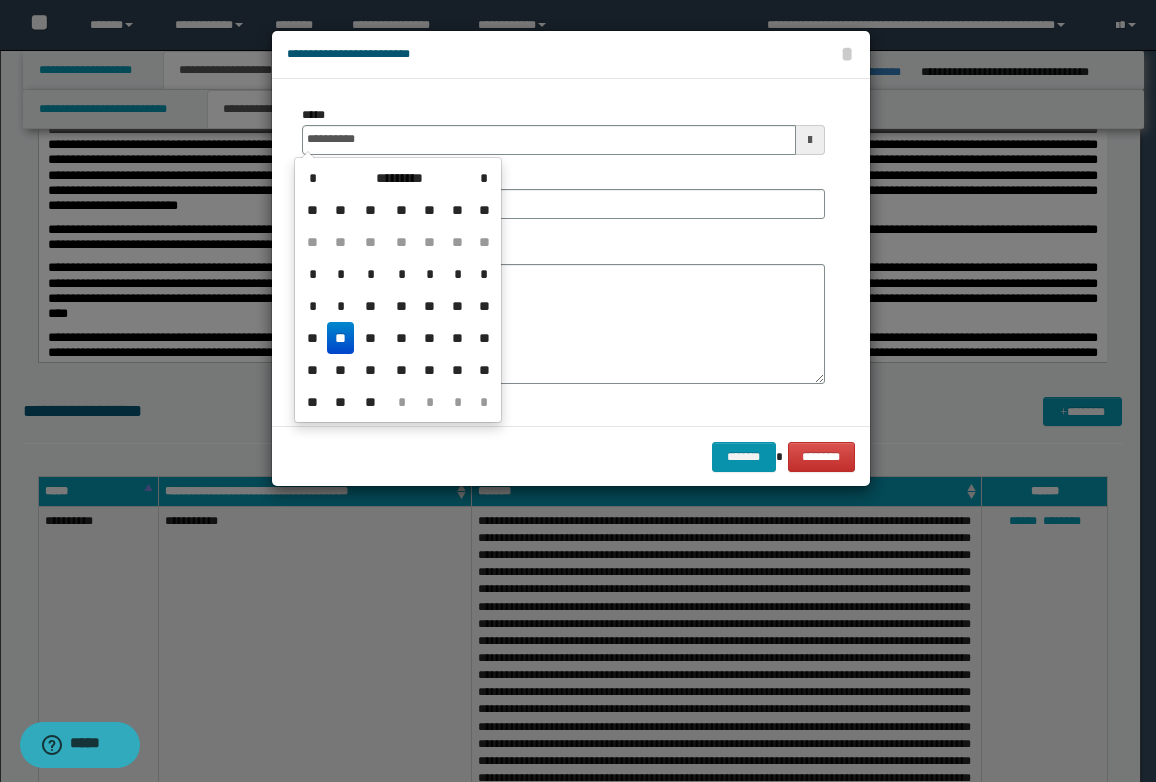 click on "**" at bounding box center [341, 338] 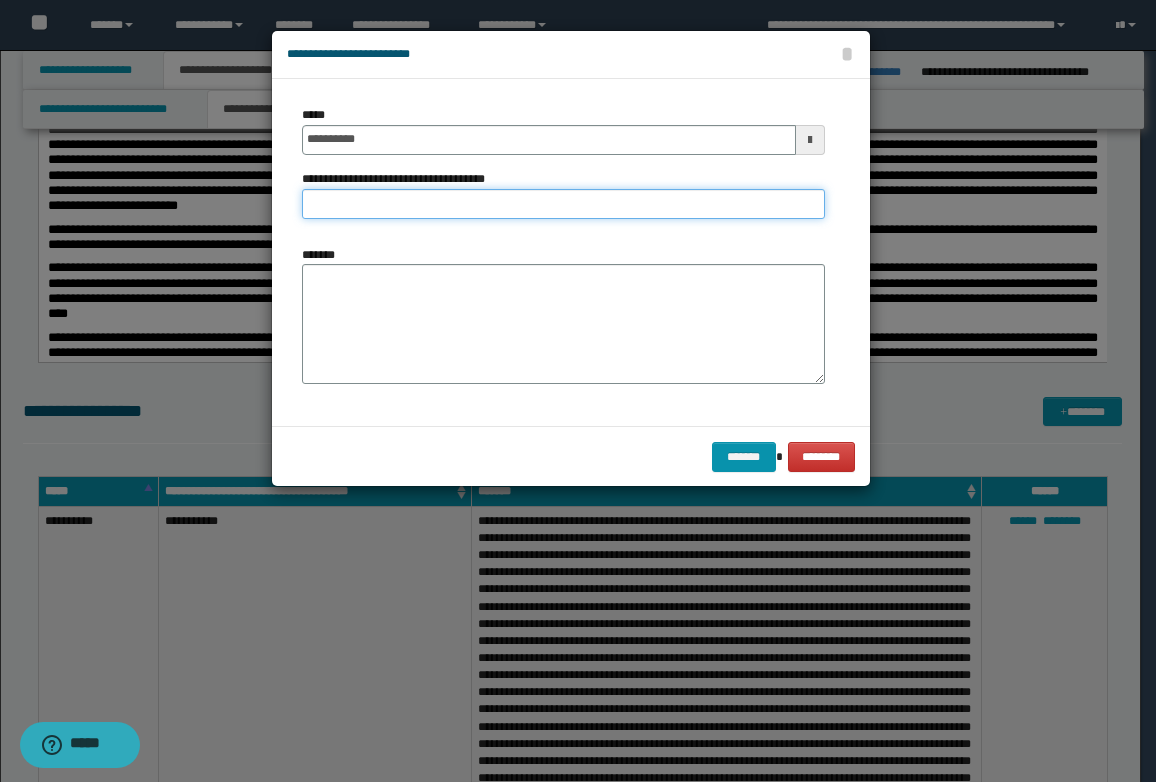 drag, startPoint x: 358, startPoint y: 206, endPoint x: 388, endPoint y: 221, distance: 33.54102 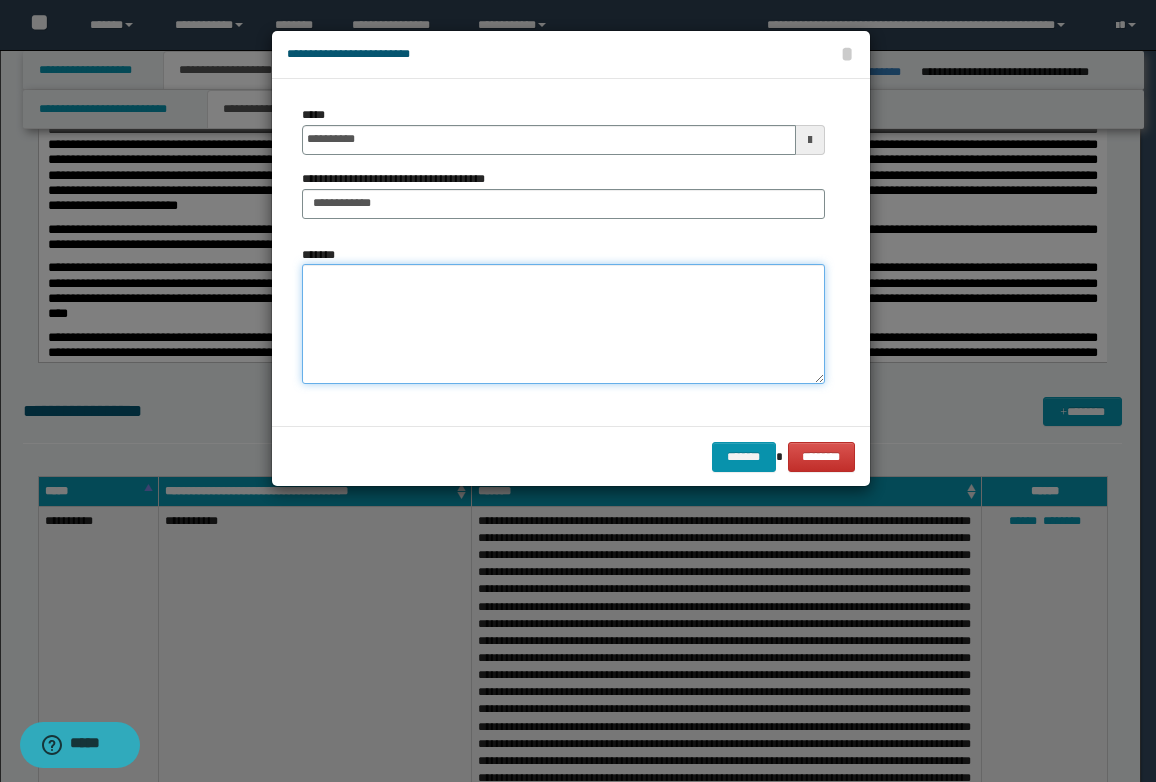 click on "*******" at bounding box center [563, 324] 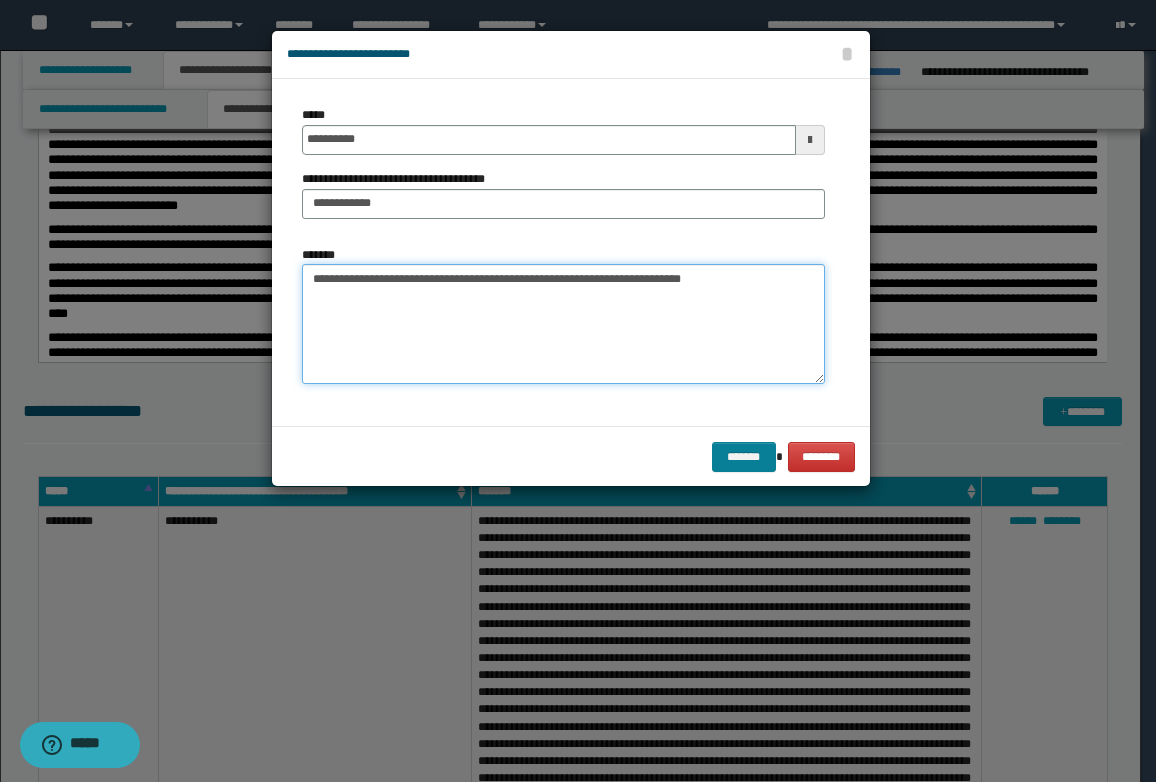 type on "**********" 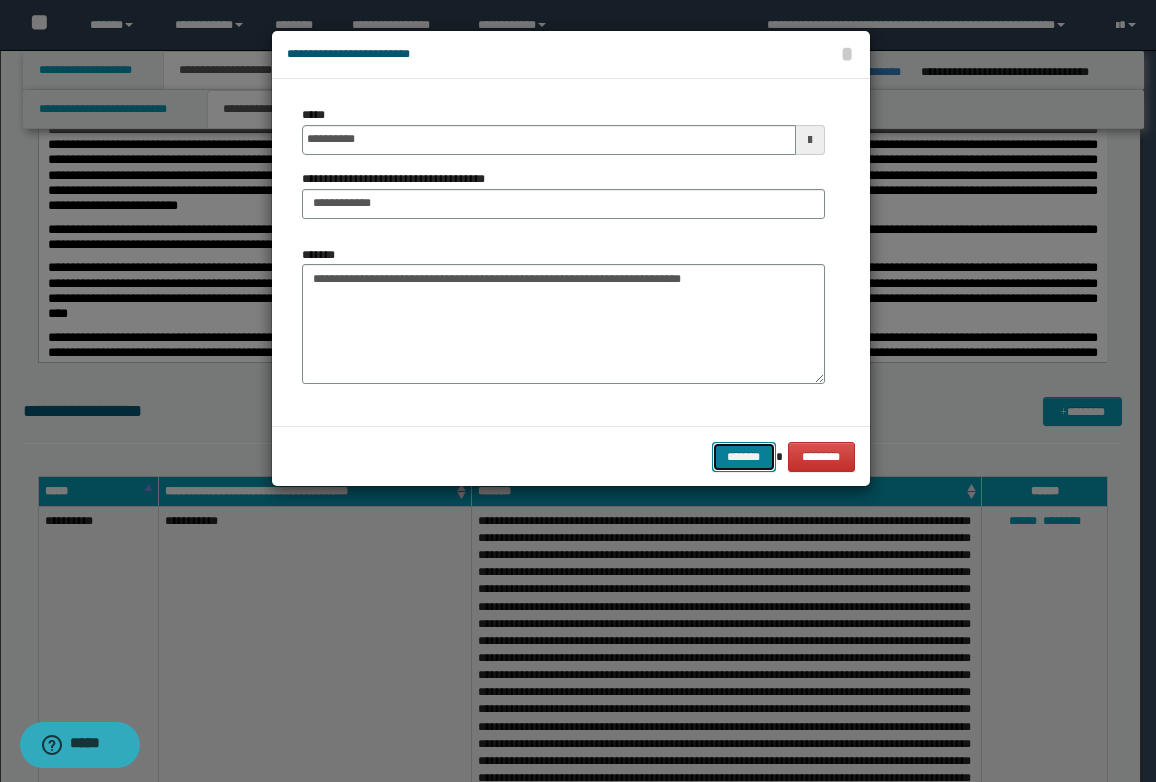 click on "*******" at bounding box center [744, 457] 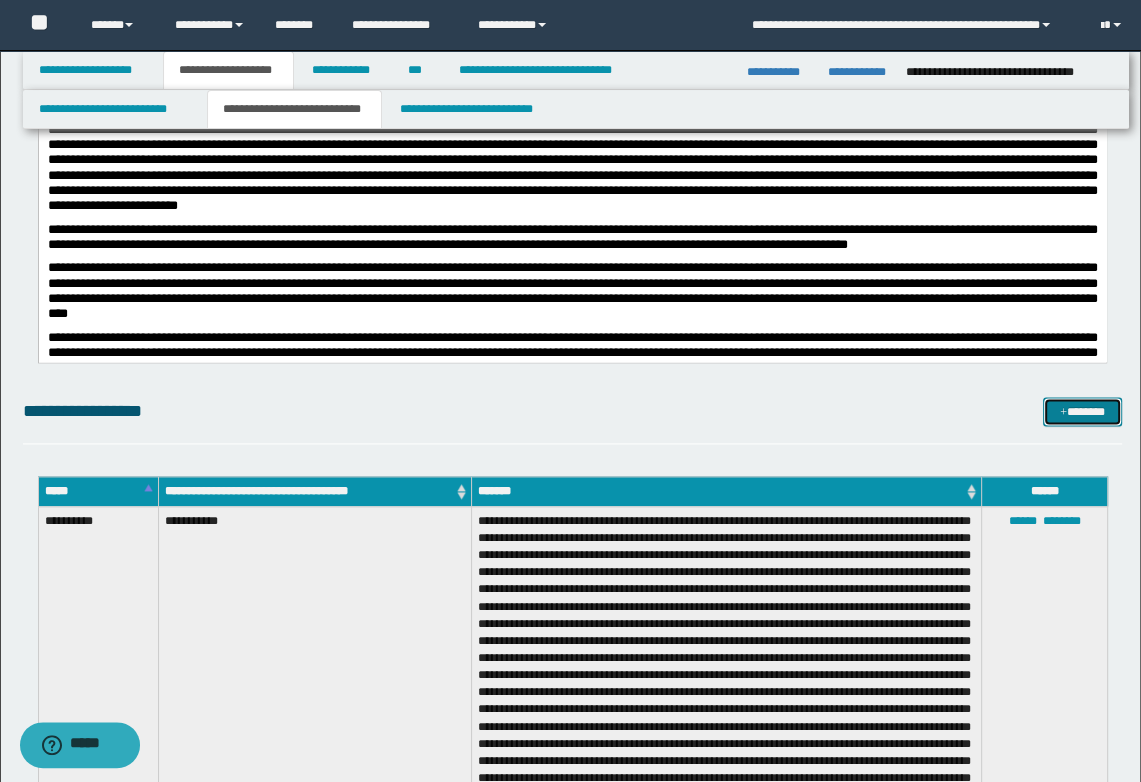 click on "*******" at bounding box center (1082, 412) 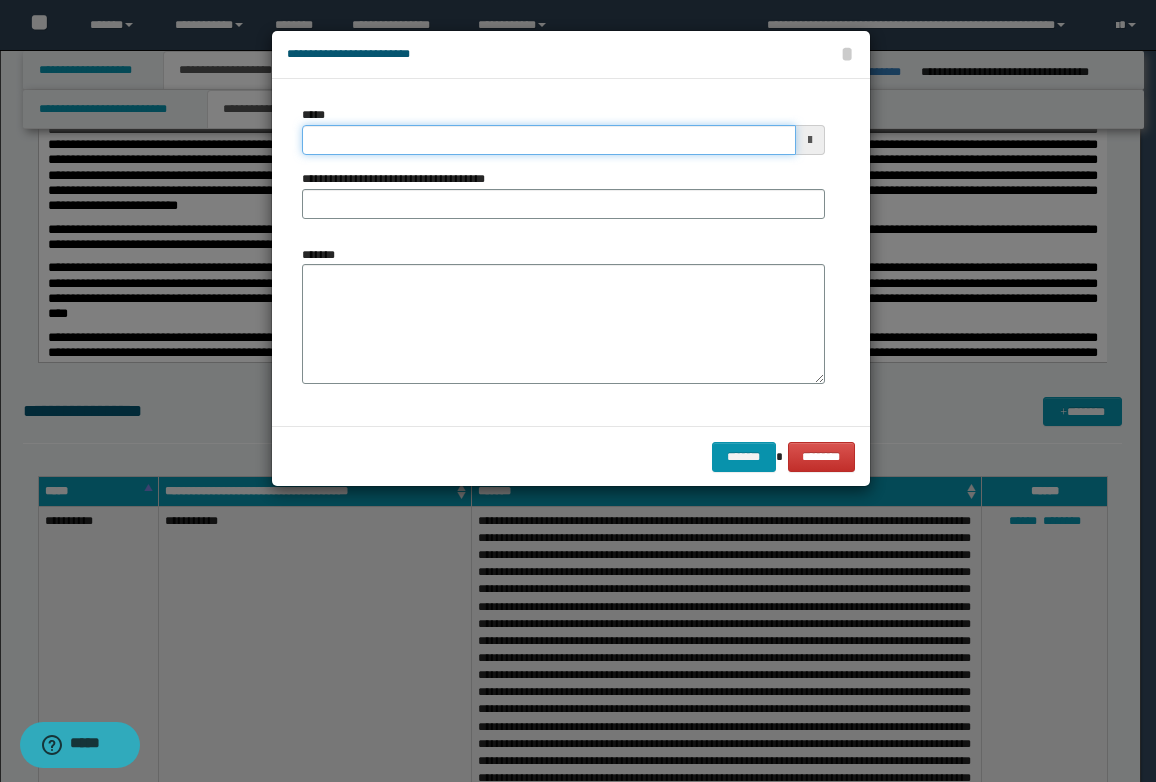 click on "*****" at bounding box center (549, 140) 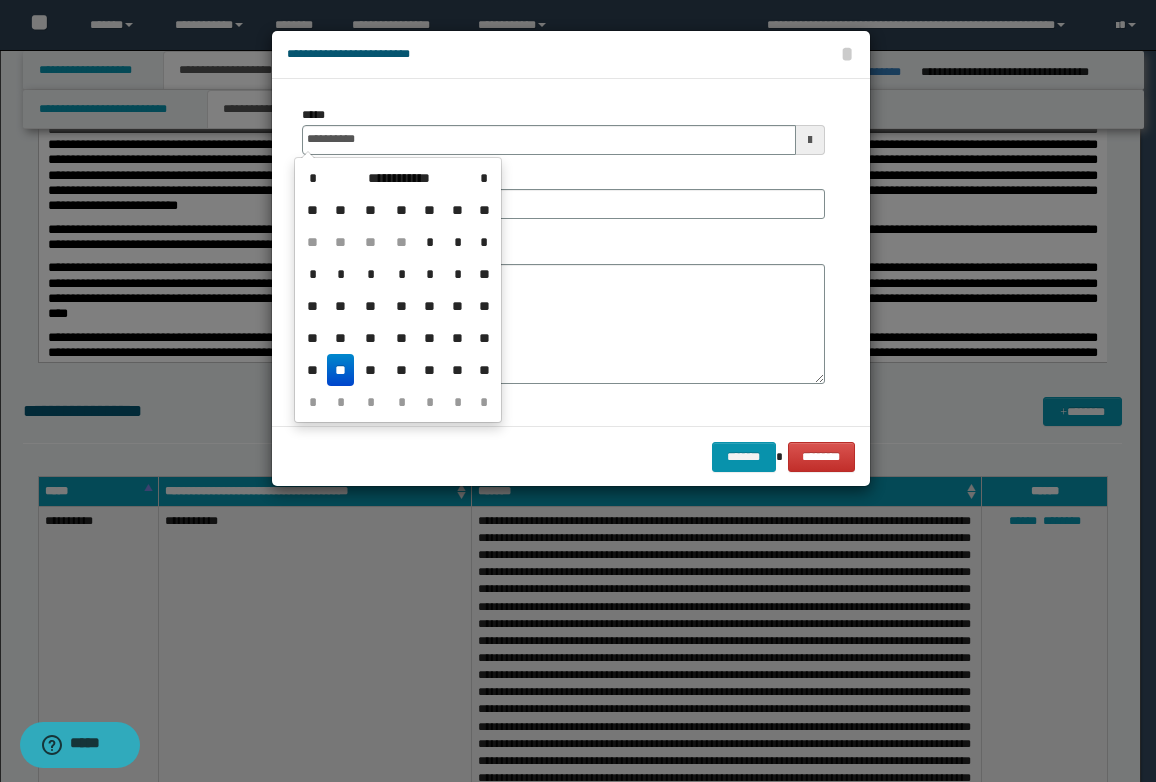 drag, startPoint x: 343, startPoint y: 366, endPoint x: 344, endPoint y: 343, distance: 23.021729 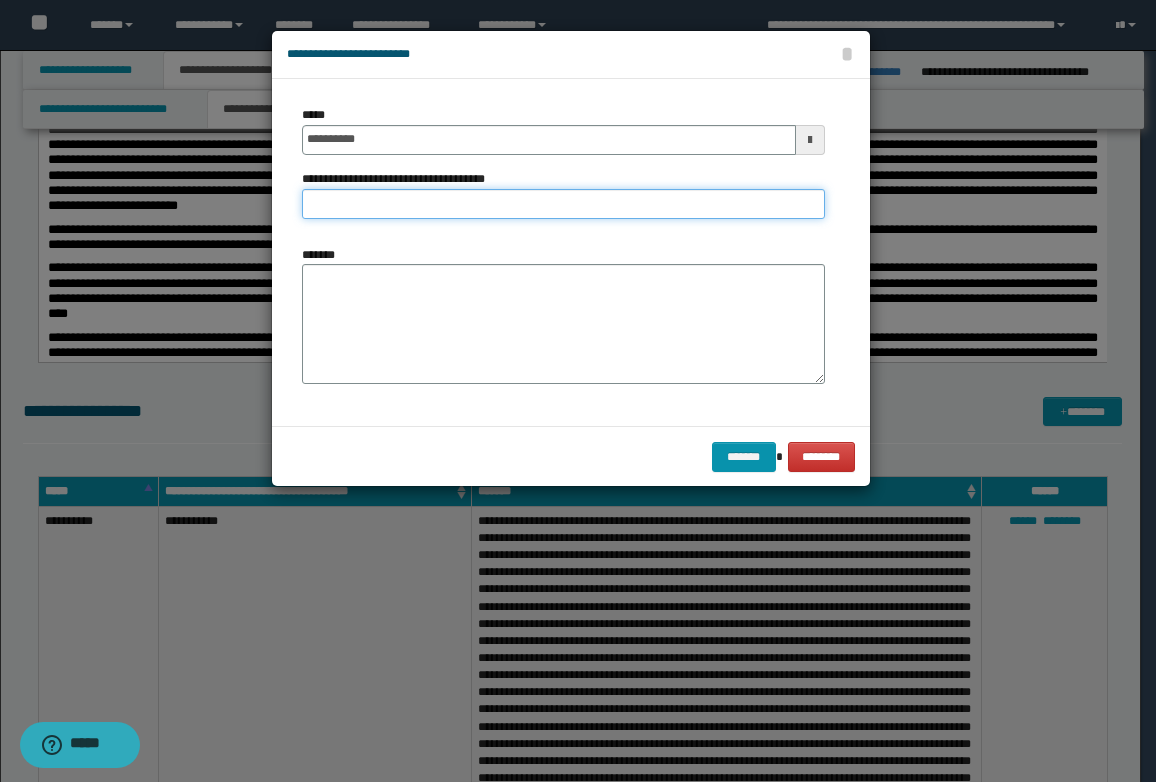 drag, startPoint x: 336, startPoint y: 201, endPoint x: 377, endPoint y: 221, distance: 45.617977 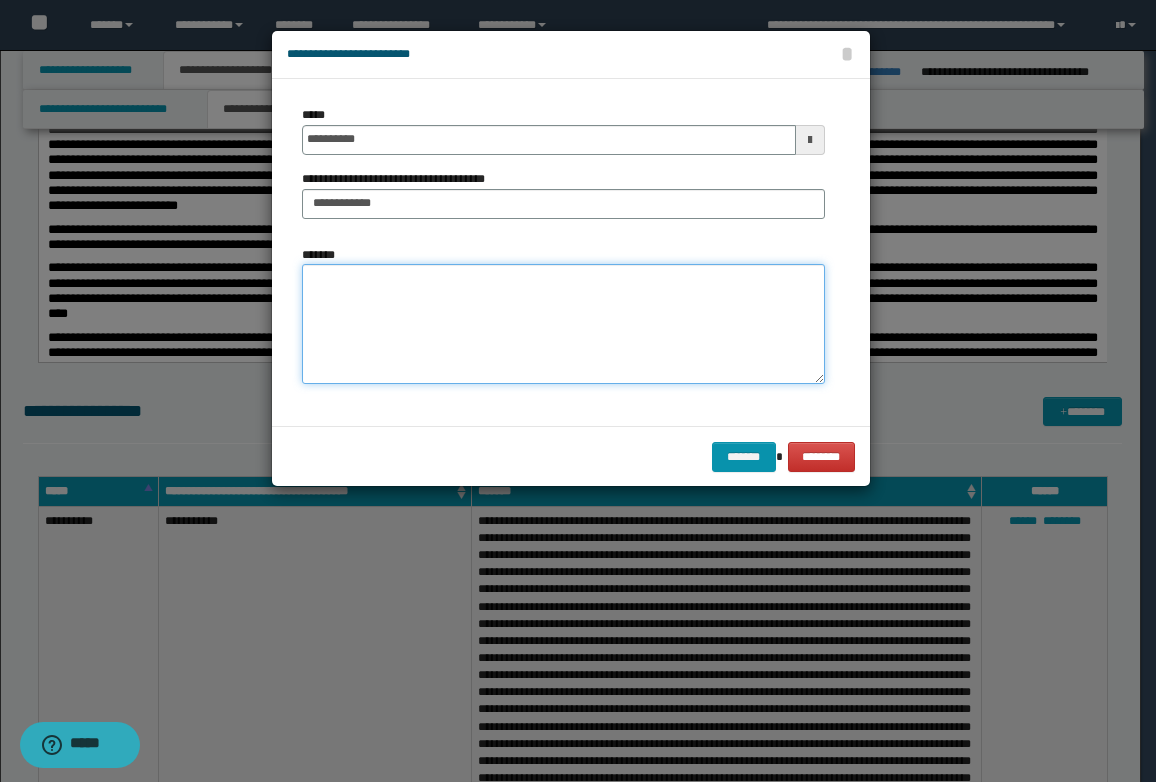 drag, startPoint x: 399, startPoint y: 284, endPoint x: 380, endPoint y: 286, distance: 19.104973 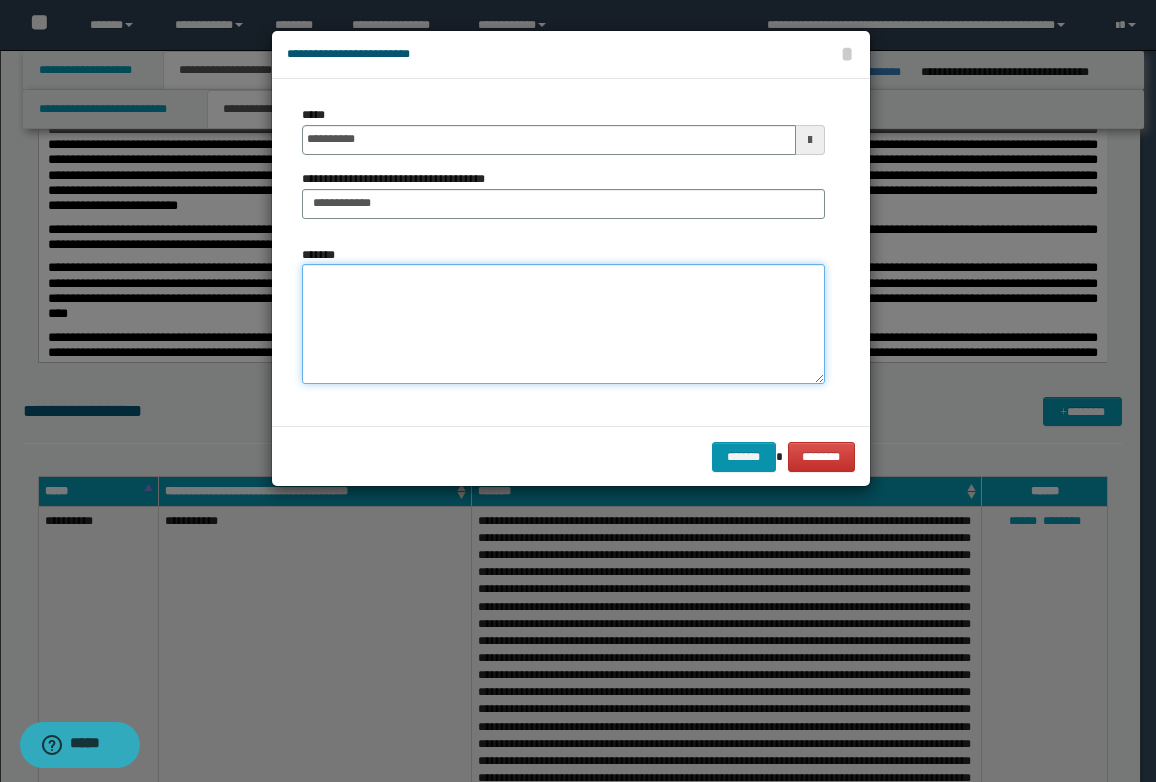 paste on "**********" 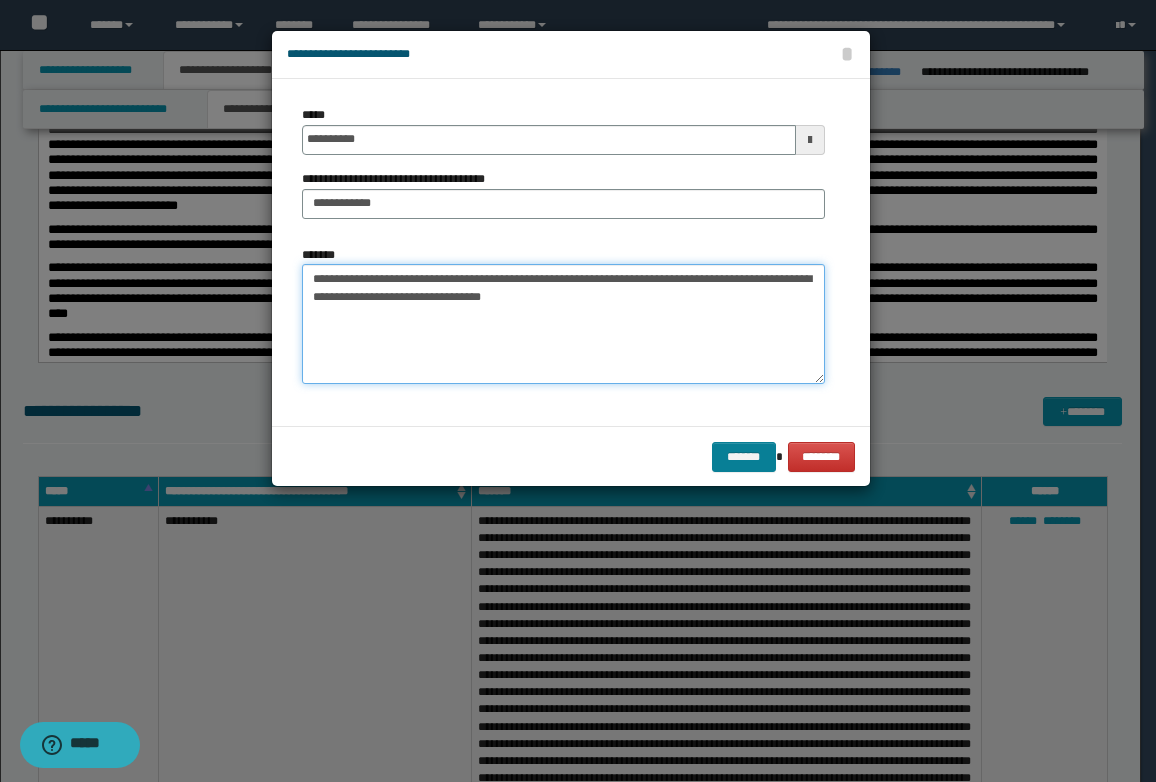 type on "**********" 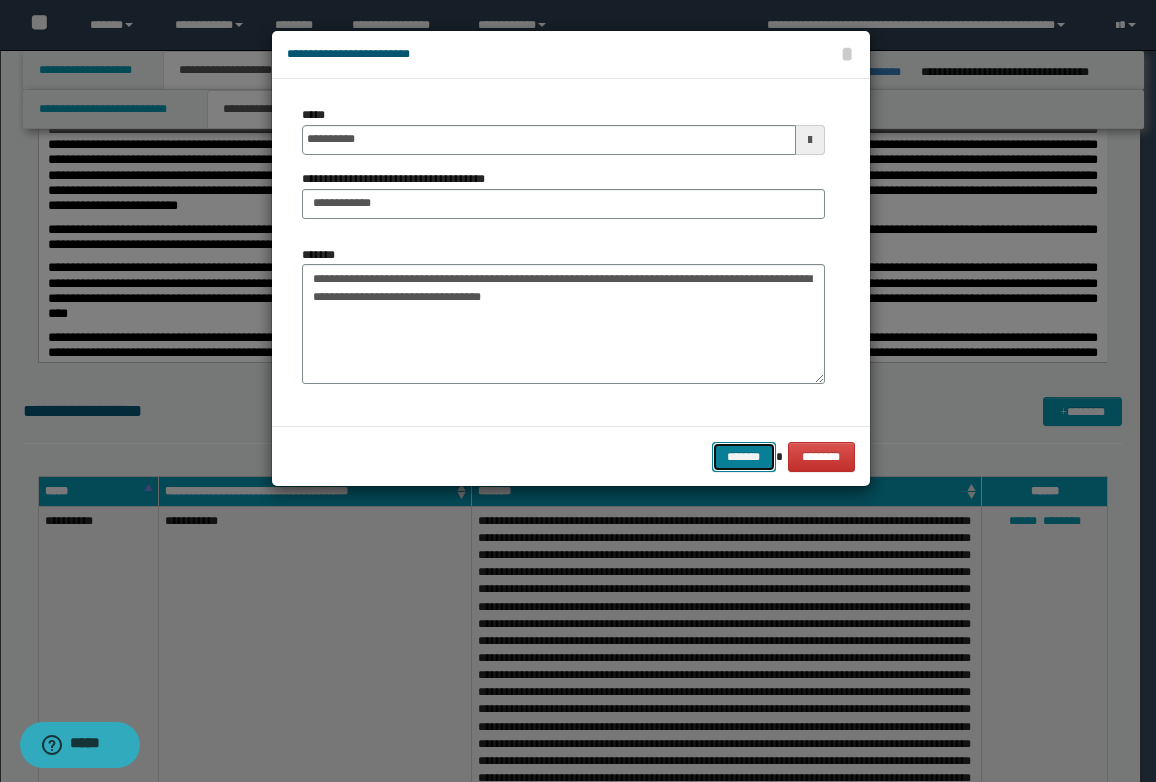 click on "*******" at bounding box center [744, 457] 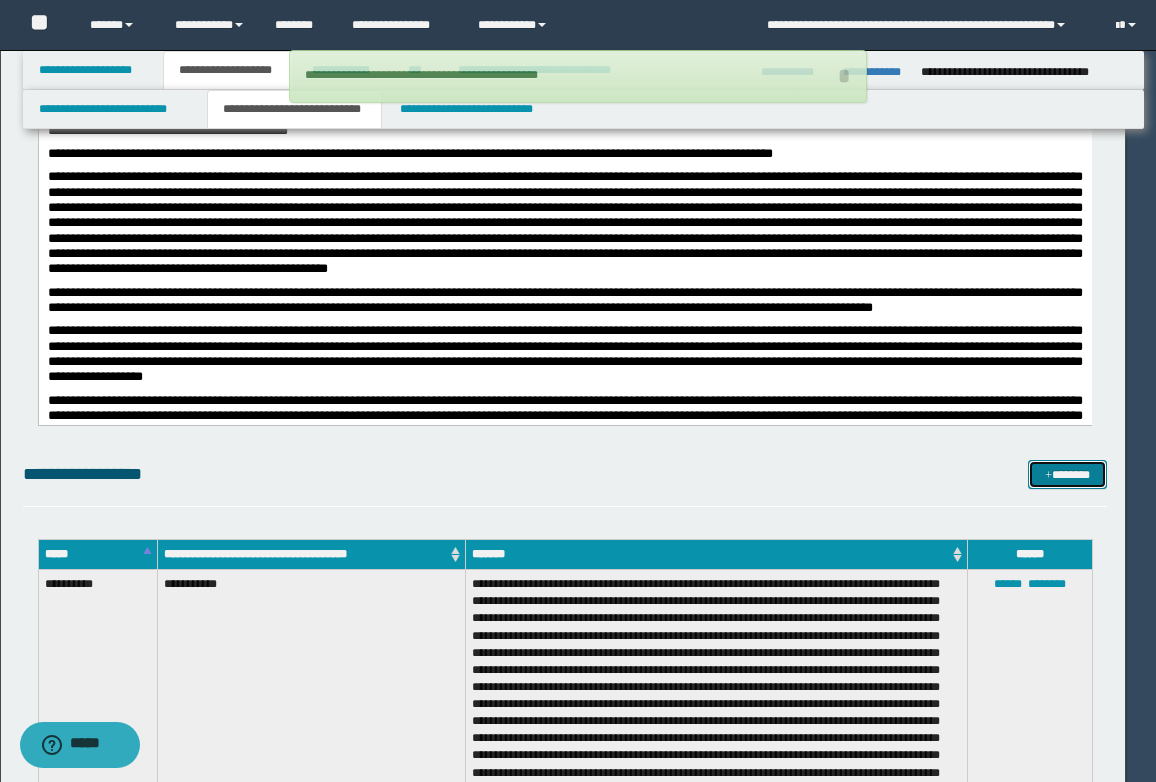 type 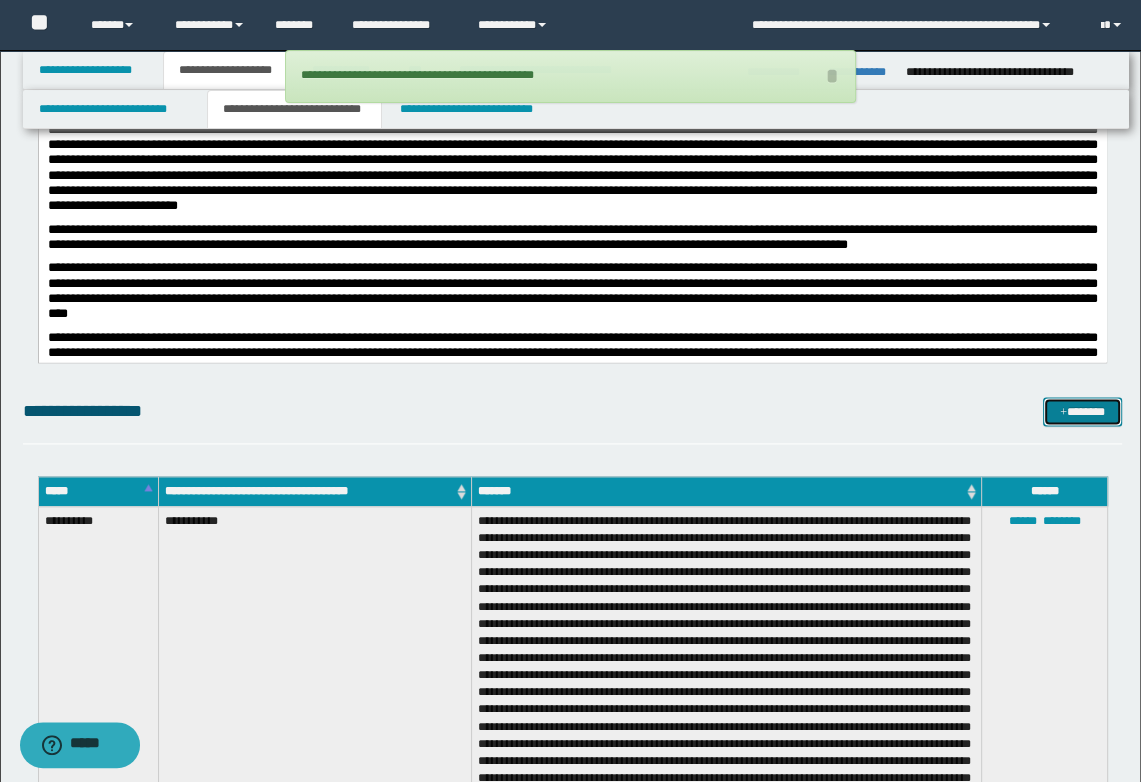 click on "*******" at bounding box center [1082, 412] 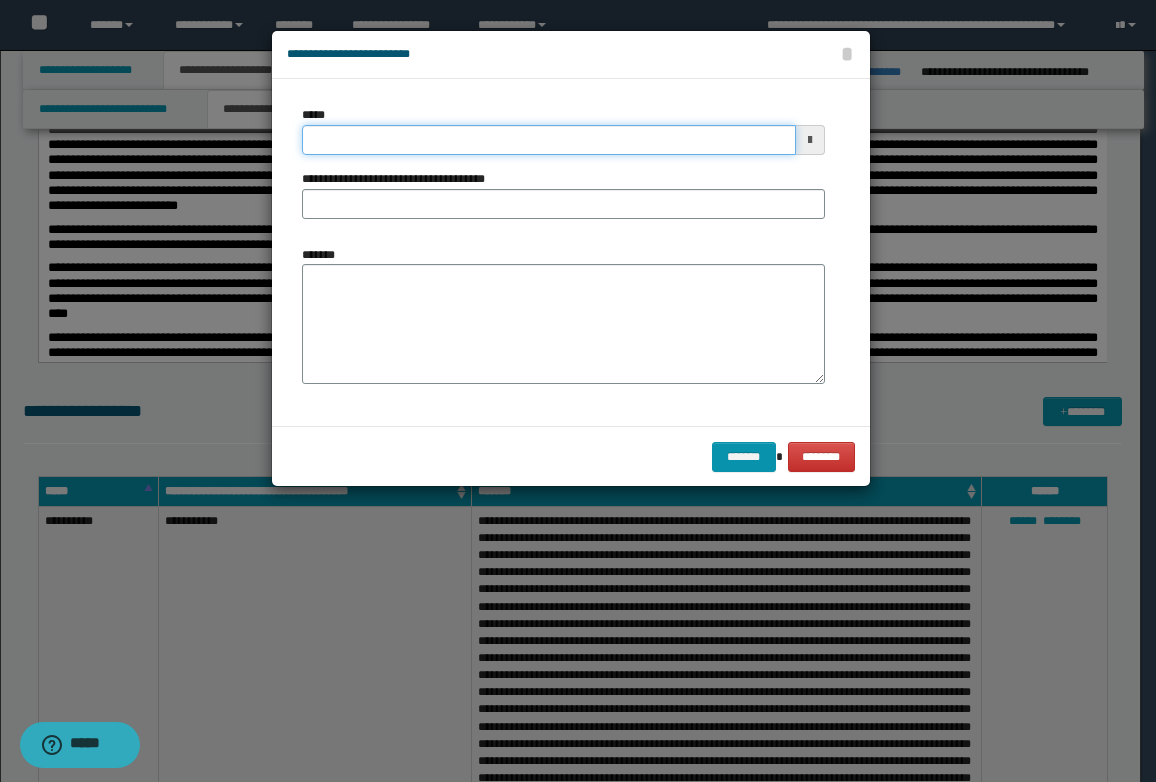 click on "*****" at bounding box center (549, 140) 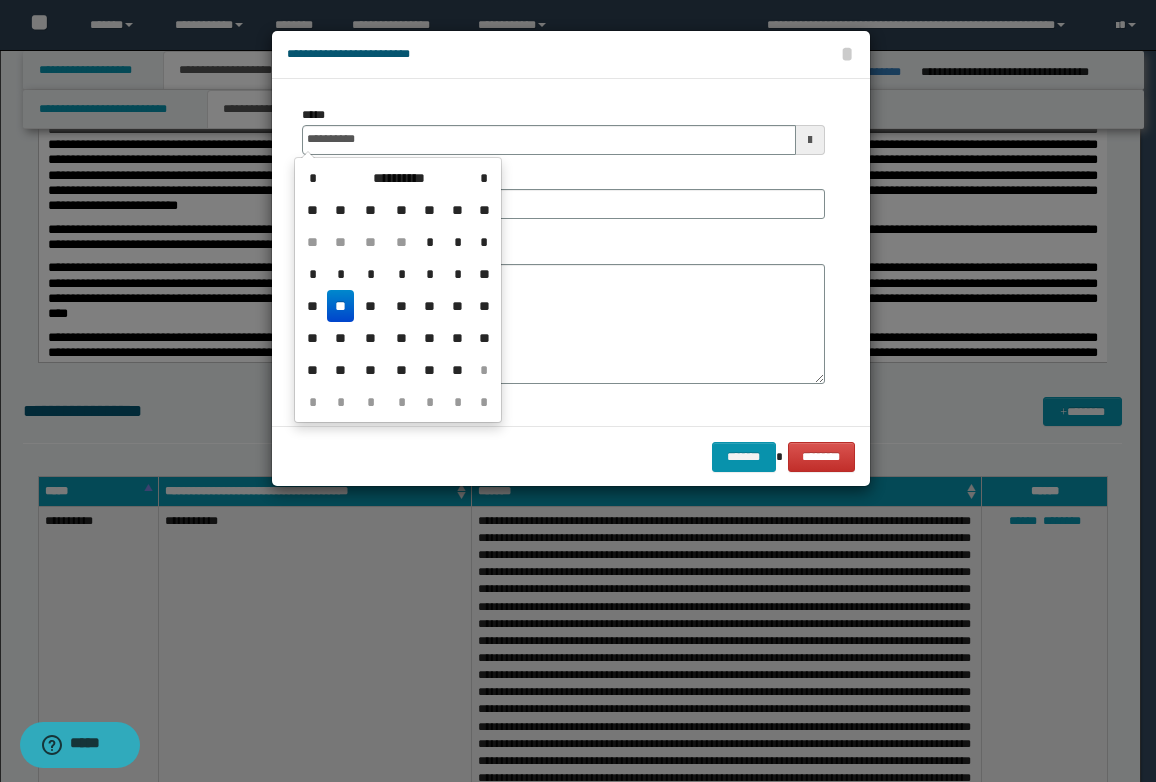 click on "**" at bounding box center [341, 306] 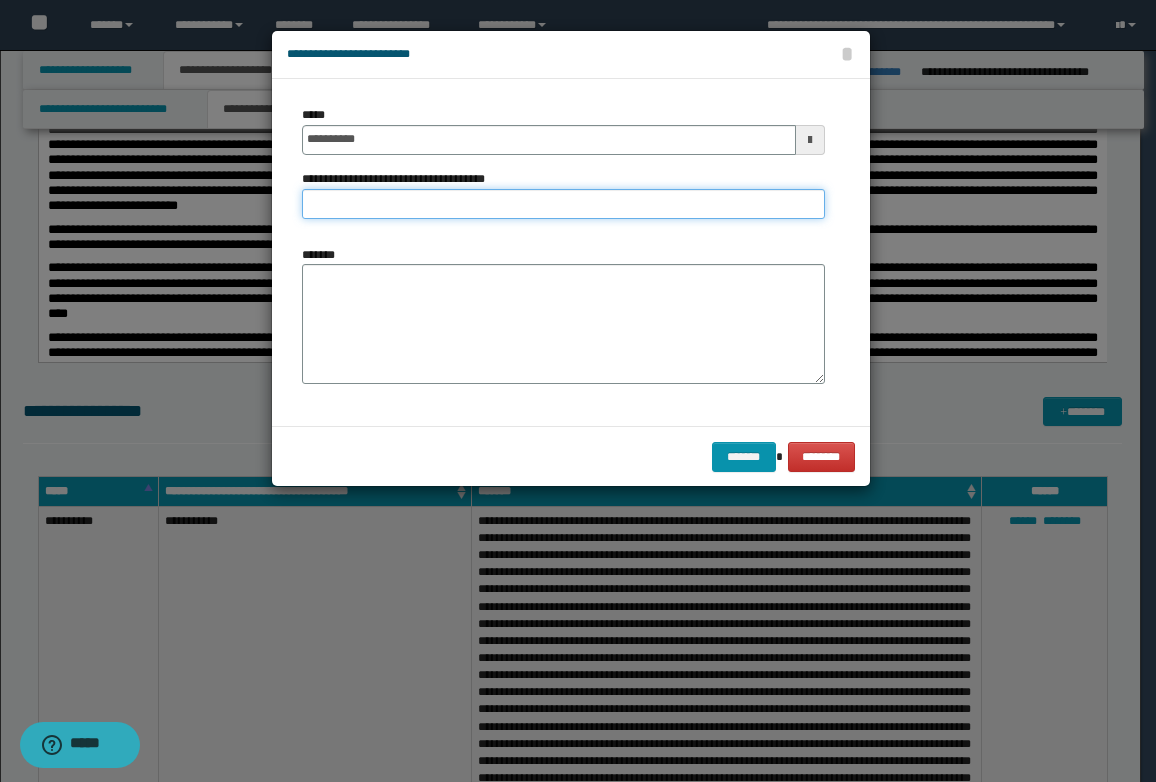 click on "**********" at bounding box center [563, 204] 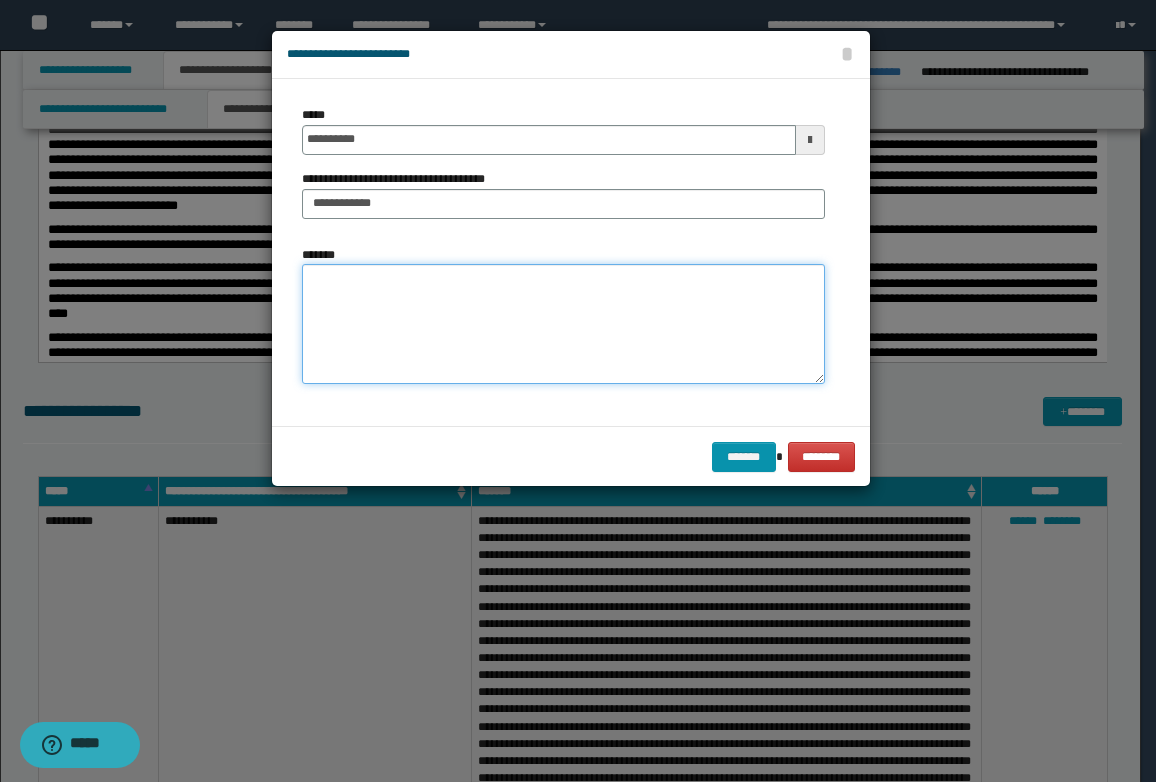 click on "*******" at bounding box center (563, 324) 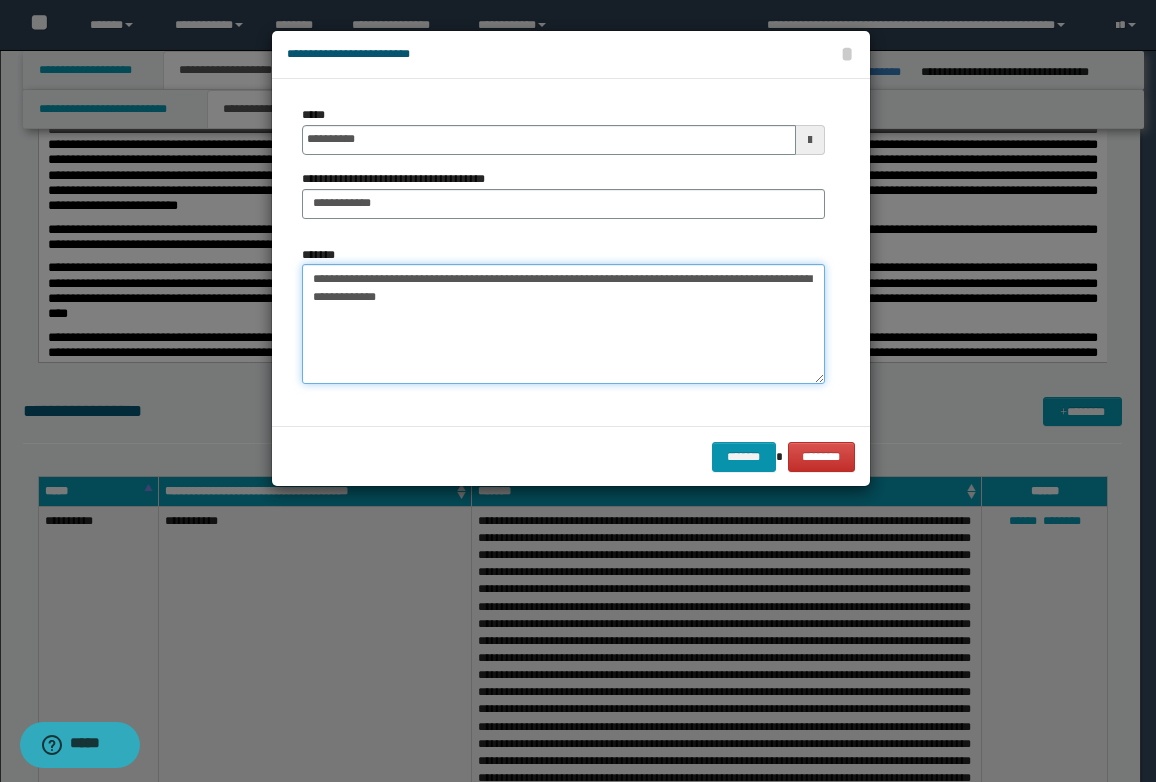 type on "**********" 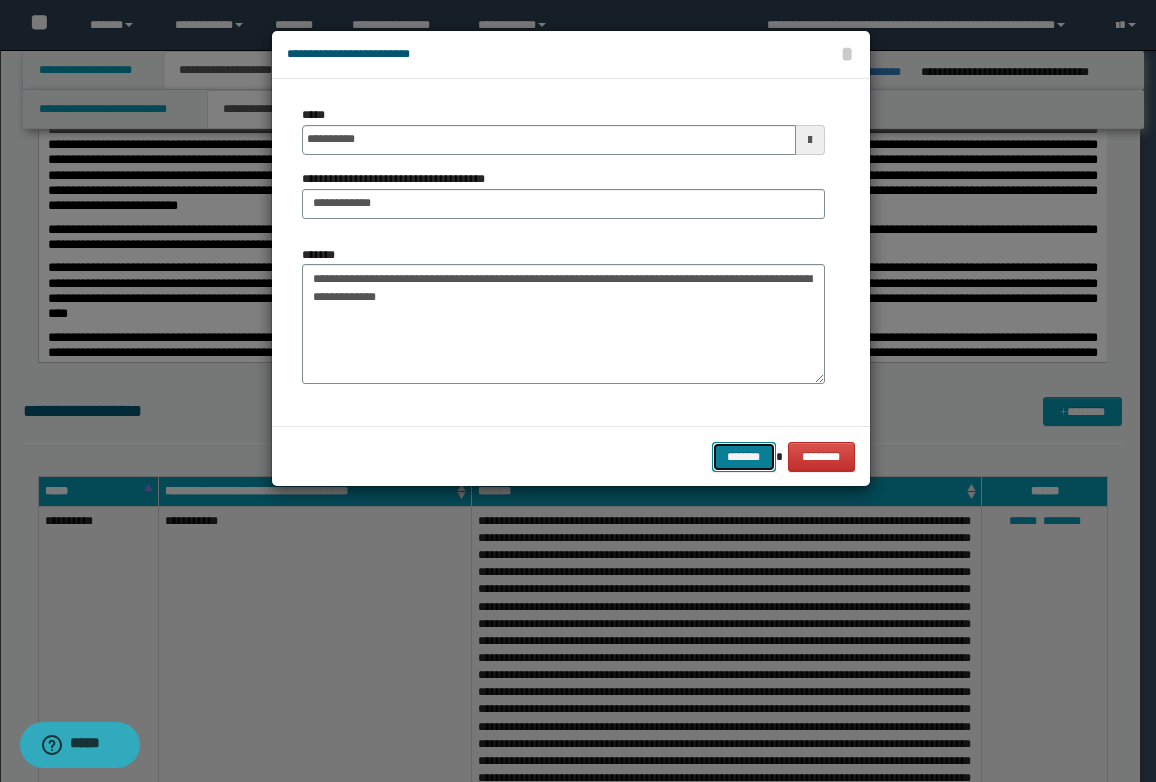 click on "*******" at bounding box center [744, 457] 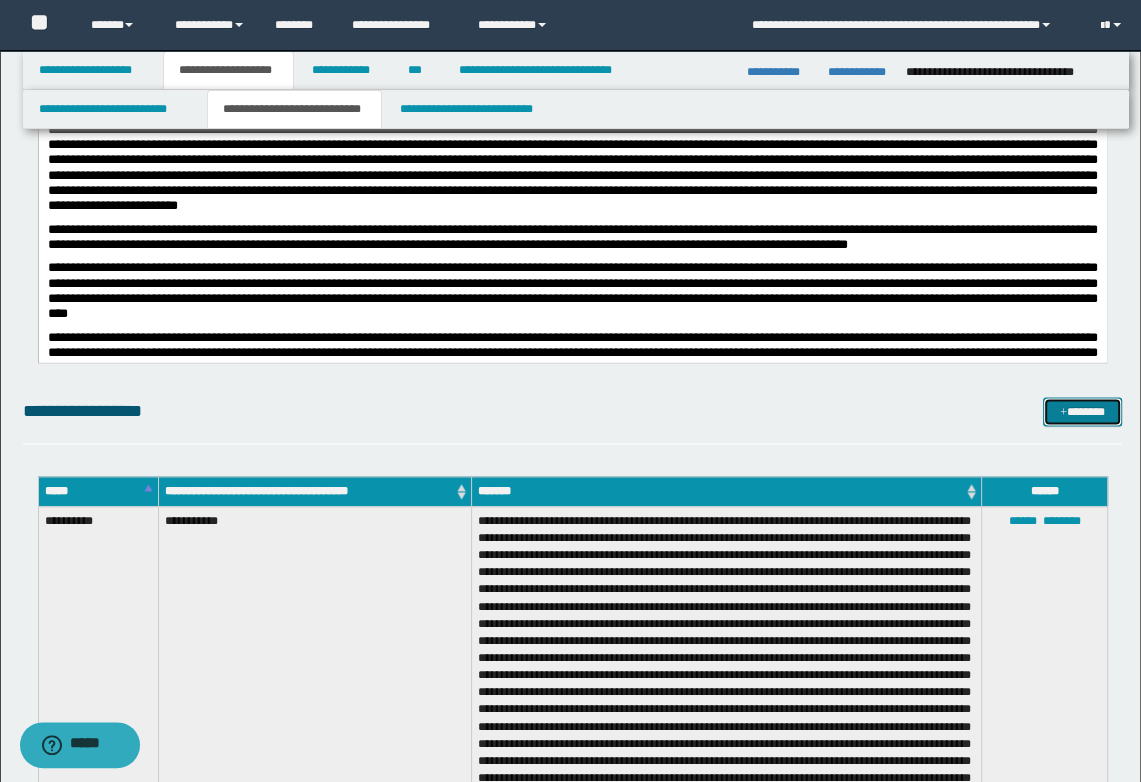 click at bounding box center (1063, 413) 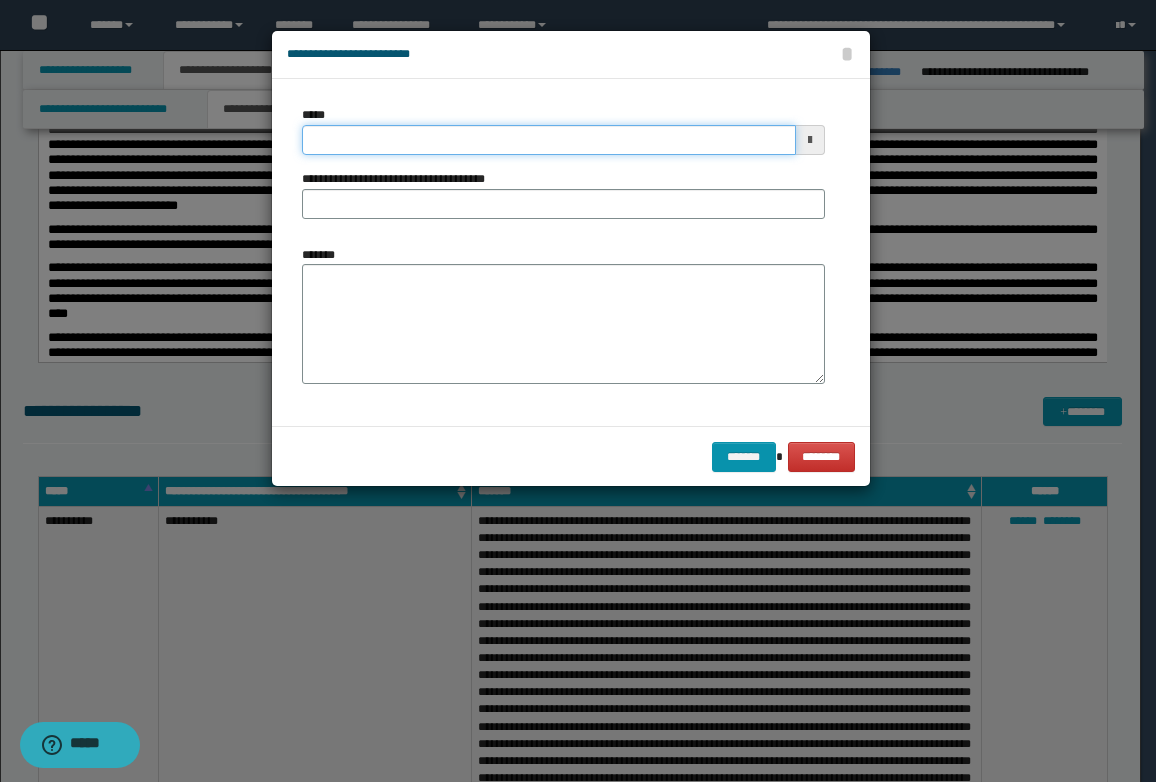 click on "*****" at bounding box center [549, 140] 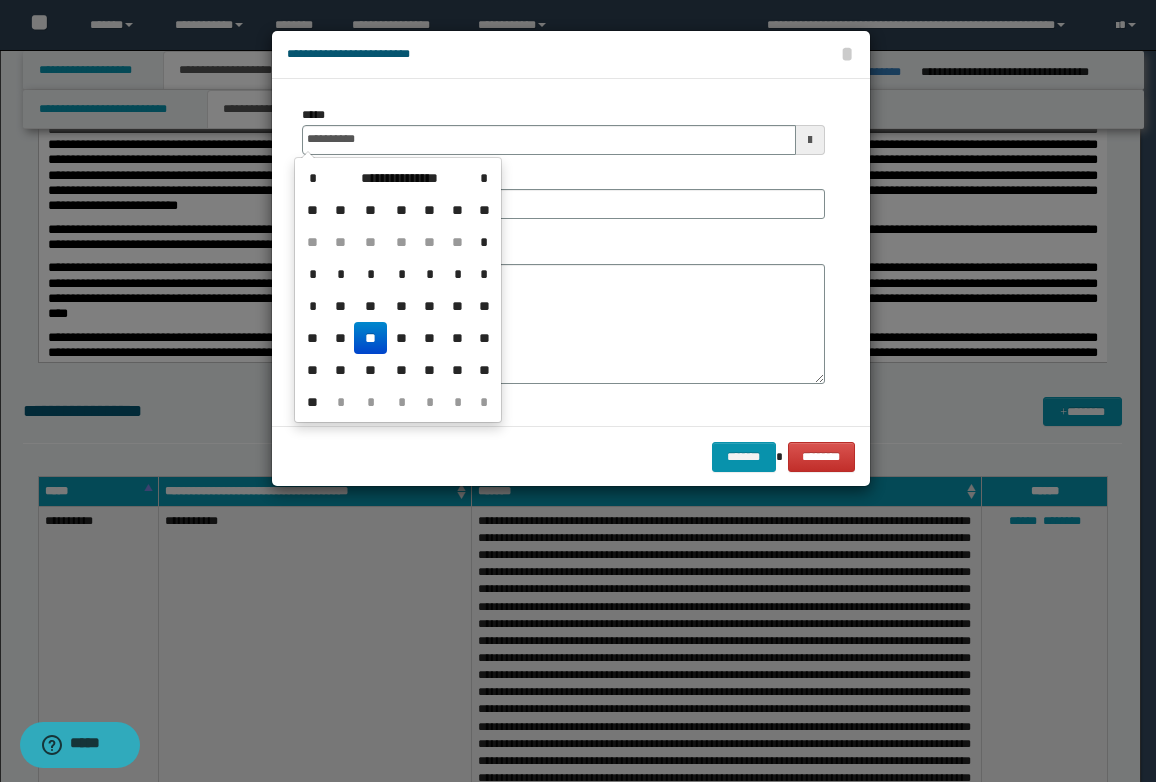 click on "**" at bounding box center [370, 338] 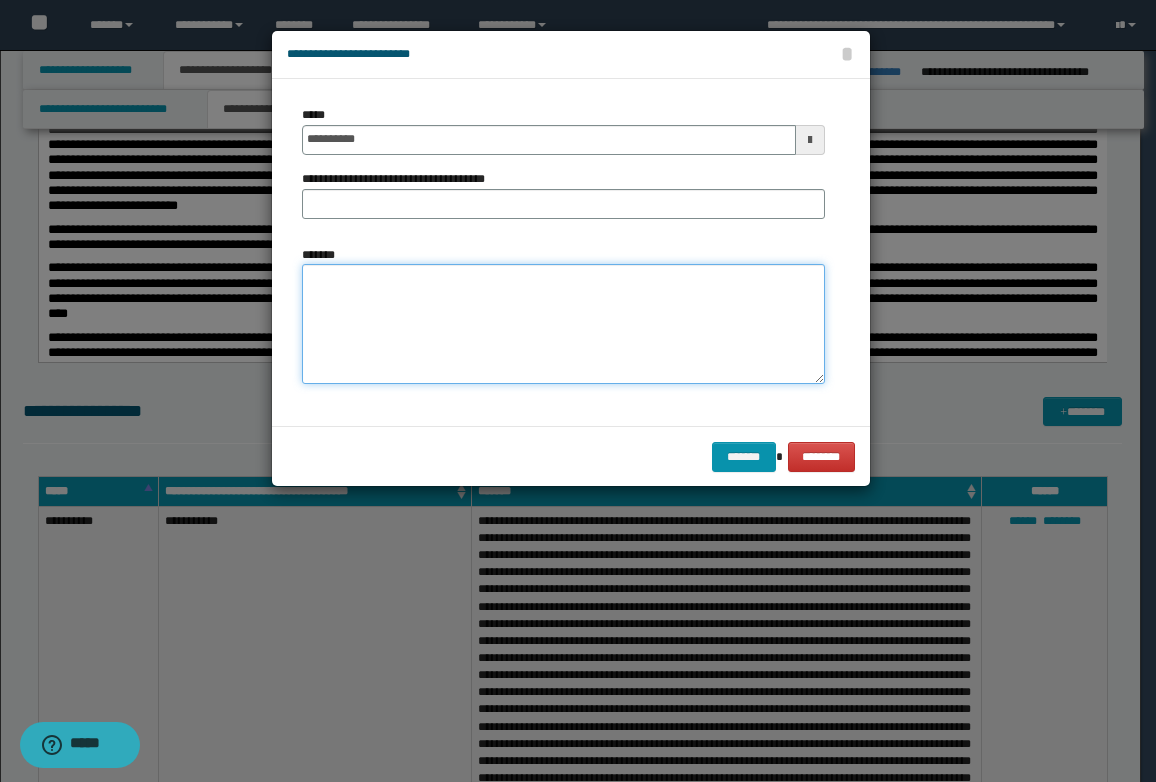 click on "*******" at bounding box center (563, 324) 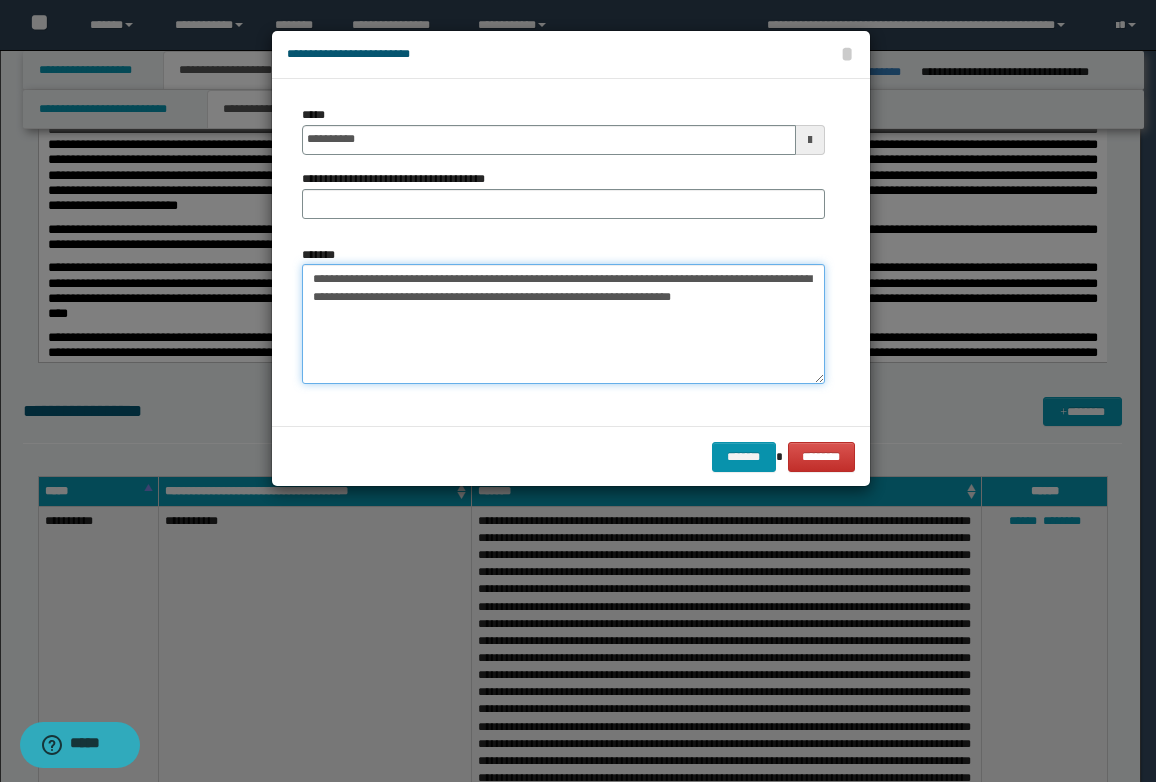 type on "**********" 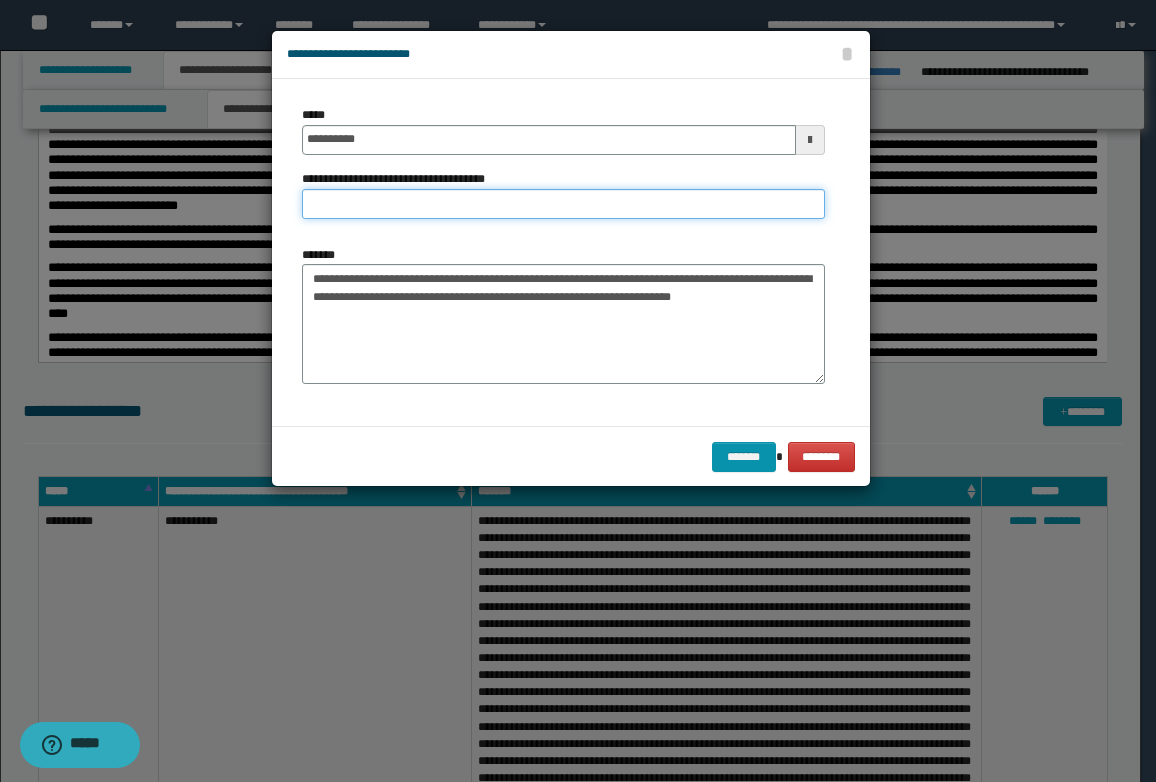 drag, startPoint x: 389, startPoint y: 190, endPoint x: 388, endPoint y: 201, distance: 11.045361 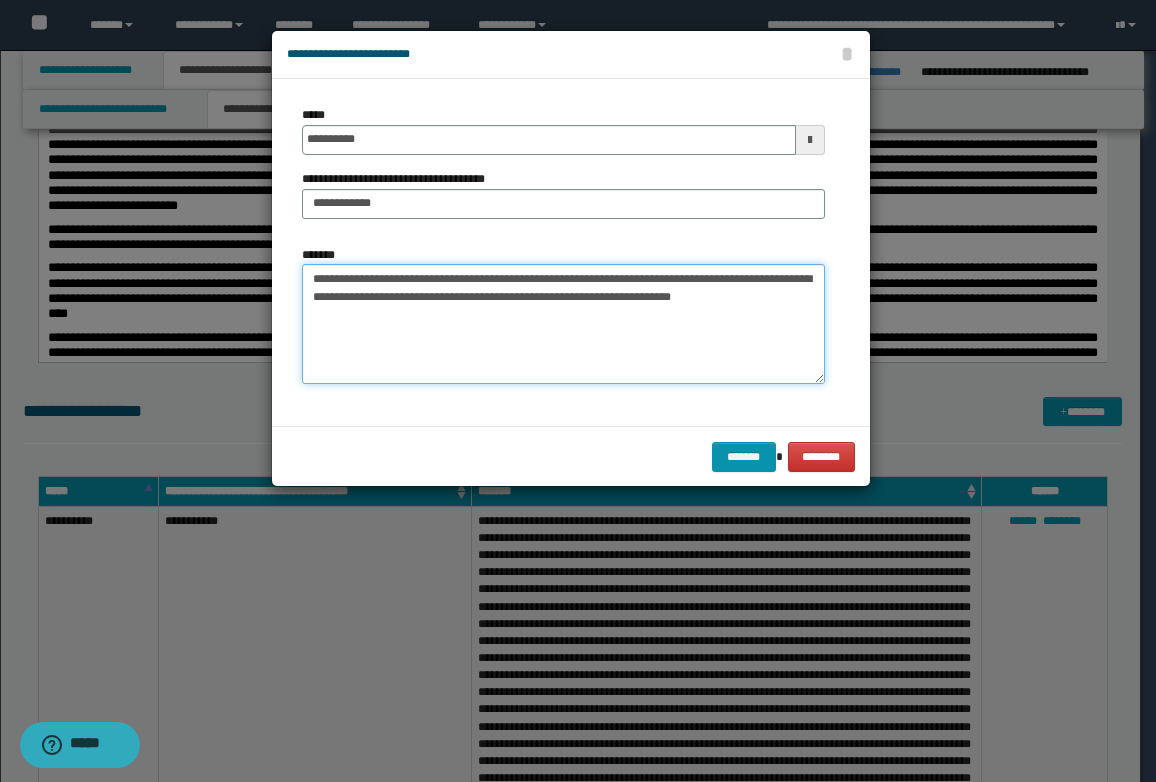 click on "**********" at bounding box center [563, 324] 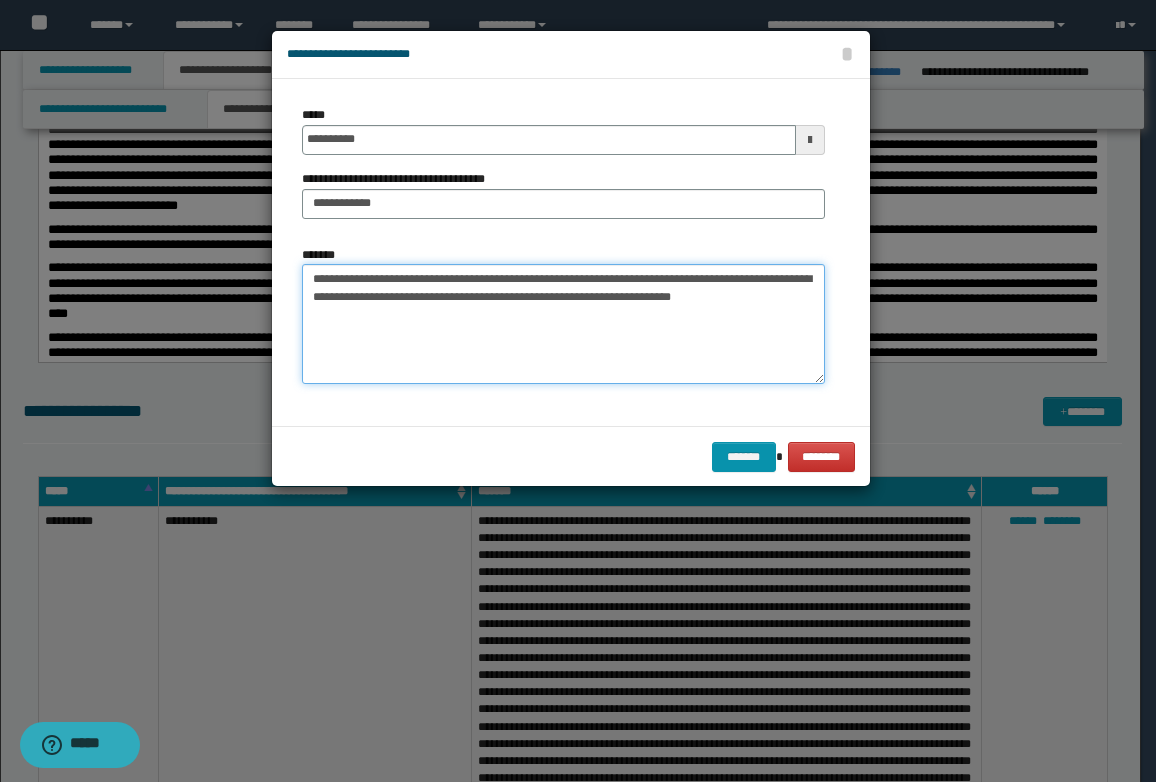 click on "**********" at bounding box center (563, 324) 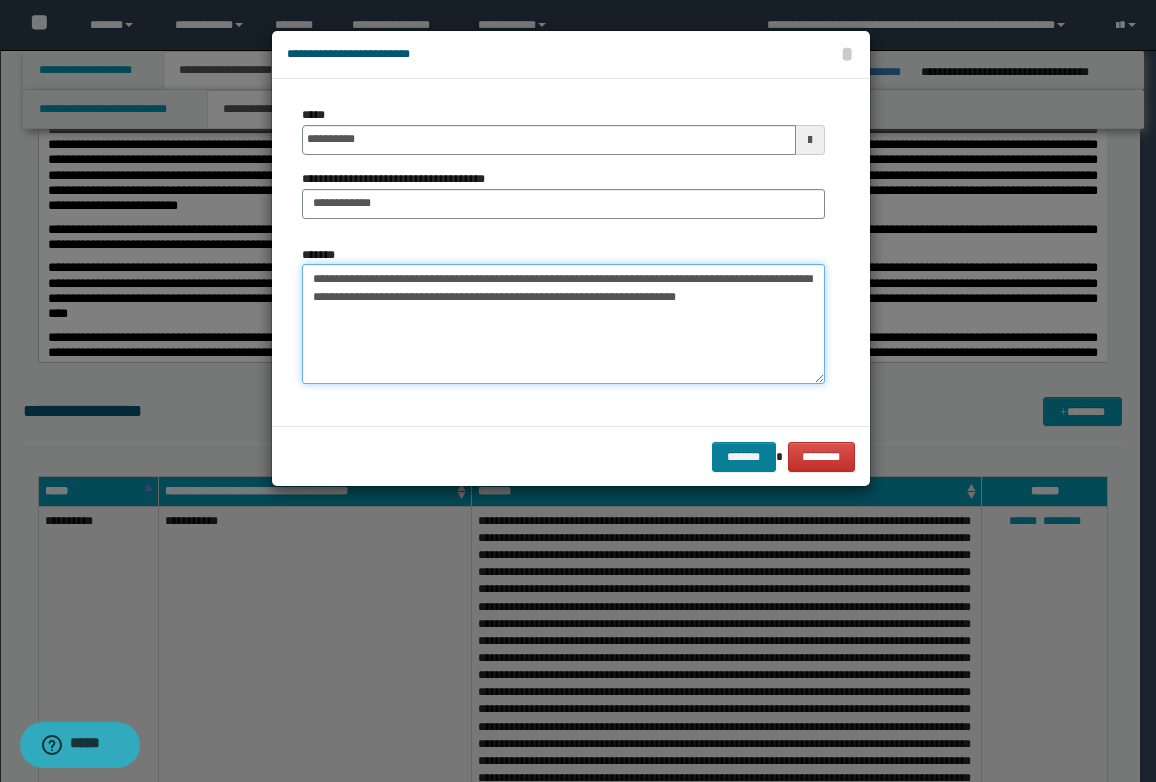type on "**********" 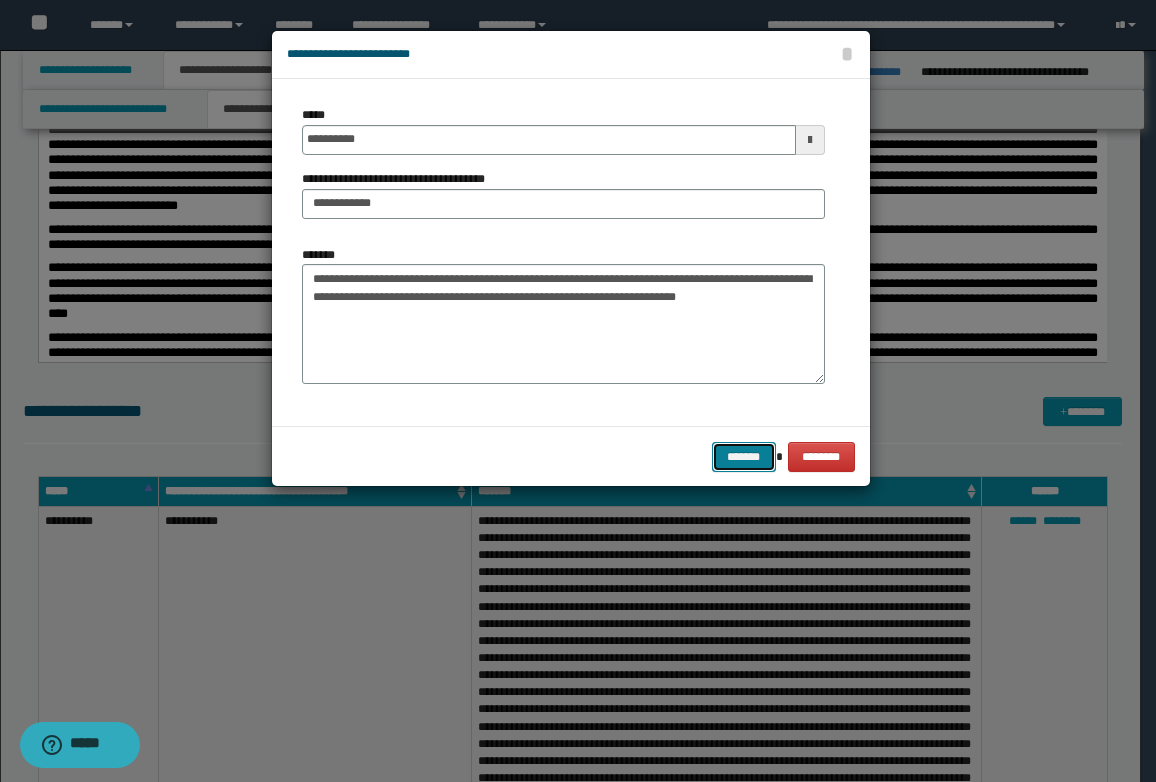 click on "*******" at bounding box center [744, 457] 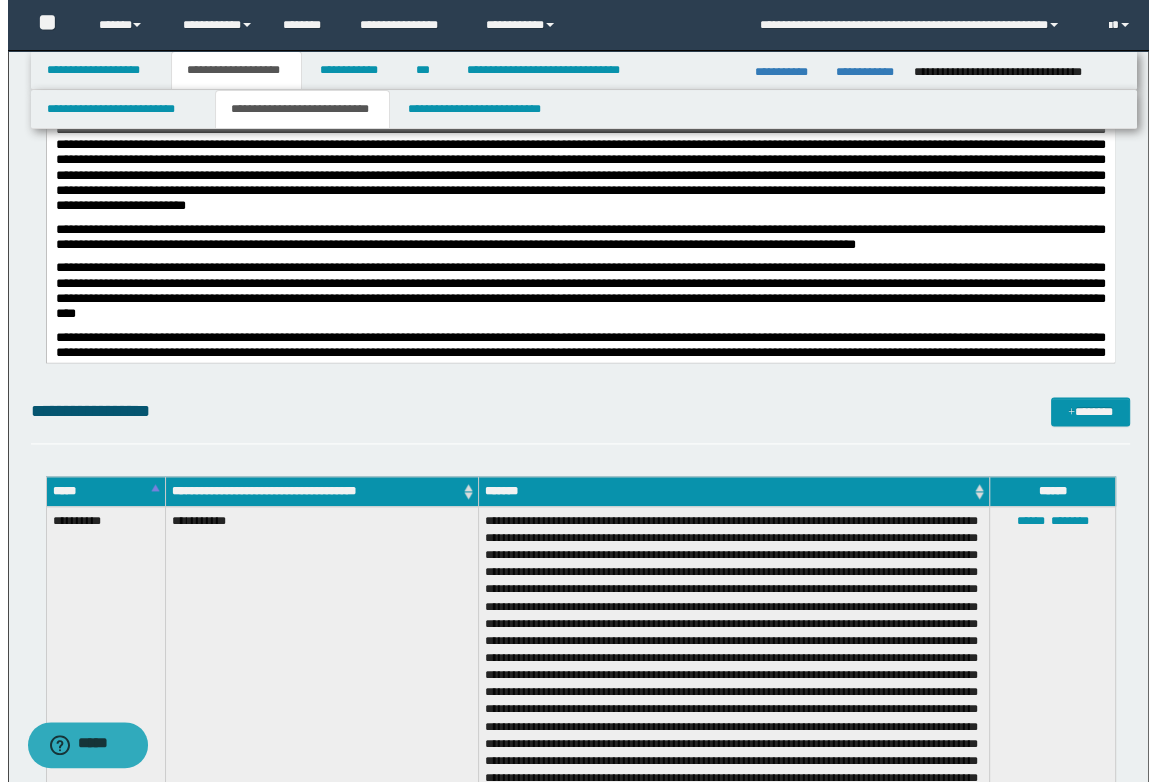 scroll, scrollTop: 1900, scrollLeft: 0, axis: vertical 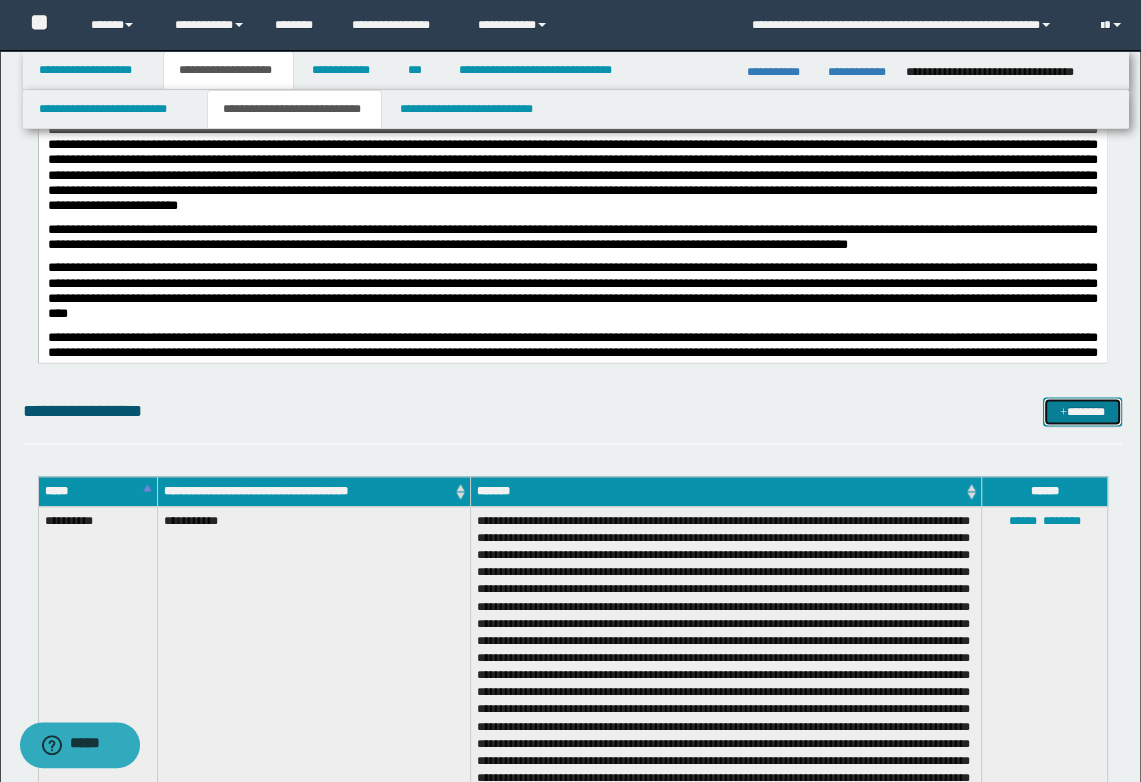 click on "*******" at bounding box center [1082, 412] 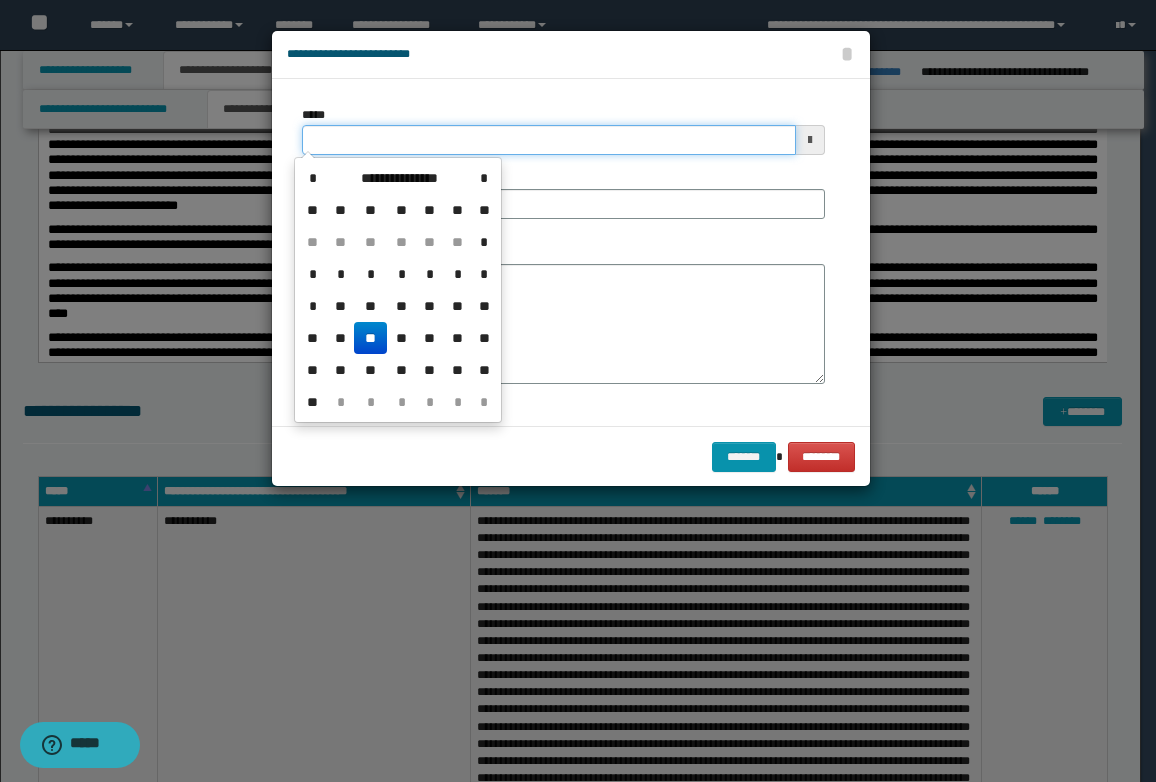 click on "*****" at bounding box center [549, 140] 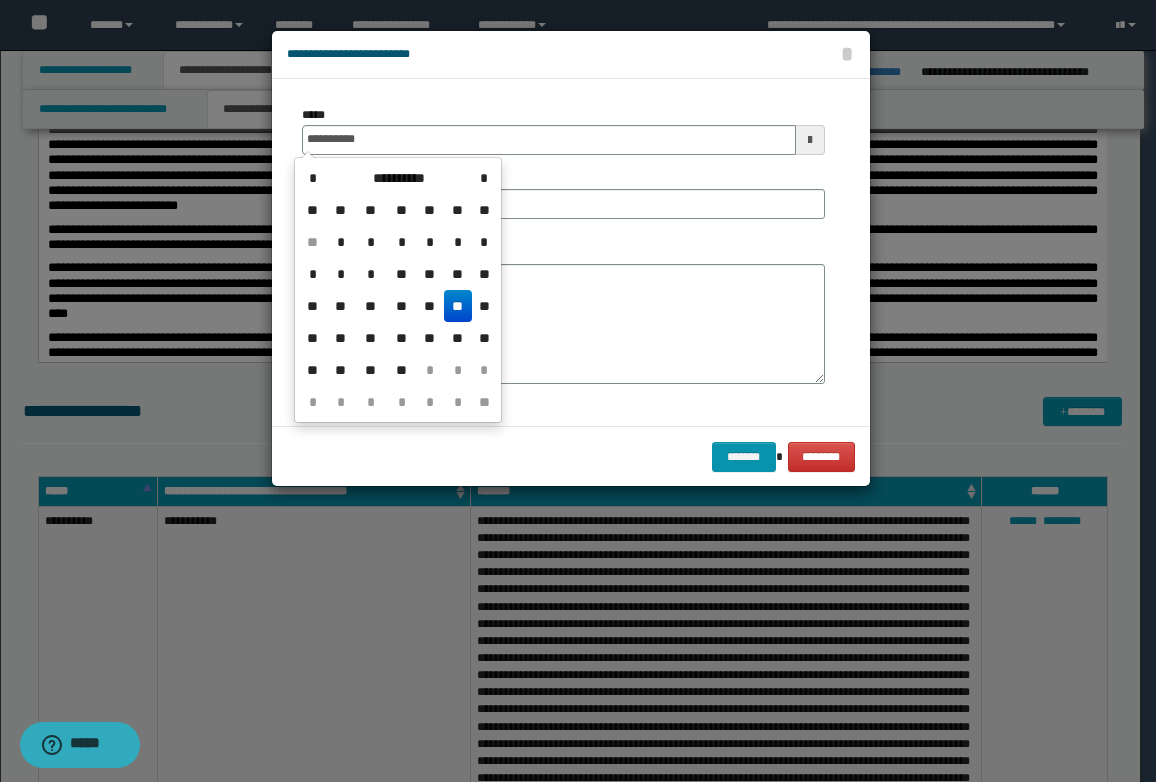 drag, startPoint x: 464, startPoint y: 293, endPoint x: 459, endPoint y: 281, distance: 13 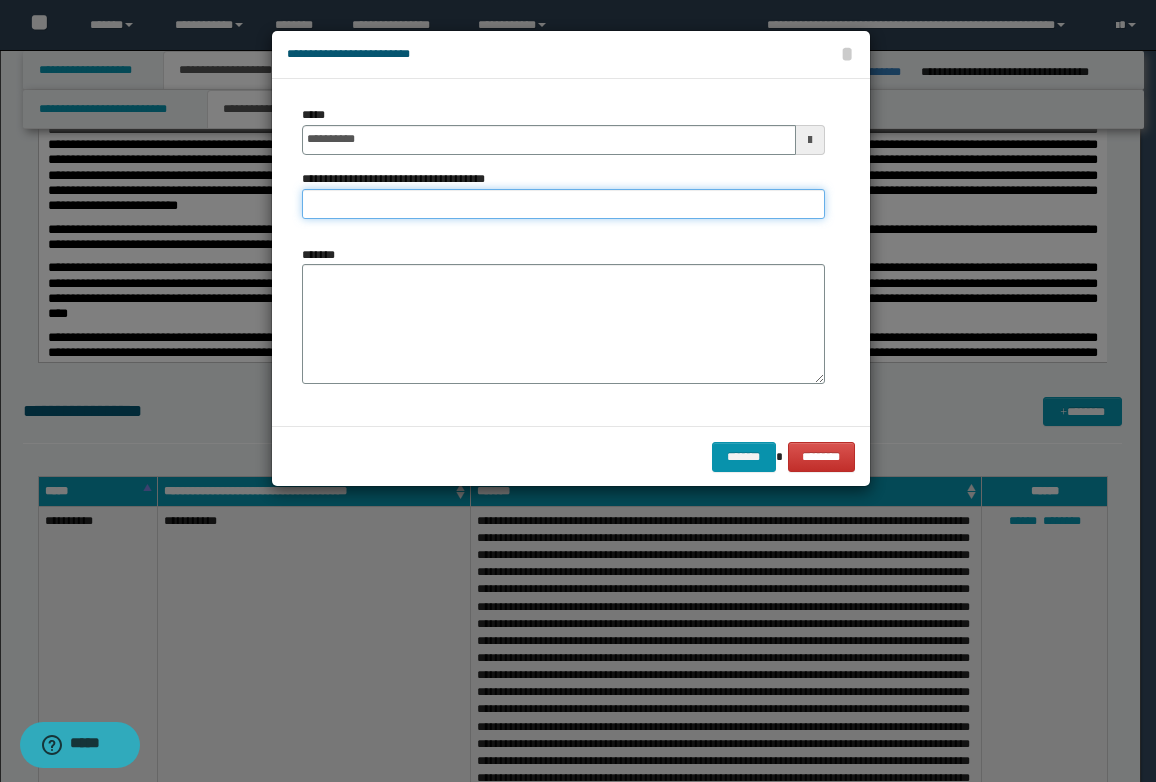 drag, startPoint x: 371, startPoint y: 207, endPoint x: 386, endPoint y: 216, distance: 17.492855 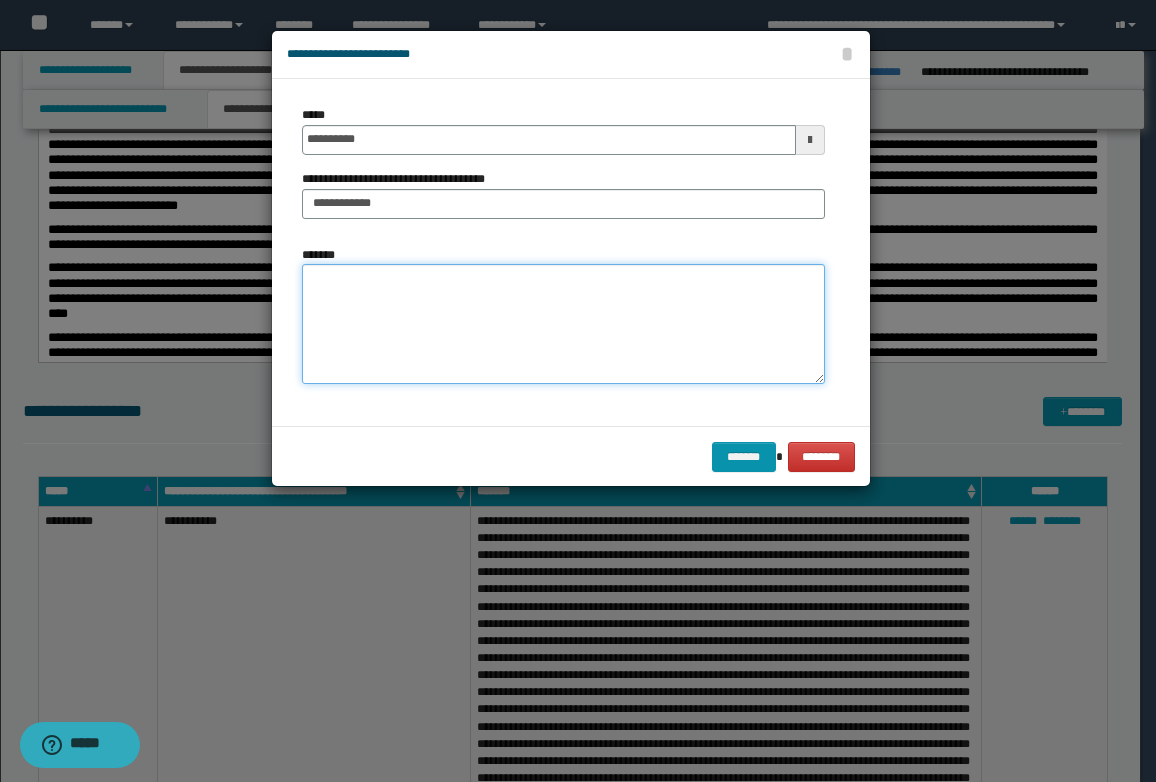 click on "*******" at bounding box center (563, 324) 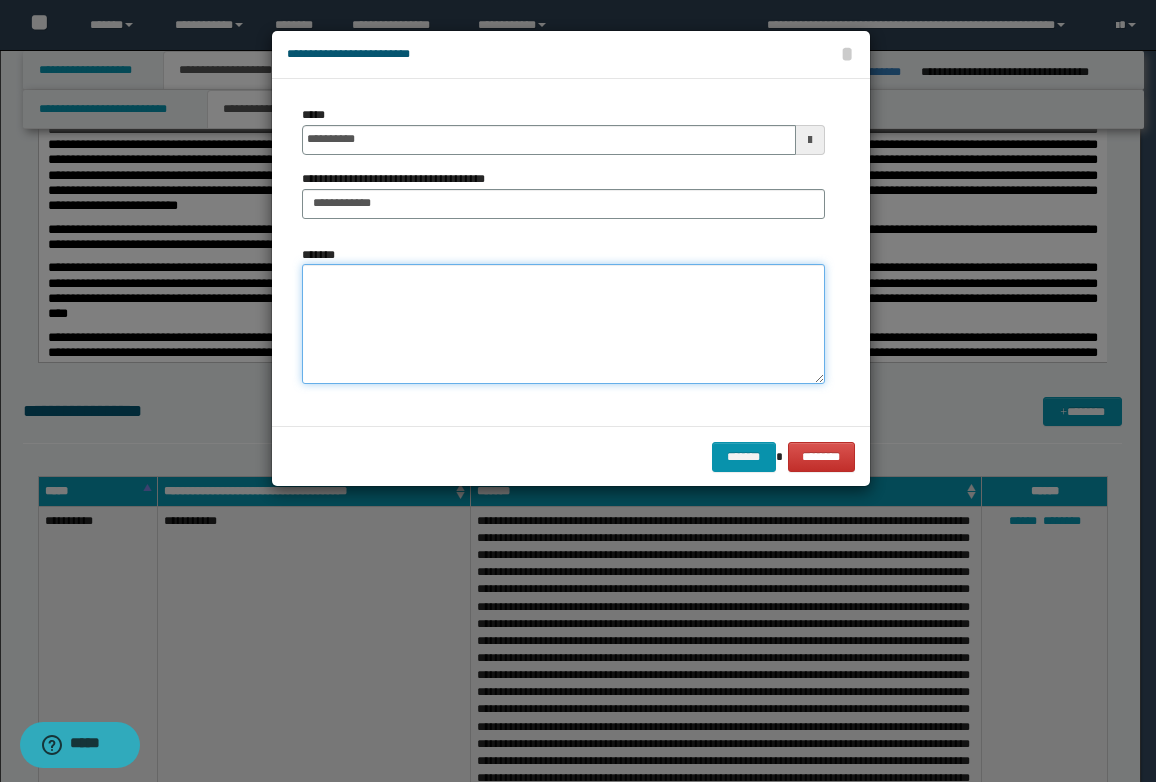 paste on "**********" 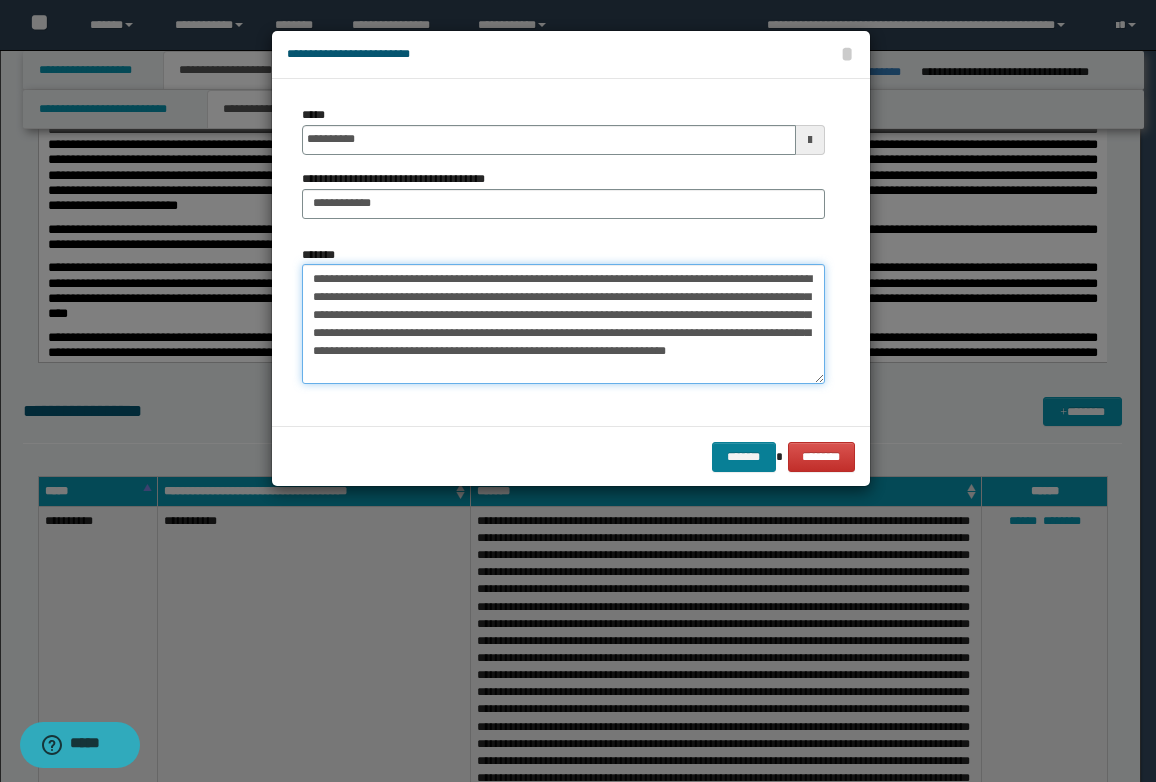 type on "**********" 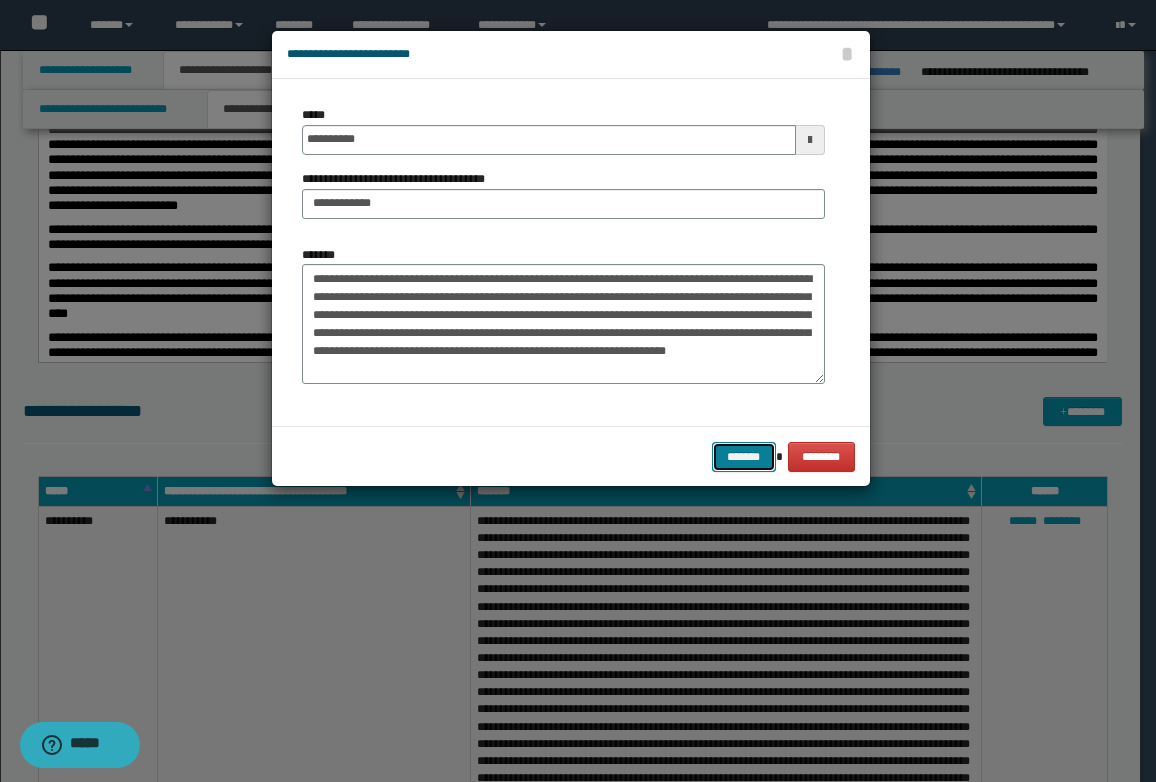 click on "*******" at bounding box center [744, 457] 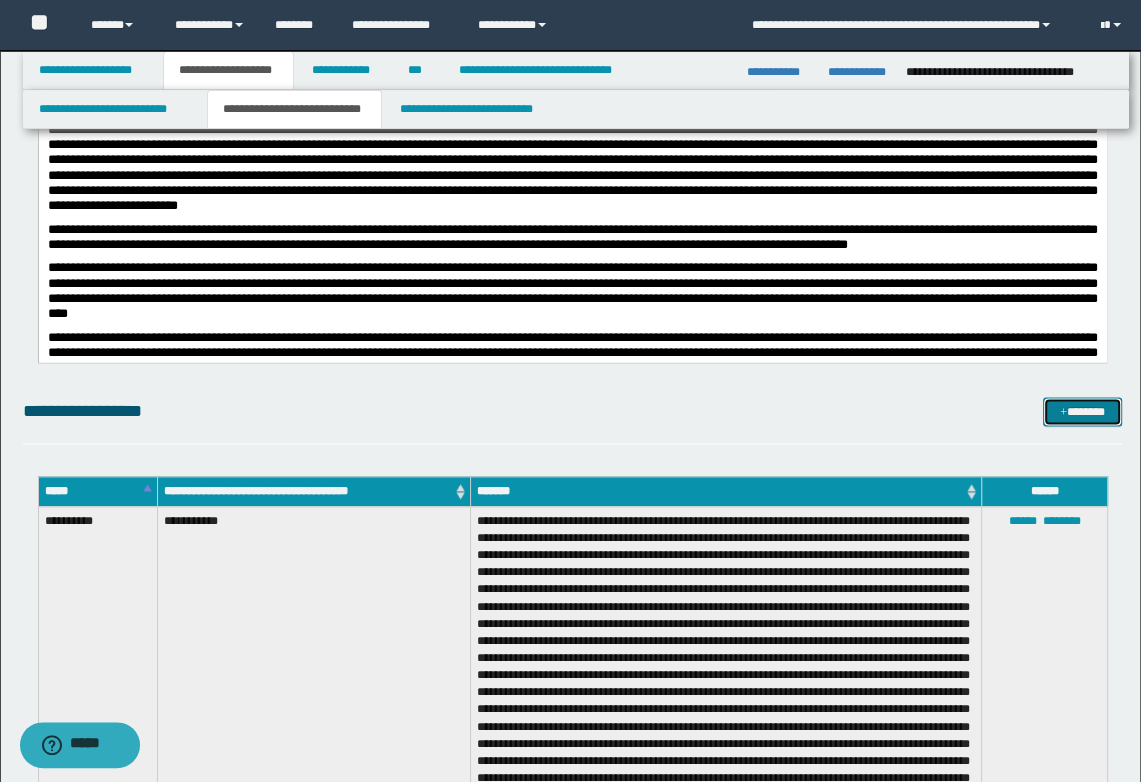click on "*******" at bounding box center [1082, 412] 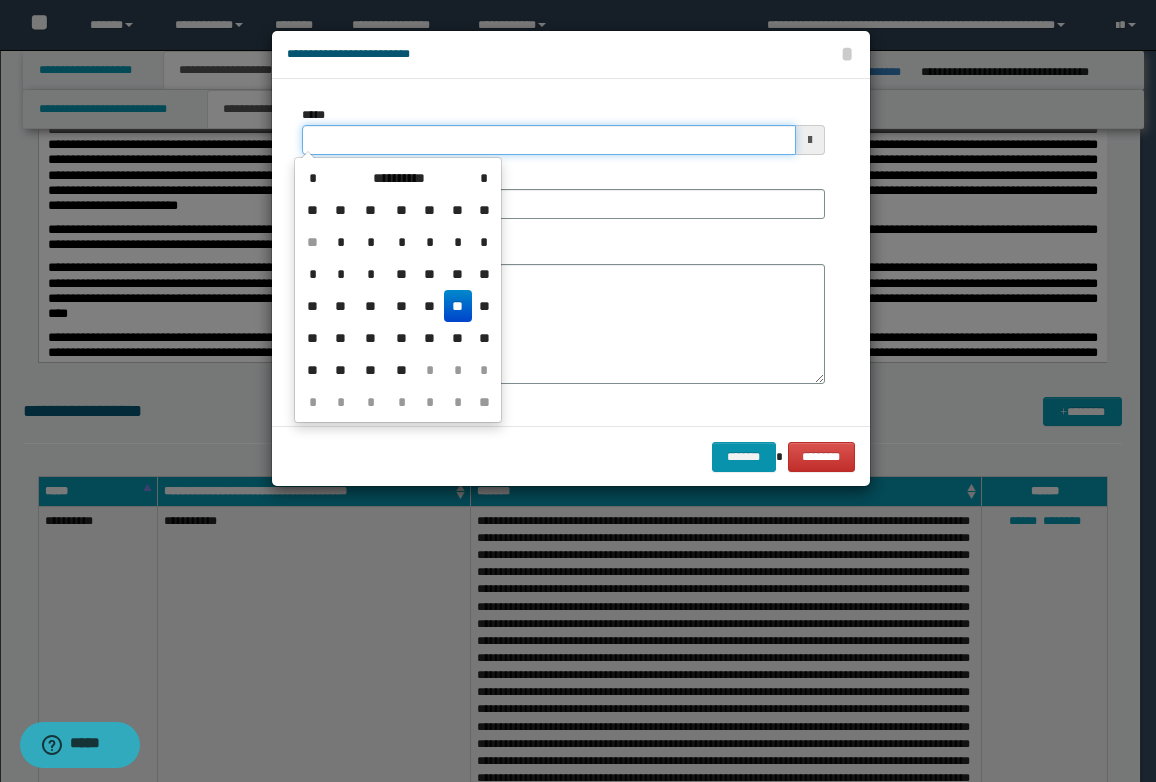 click on "*****" at bounding box center [549, 140] 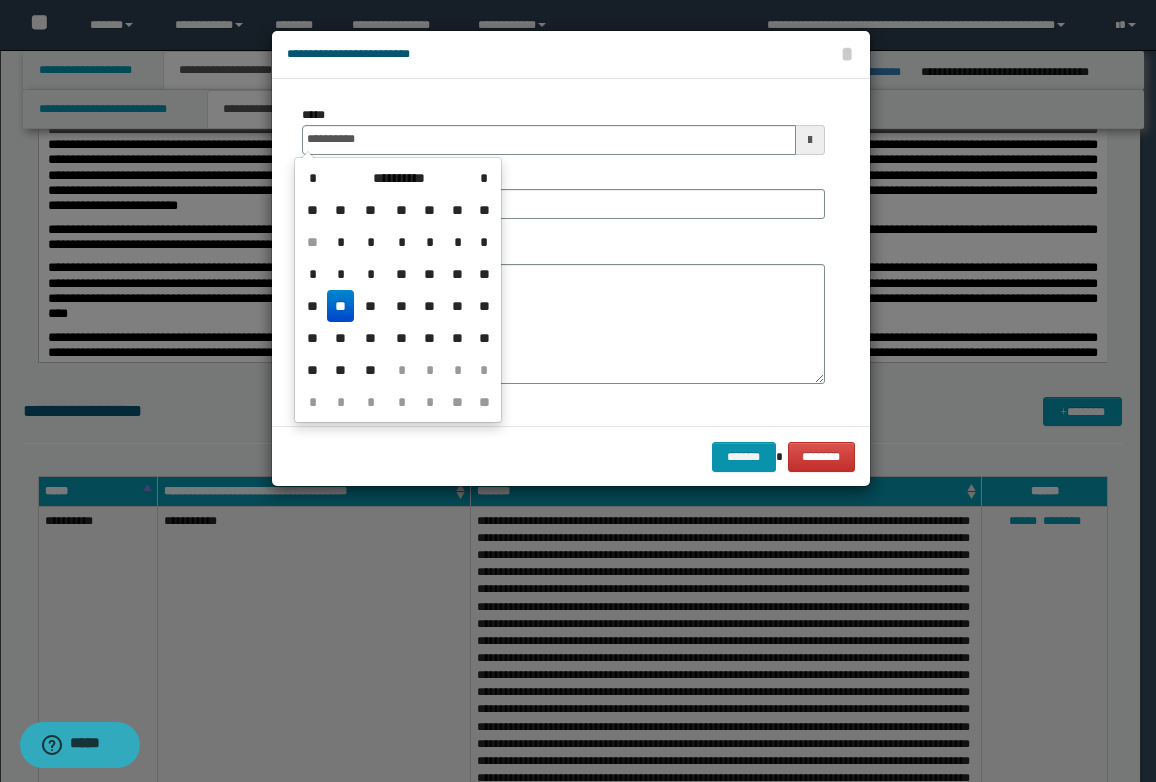 drag, startPoint x: 339, startPoint y: 301, endPoint x: 344, endPoint y: 255, distance: 46.270943 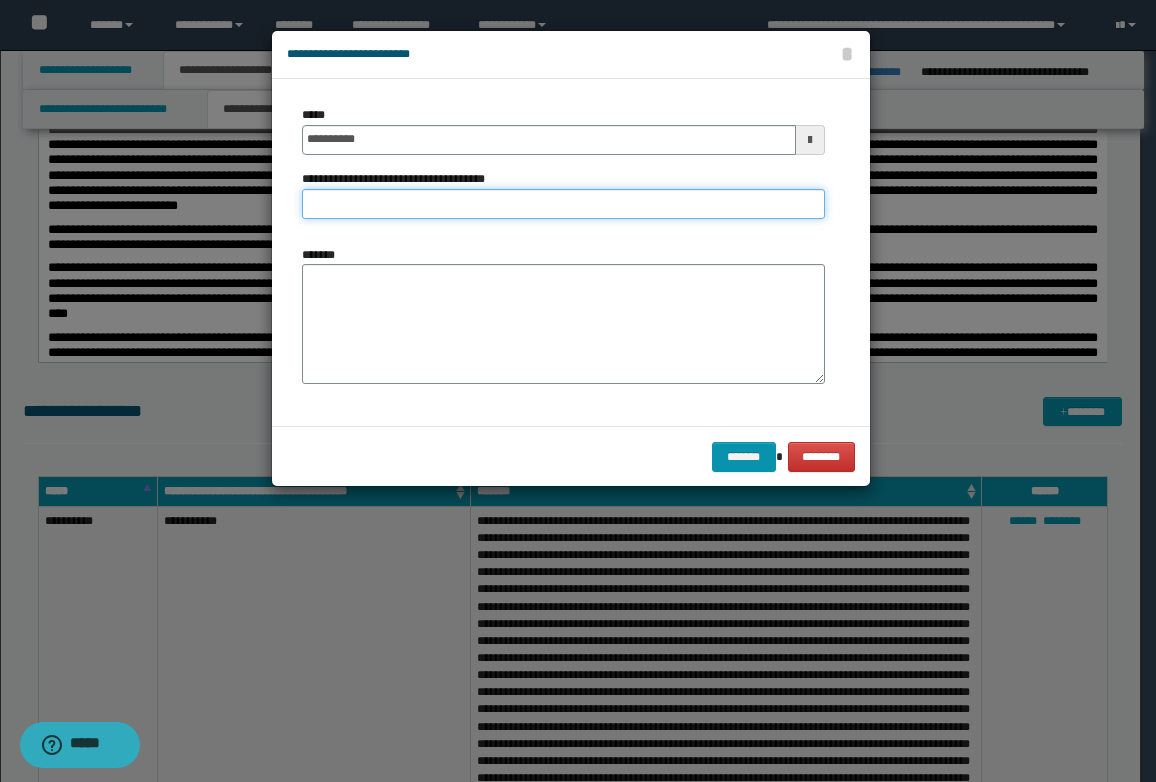 drag, startPoint x: 340, startPoint y: 206, endPoint x: 365, endPoint y: 221, distance: 29.15476 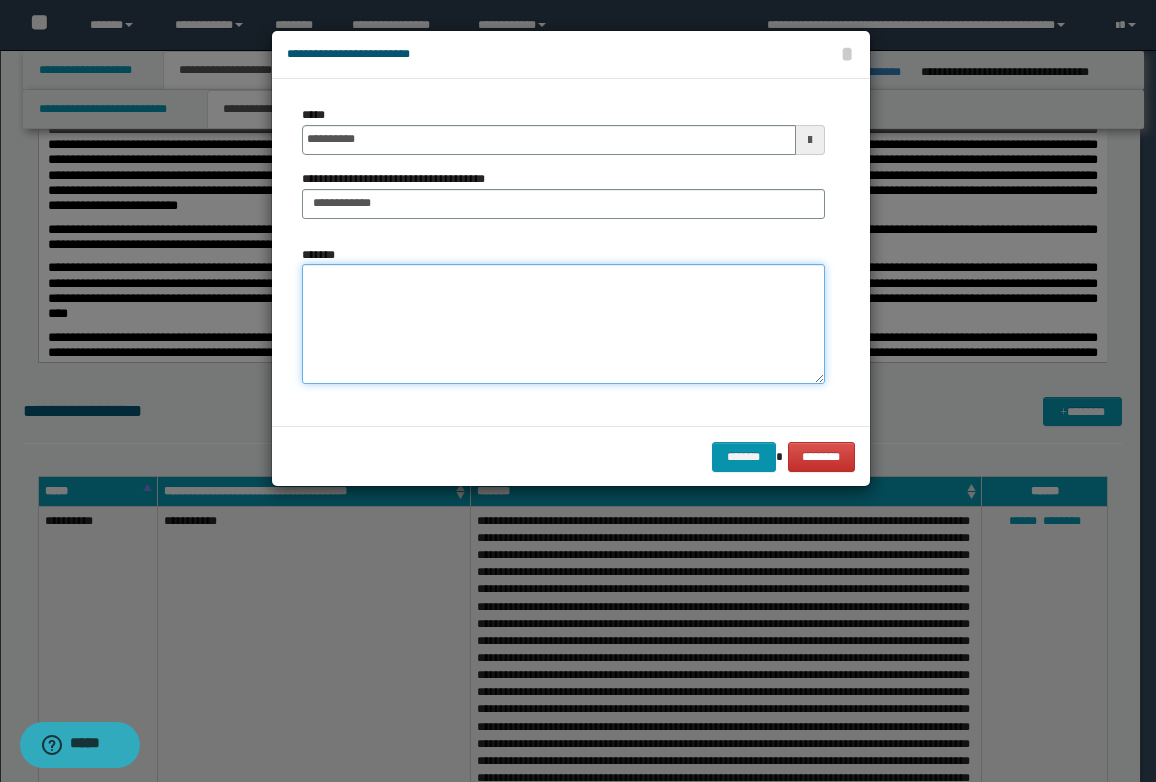 click on "*******" at bounding box center (563, 324) 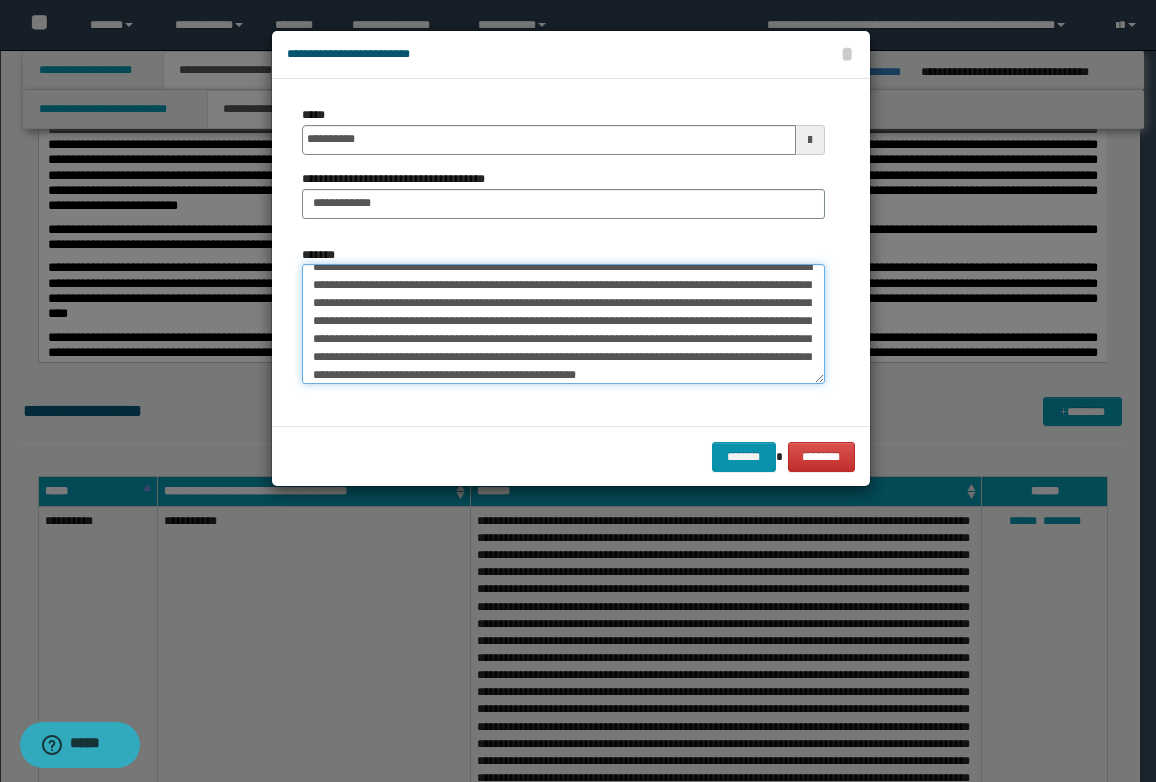 scroll, scrollTop: 0, scrollLeft: 0, axis: both 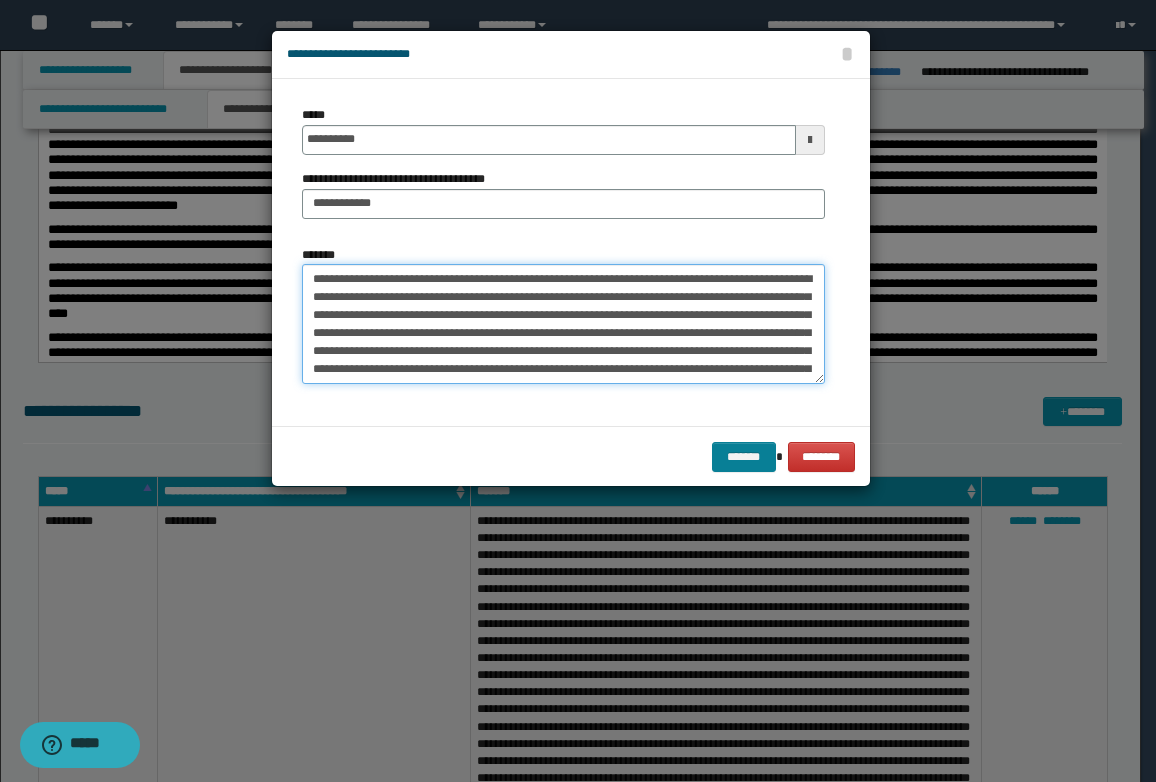 type on "**********" 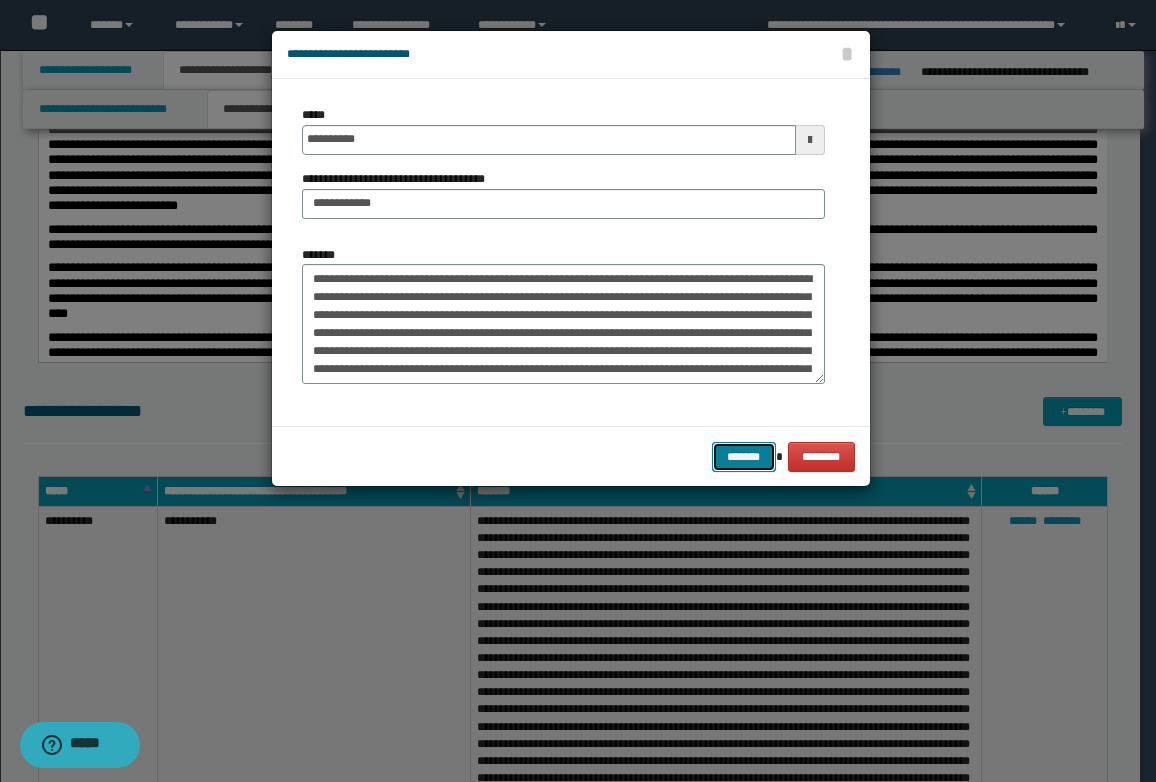 drag, startPoint x: 740, startPoint y: 455, endPoint x: 718, endPoint y: 453, distance: 22.090721 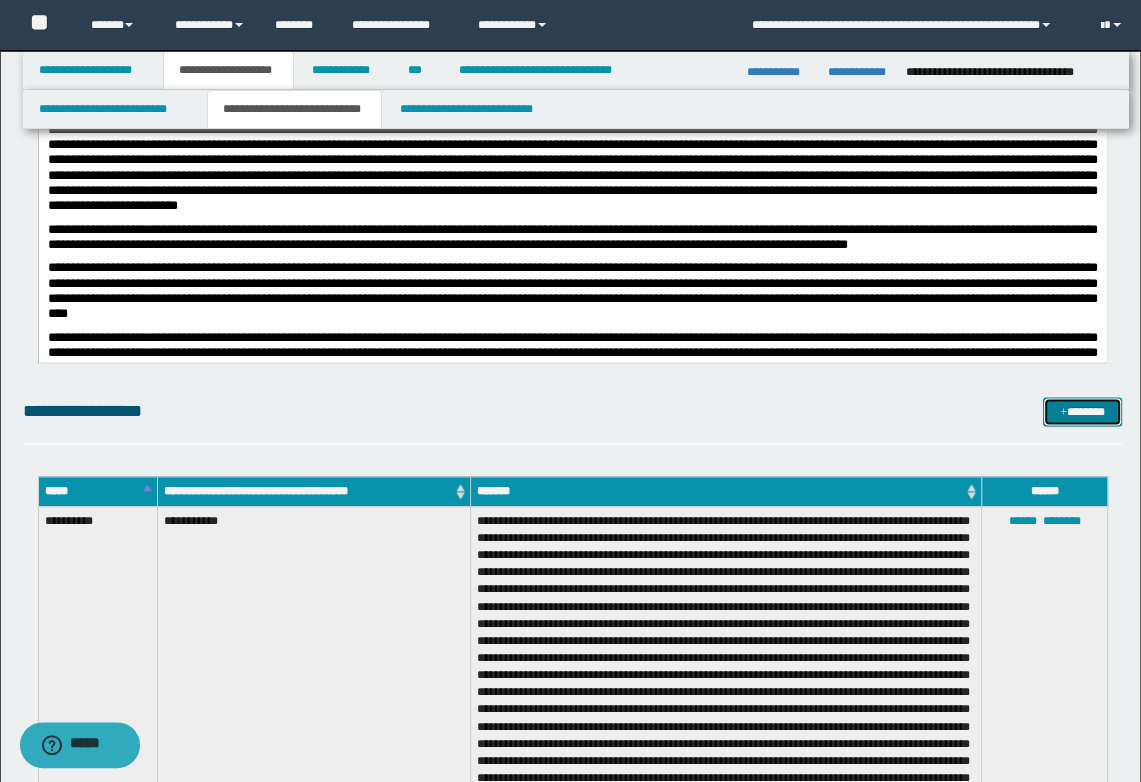click on "*******" at bounding box center [1082, 412] 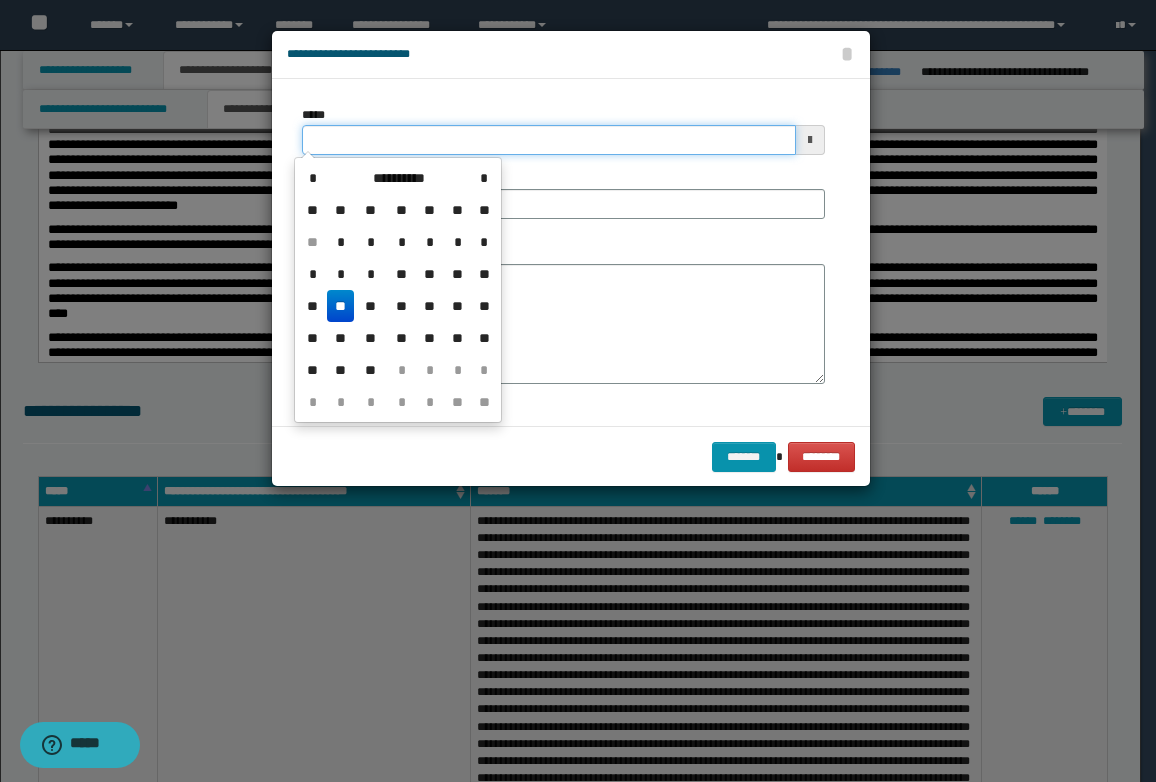 click on "*****" at bounding box center (549, 140) 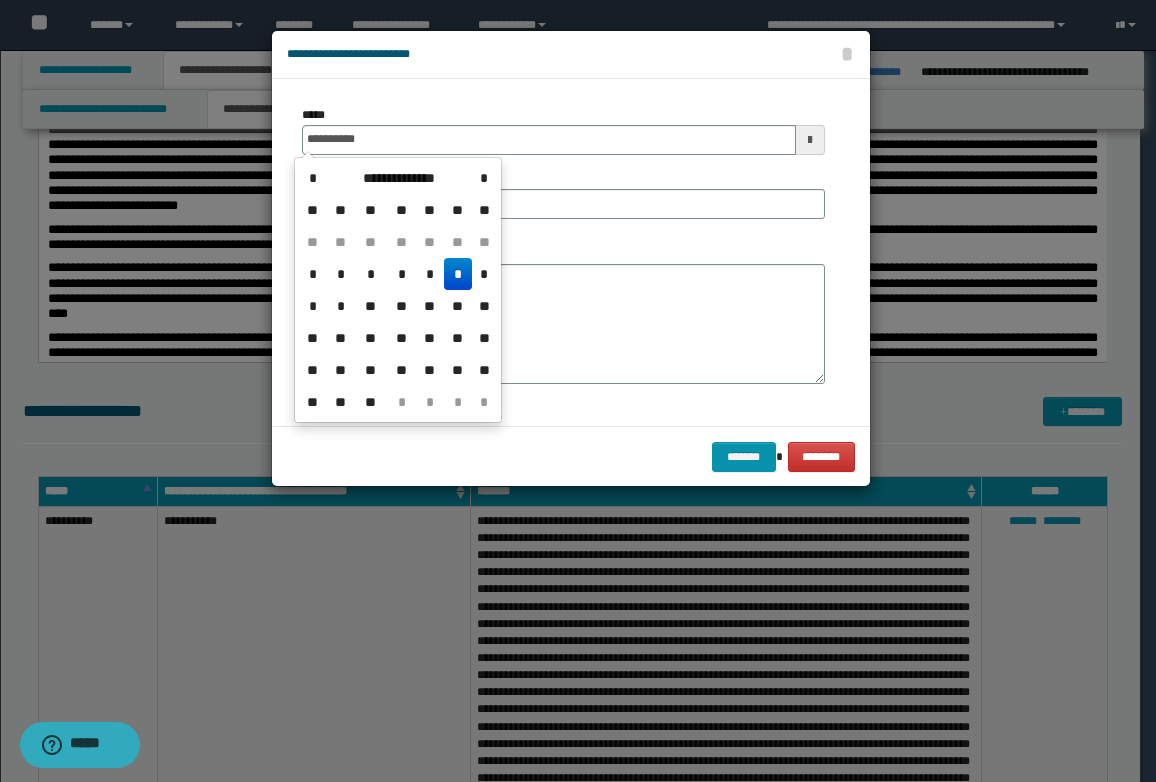 click on "*" at bounding box center [458, 274] 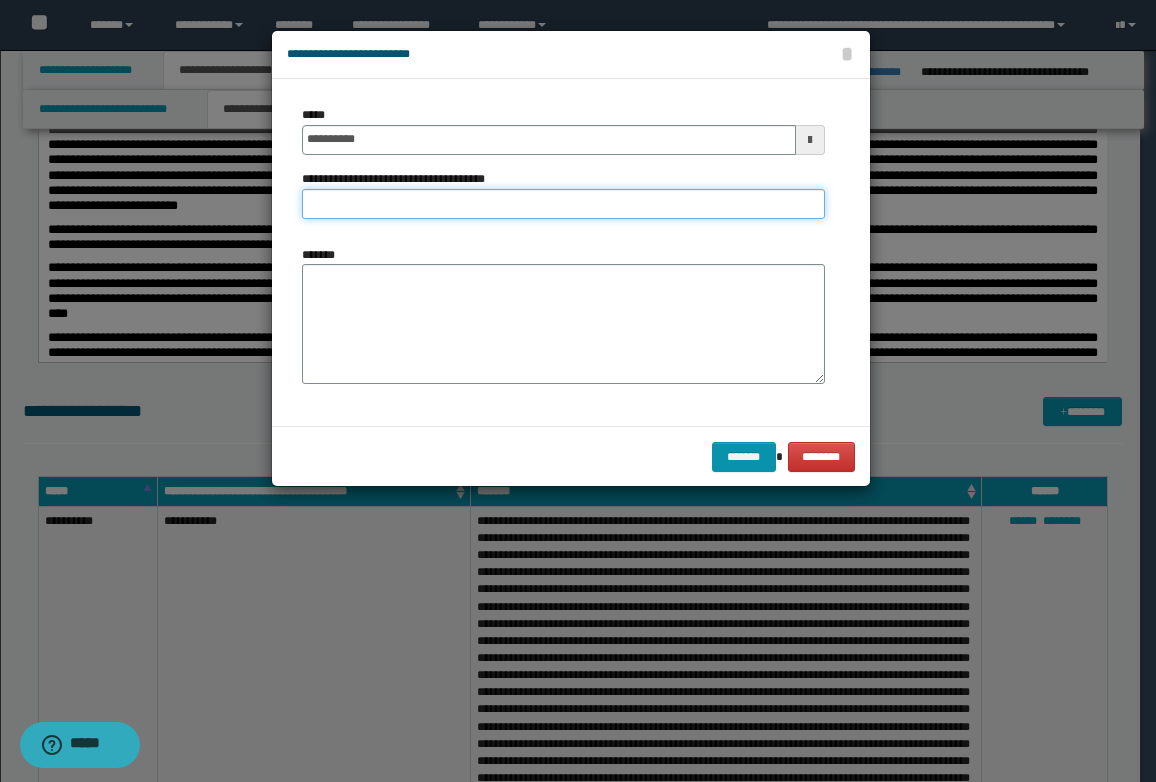 click on "**********" at bounding box center [563, 204] 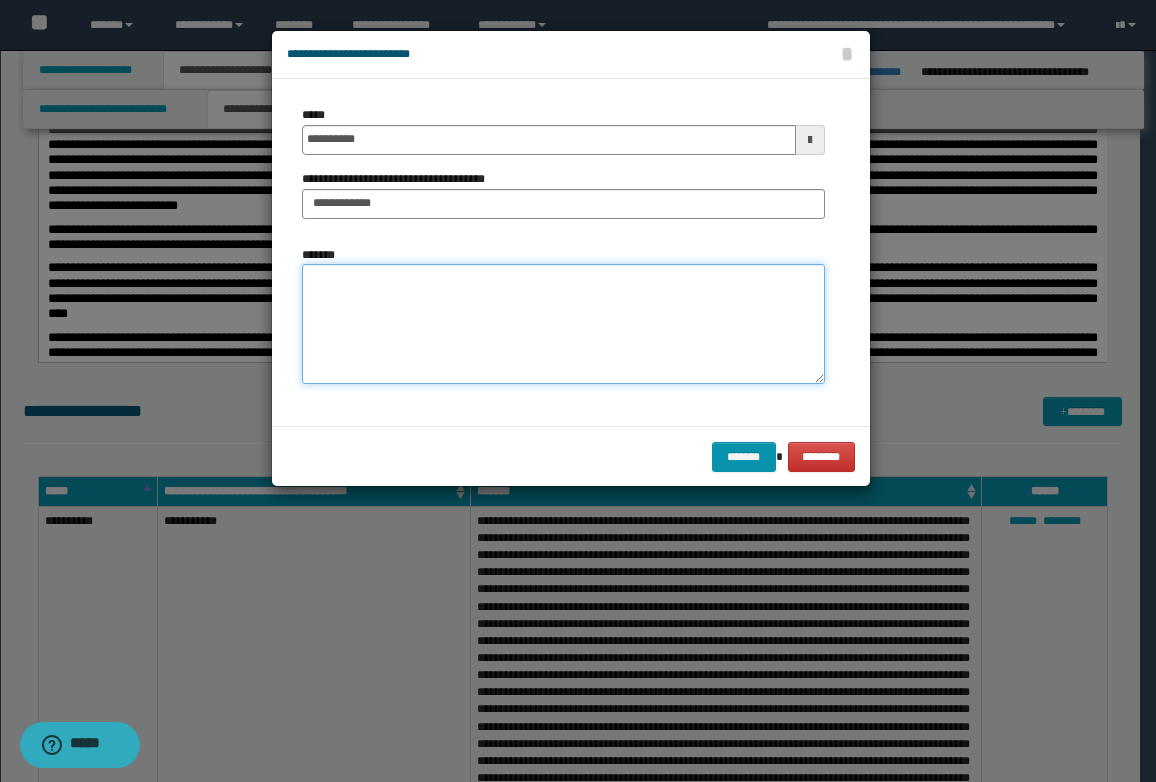click on "*******" at bounding box center [563, 324] 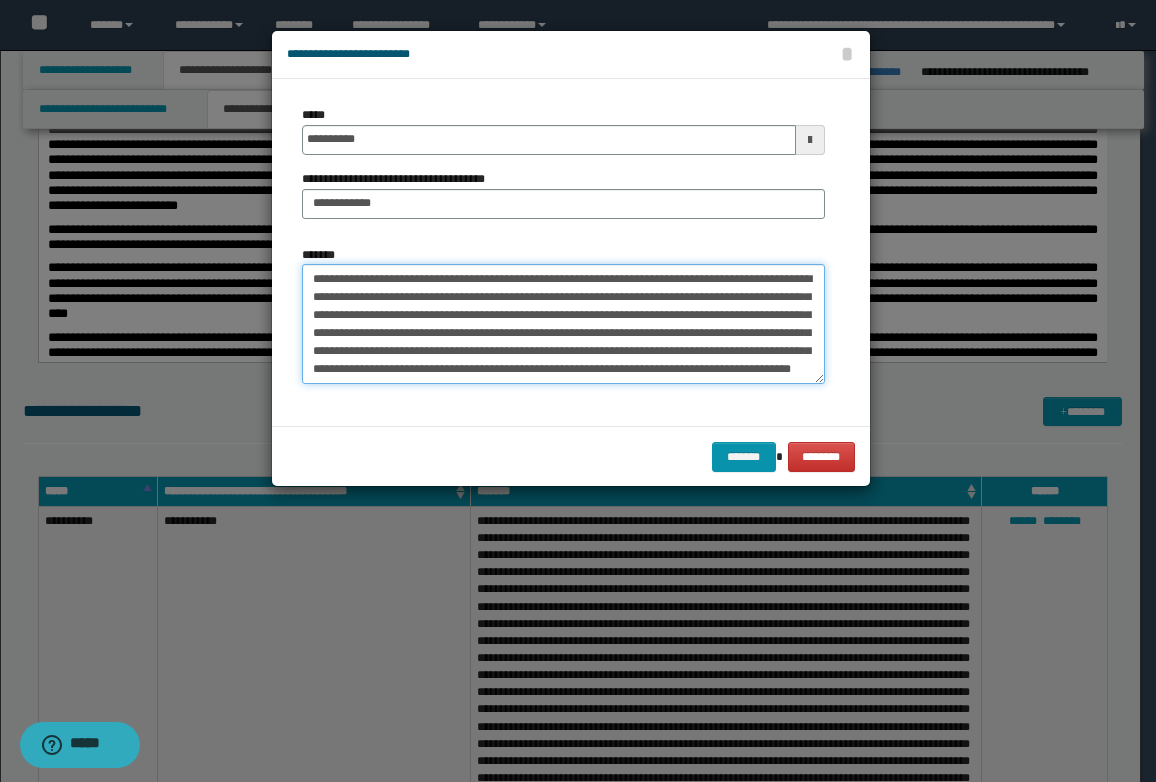 scroll, scrollTop: 0, scrollLeft: 0, axis: both 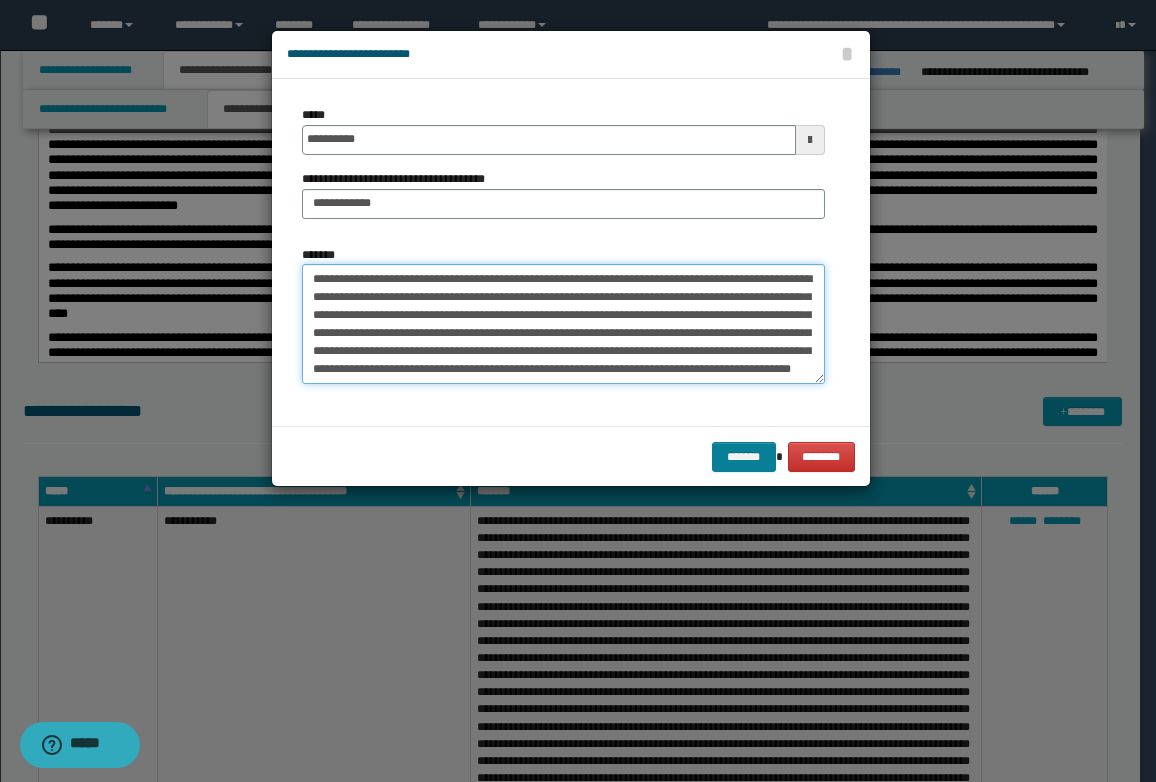 type on "**********" 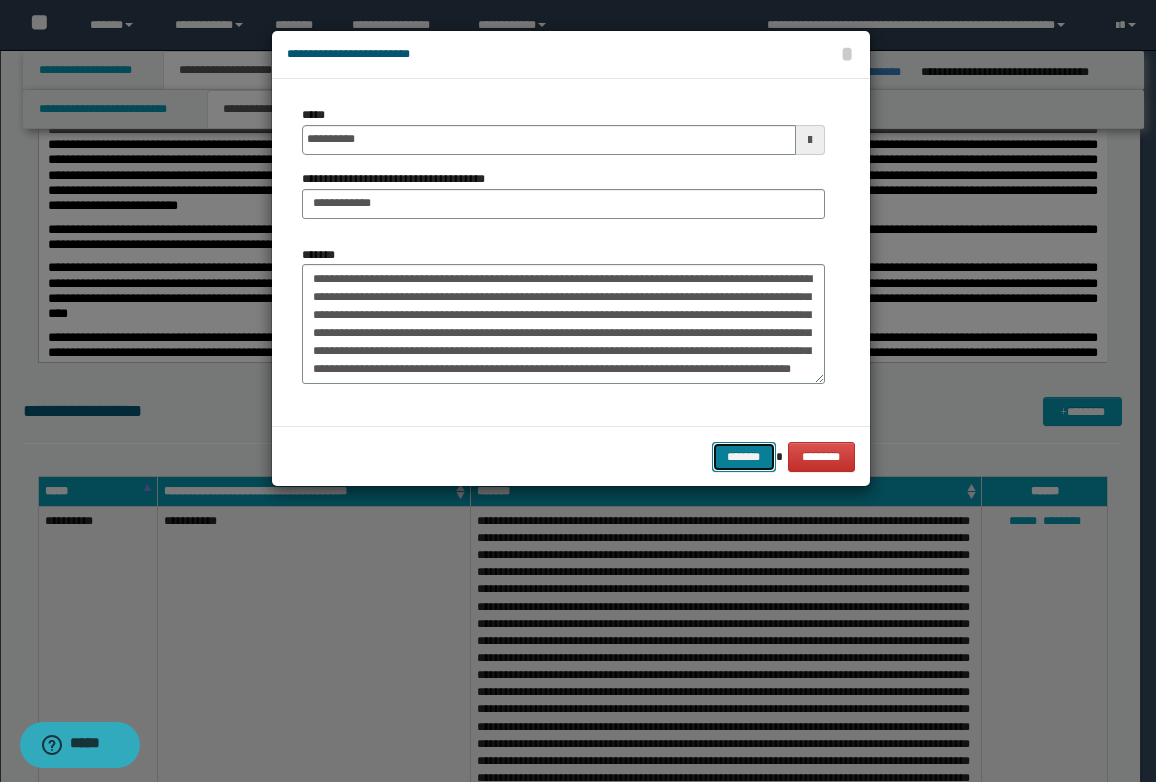 click on "*******" at bounding box center [744, 457] 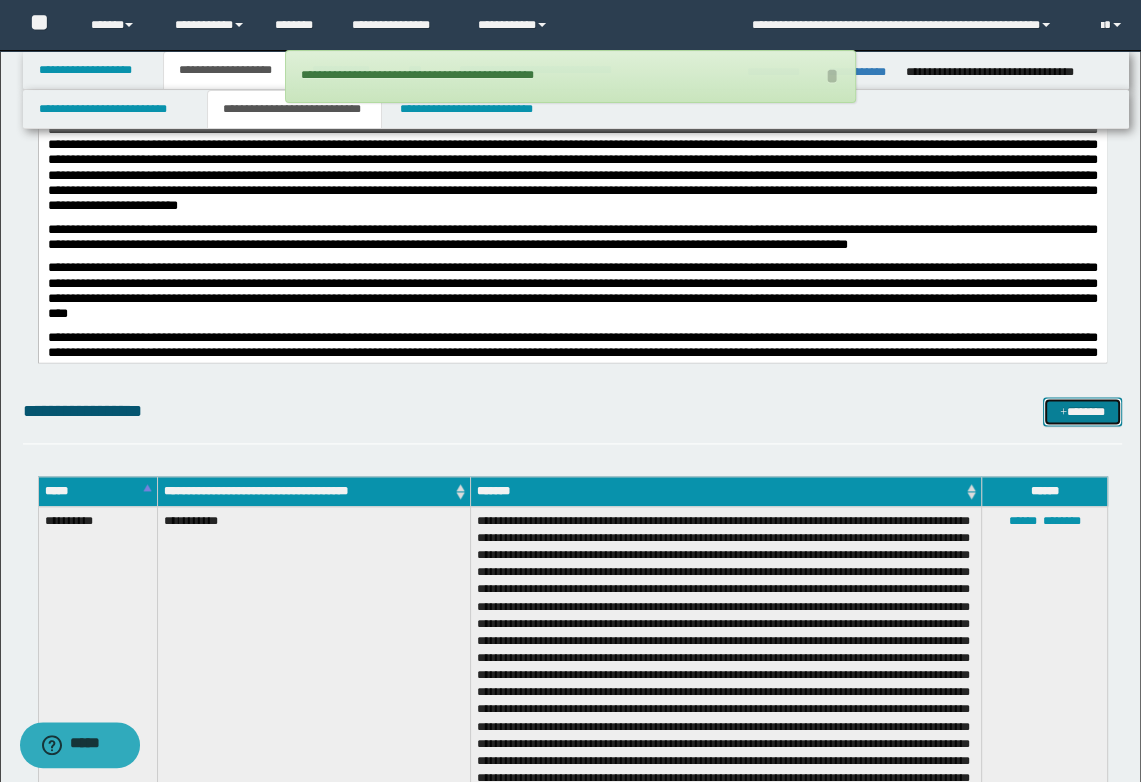 click on "*******" at bounding box center [1082, 412] 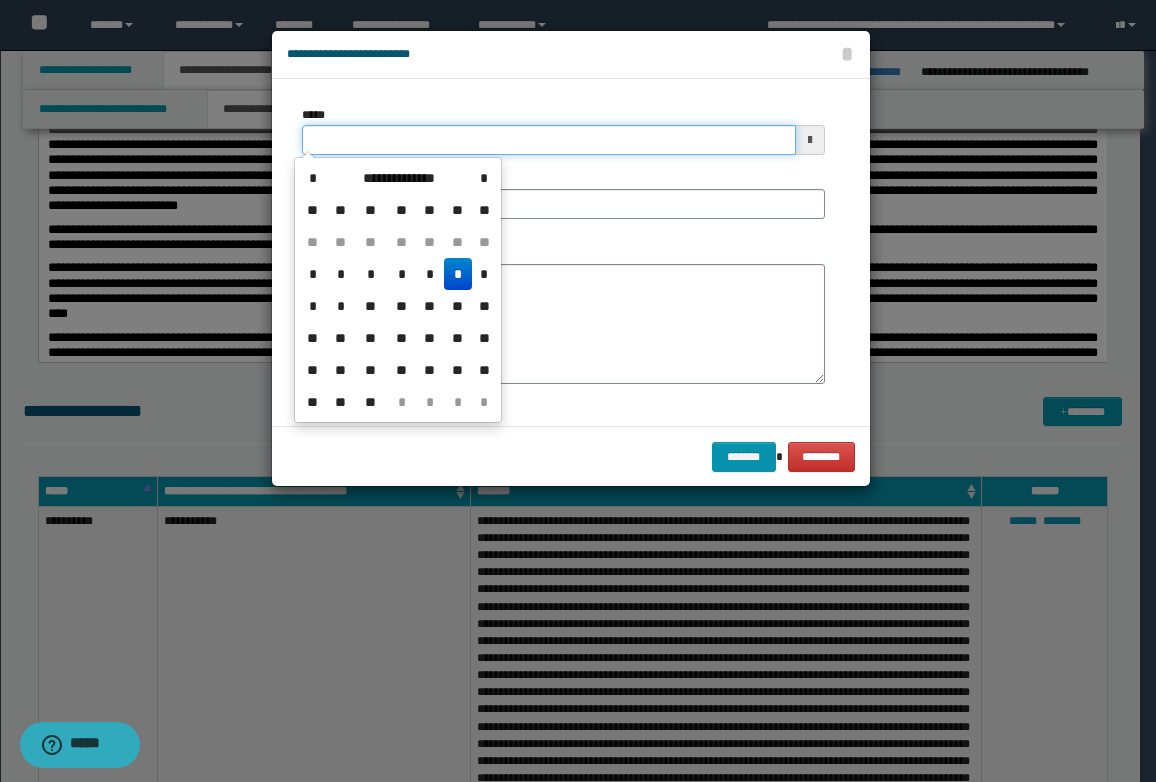 click on "*****" at bounding box center [549, 140] 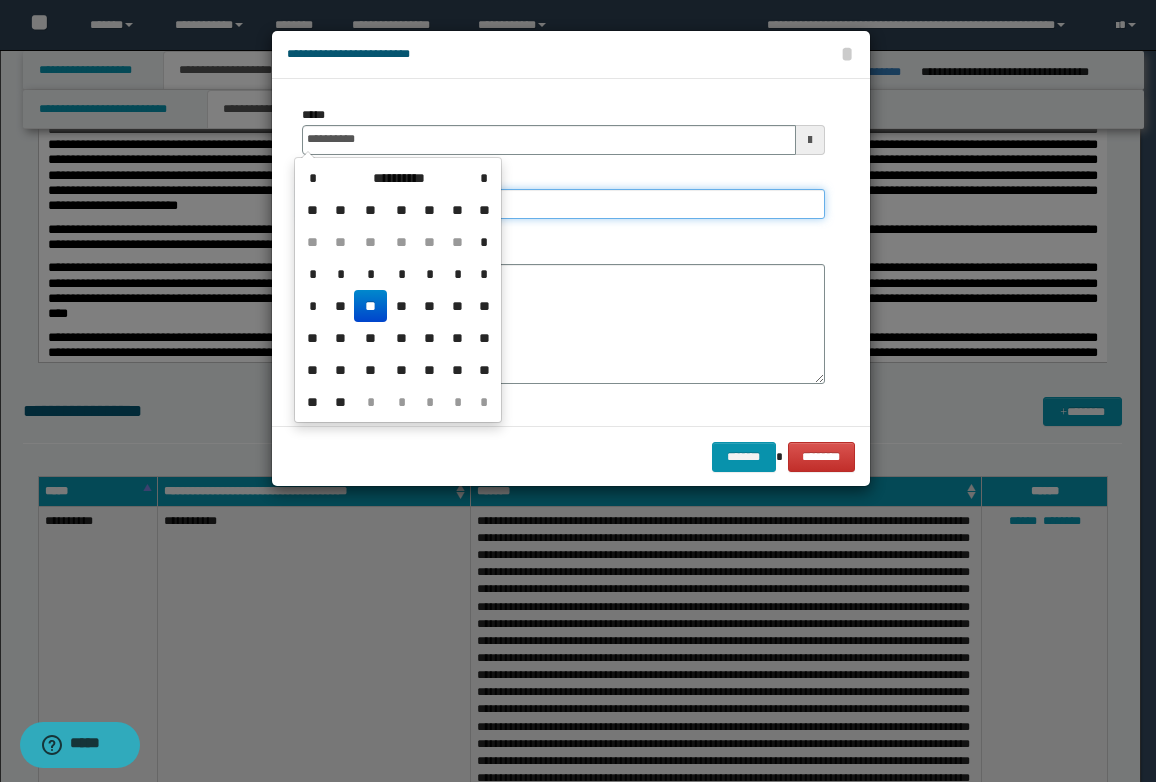 type on "**********" 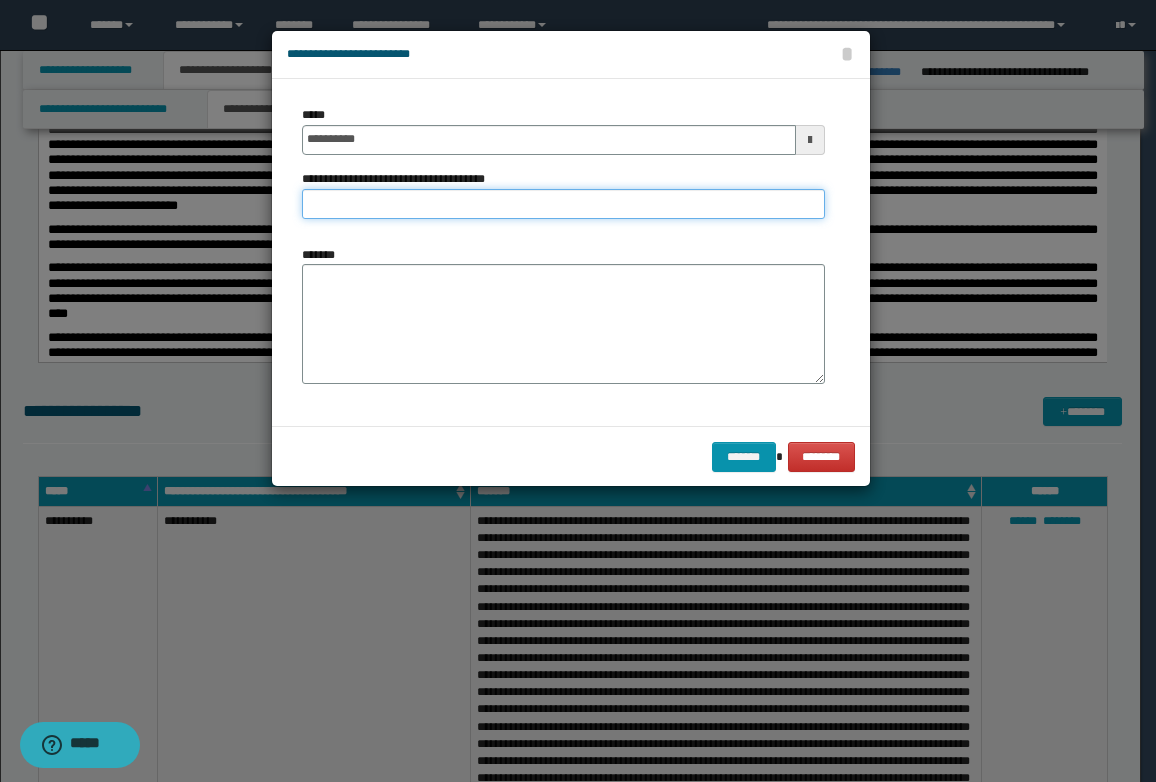 type on "*********" 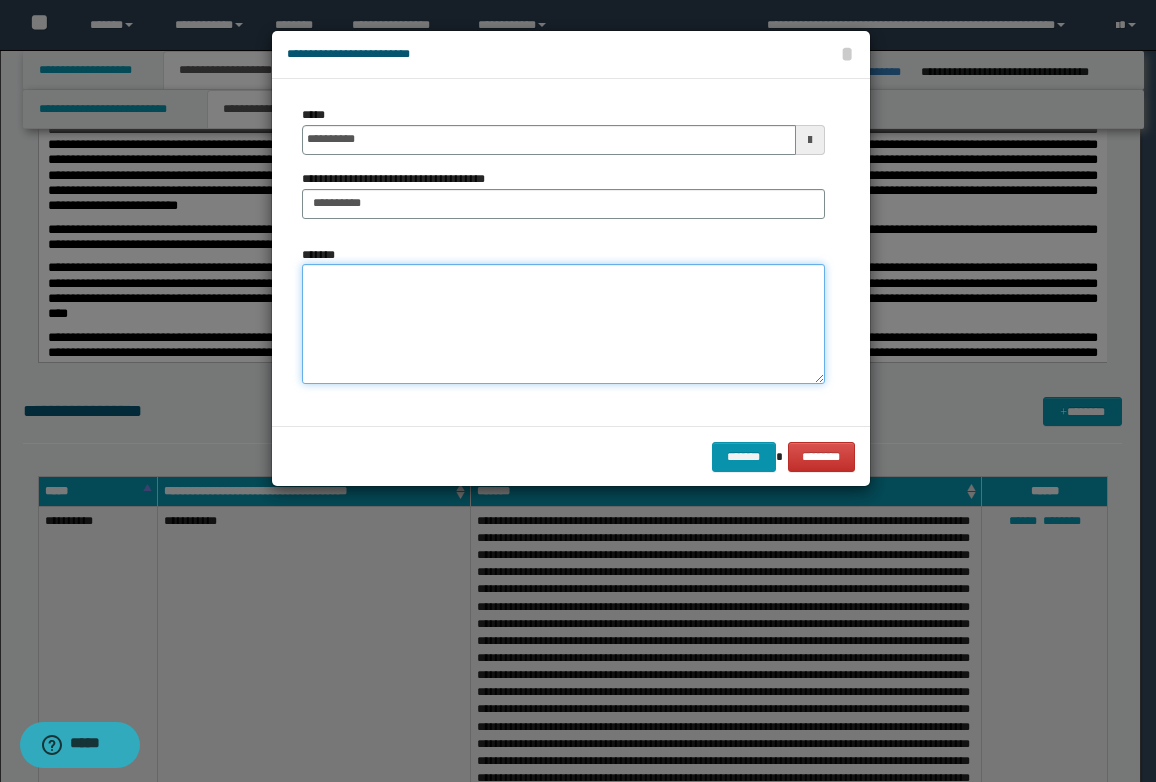 click on "*******" at bounding box center [563, 324] 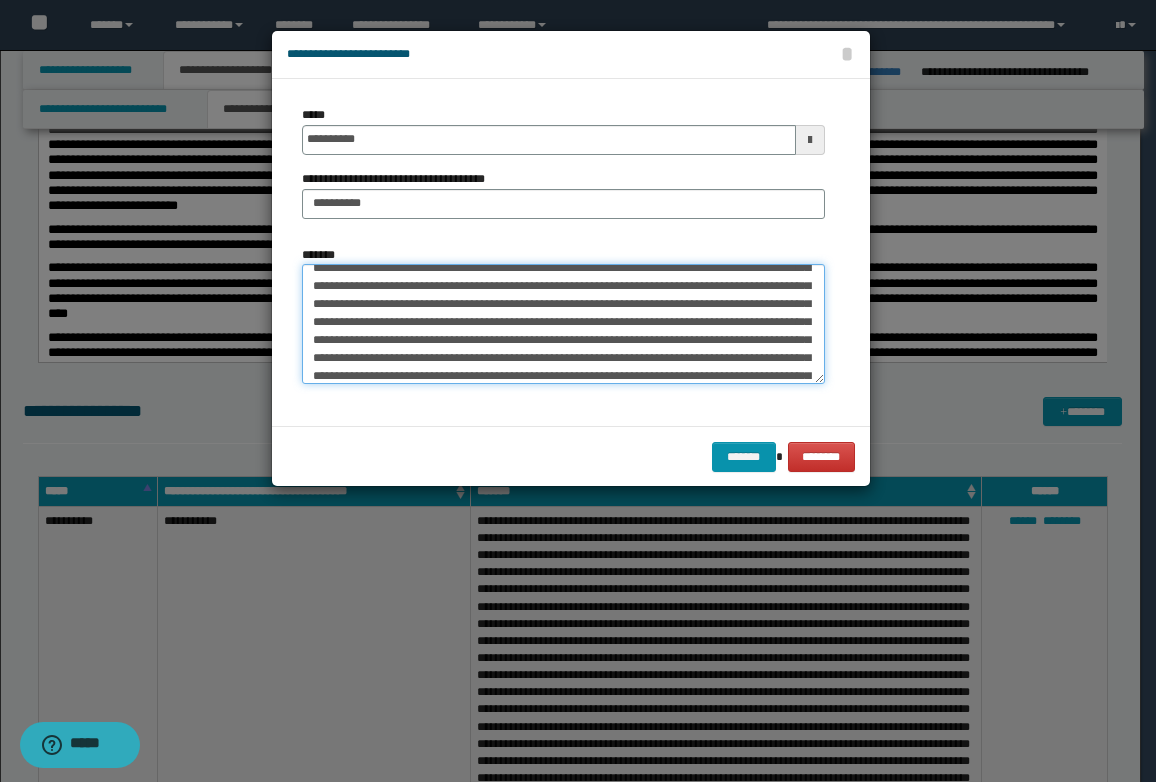 scroll, scrollTop: 100, scrollLeft: 0, axis: vertical 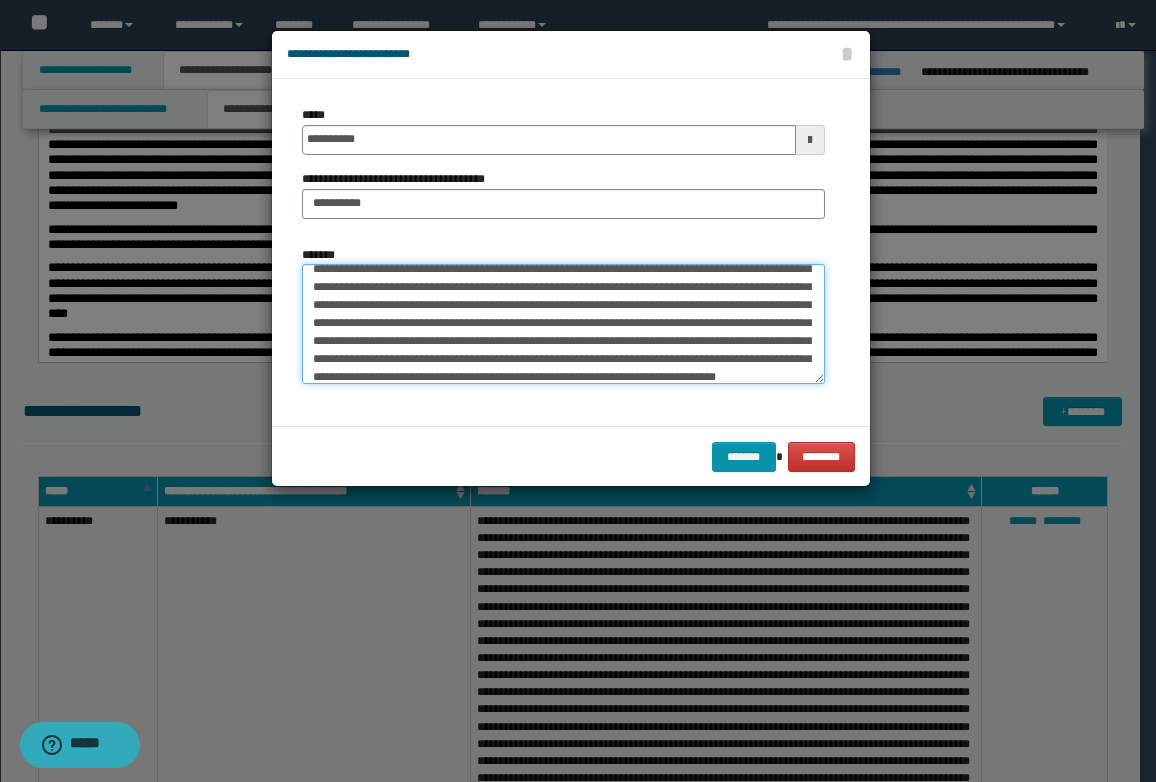 drag, startPoint x: 639, startPoint y: 344, endPoint x: 574, endPoint y: 339, distance: 65.192024 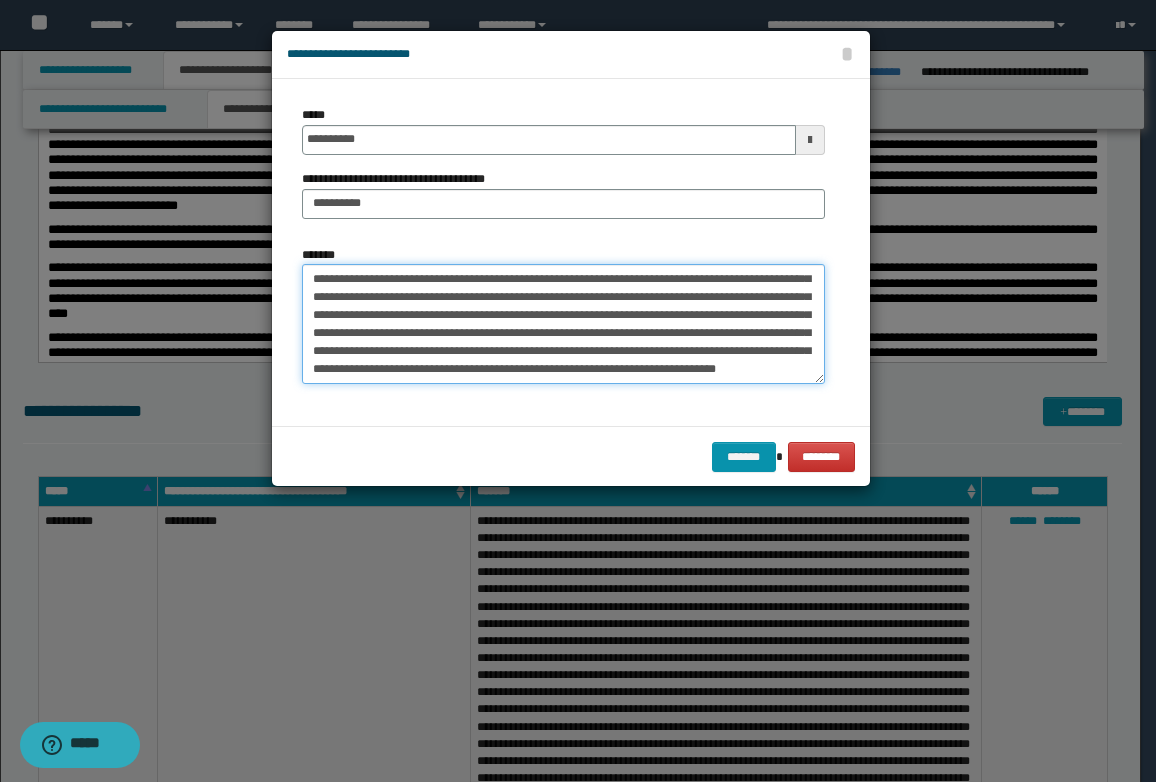 scroll, scrollTop: 144, scrollLeft: 0, axis: vertical 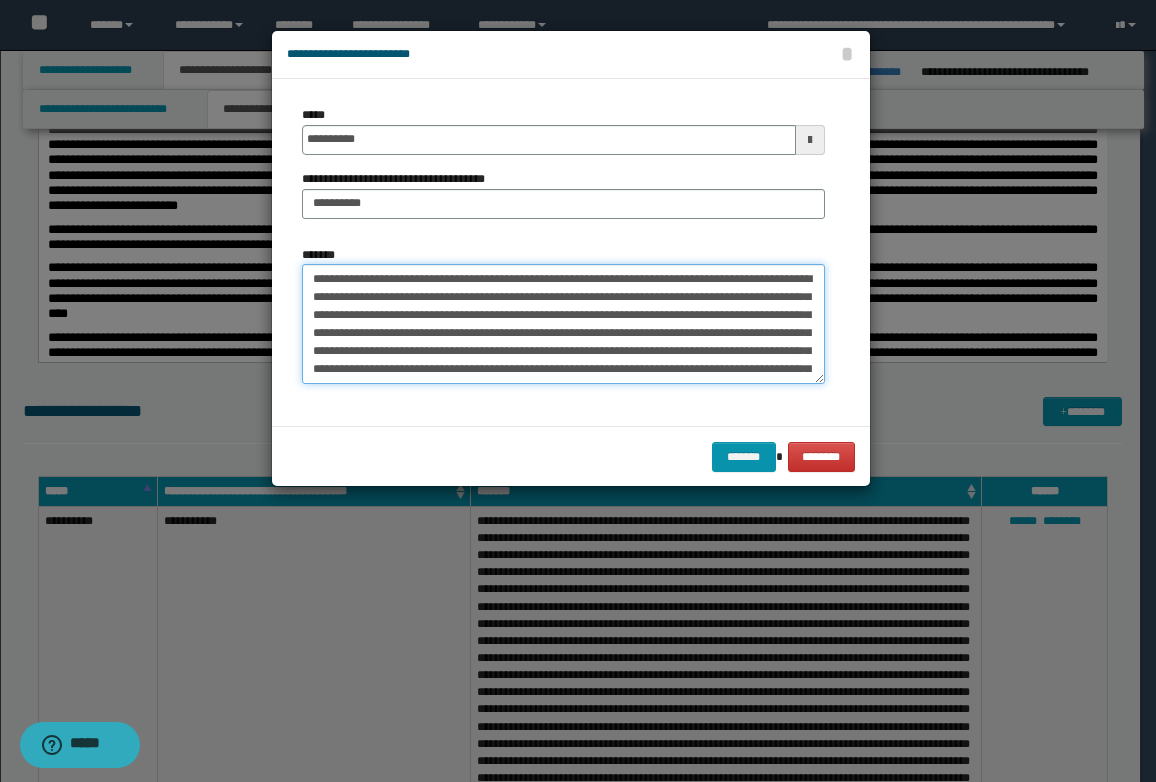 drag, startPoint x: 385, startPoint y: 298, endPoint x: 368, endPoint y: 329, distance: 35.35534 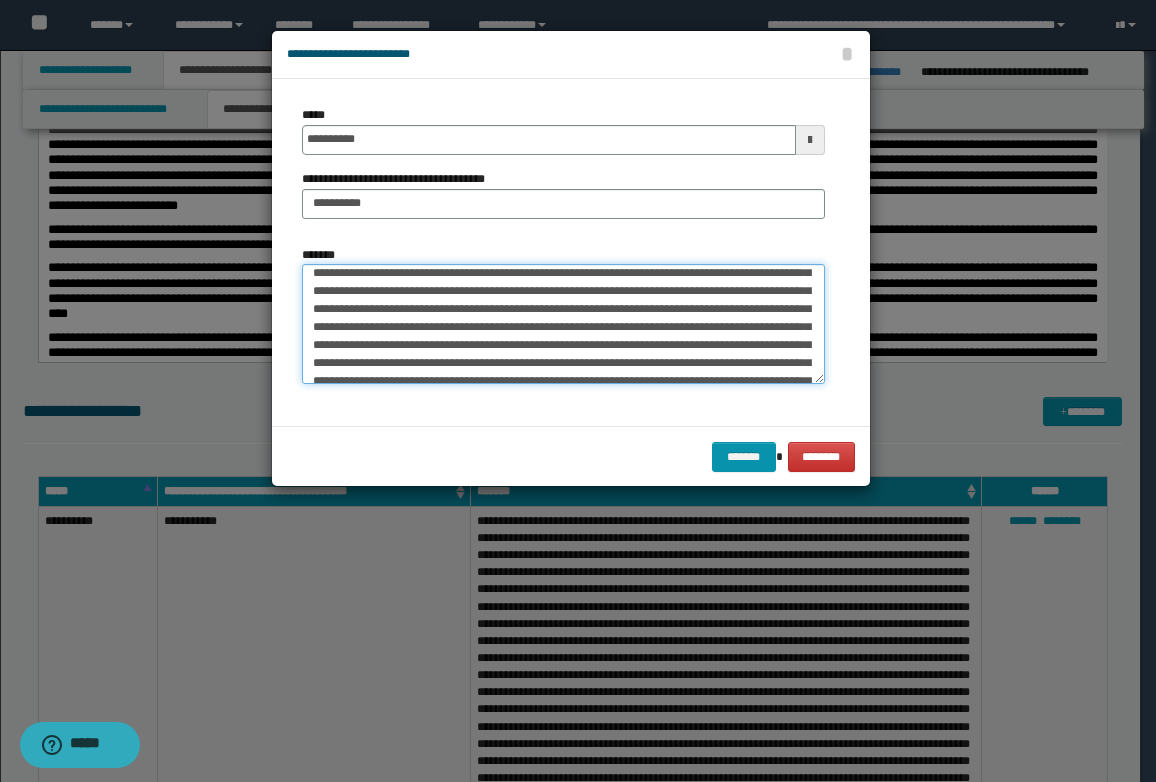 scroll, scrollTop: 0, scrollLeft: 0, axis: both 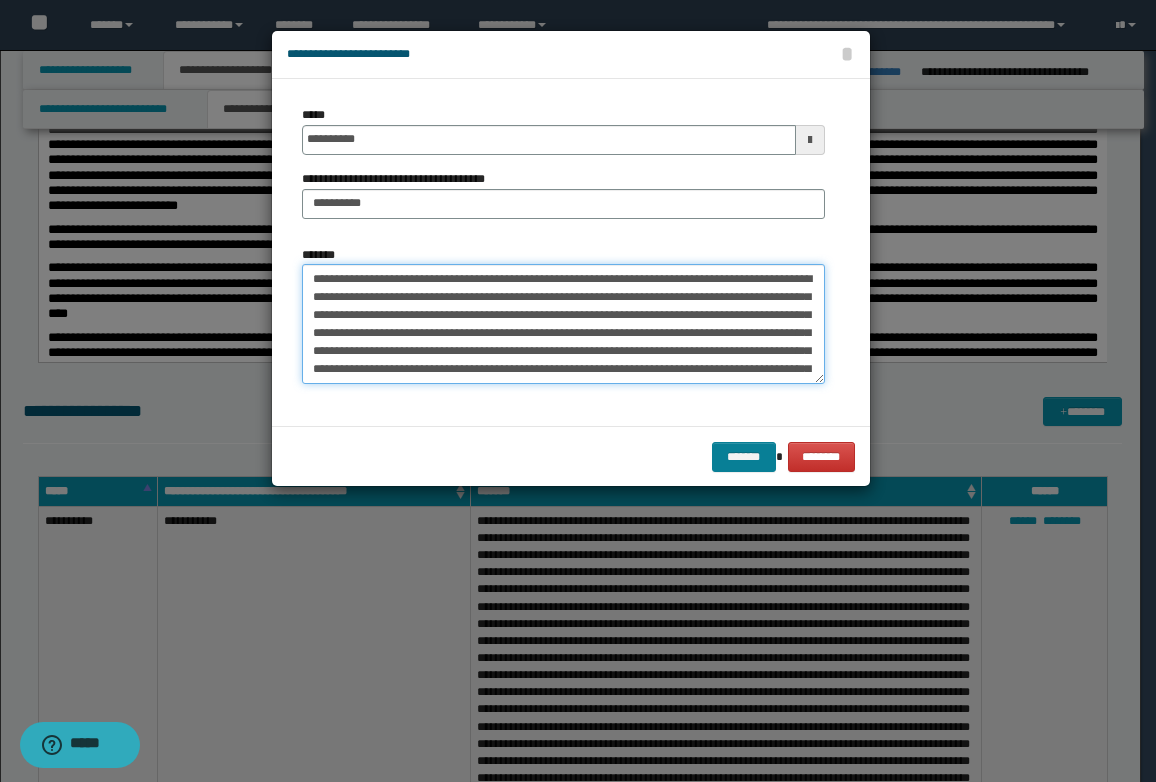 type on "**********" 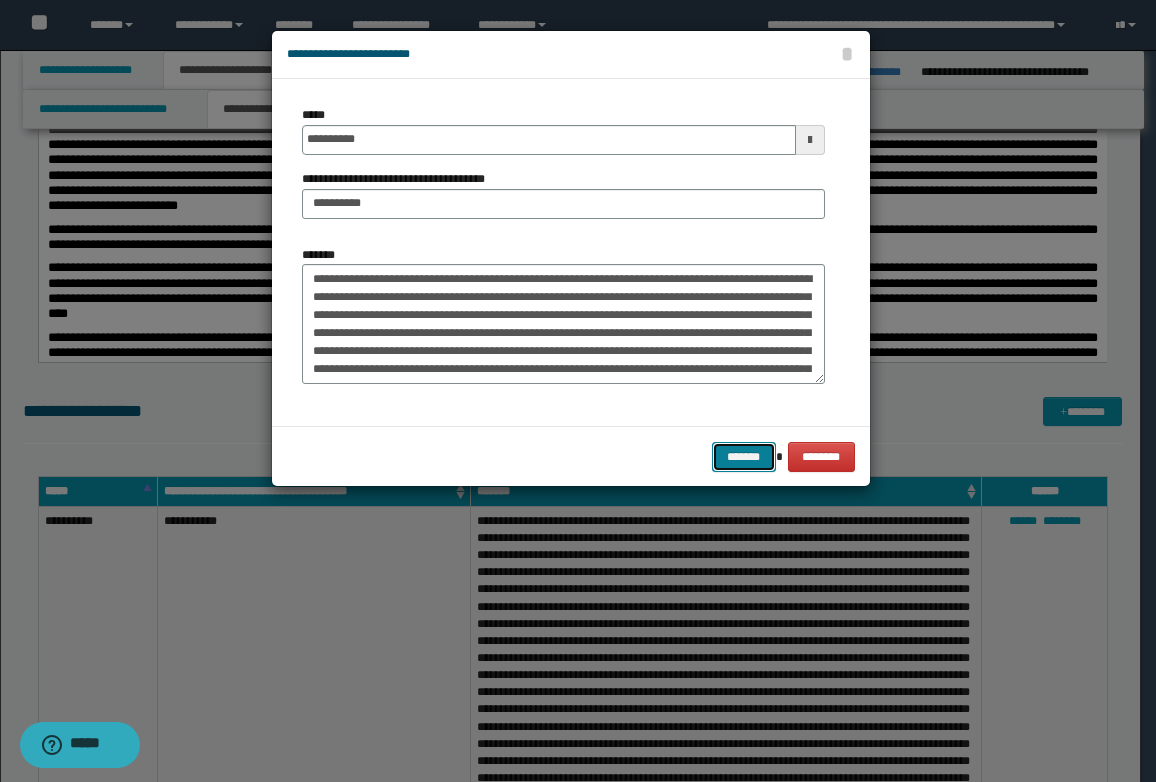 click on "*******" at bounding box center [744, 457] 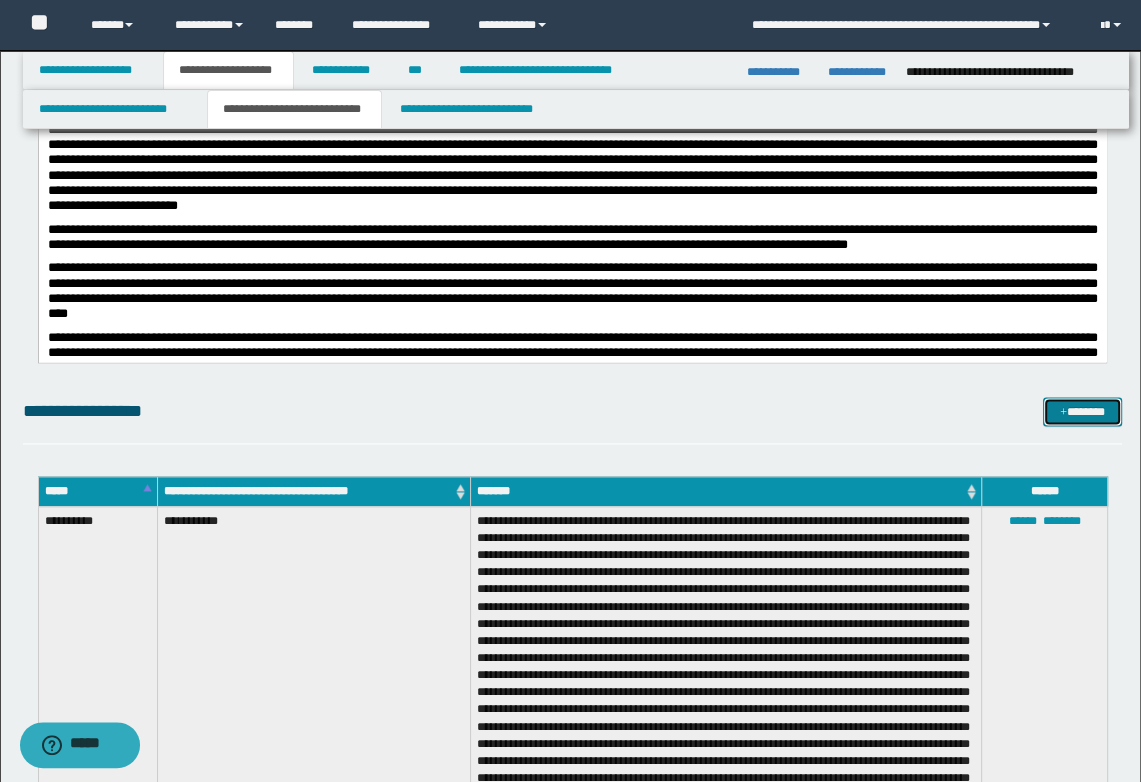 click on "*******" at bounding box center (1082, 412) 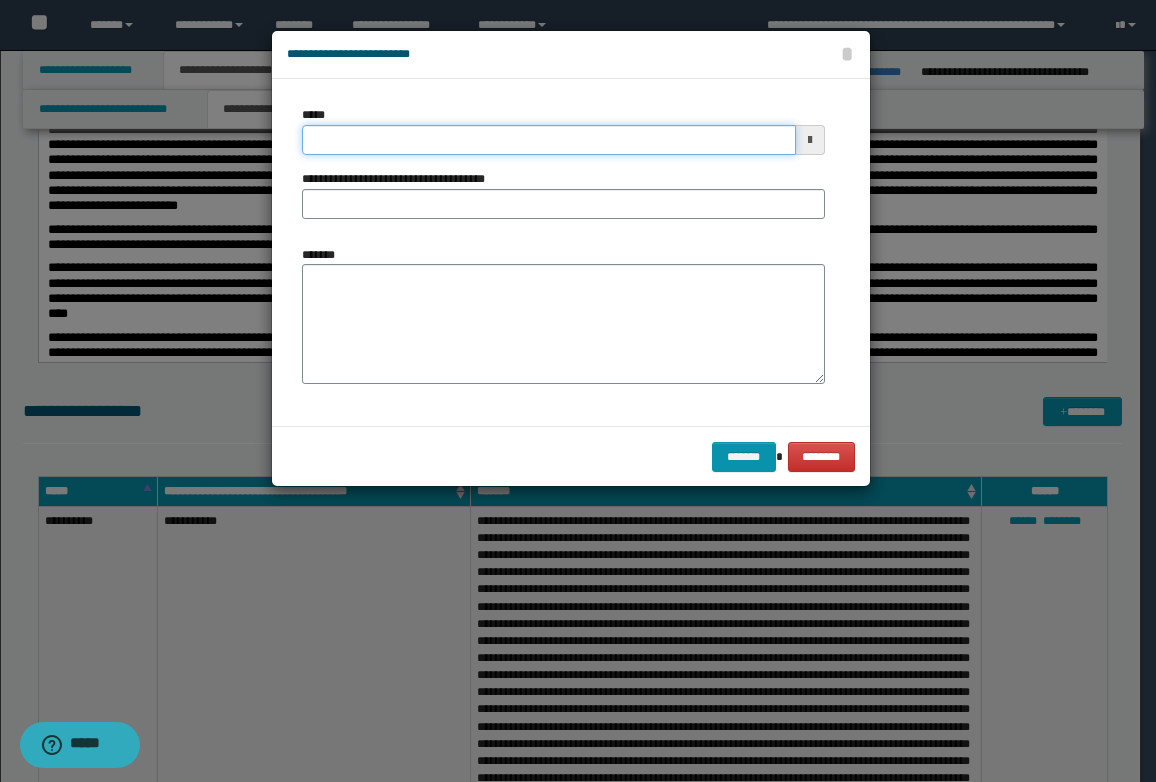 click on "*****" at bounding box center [549, 140] 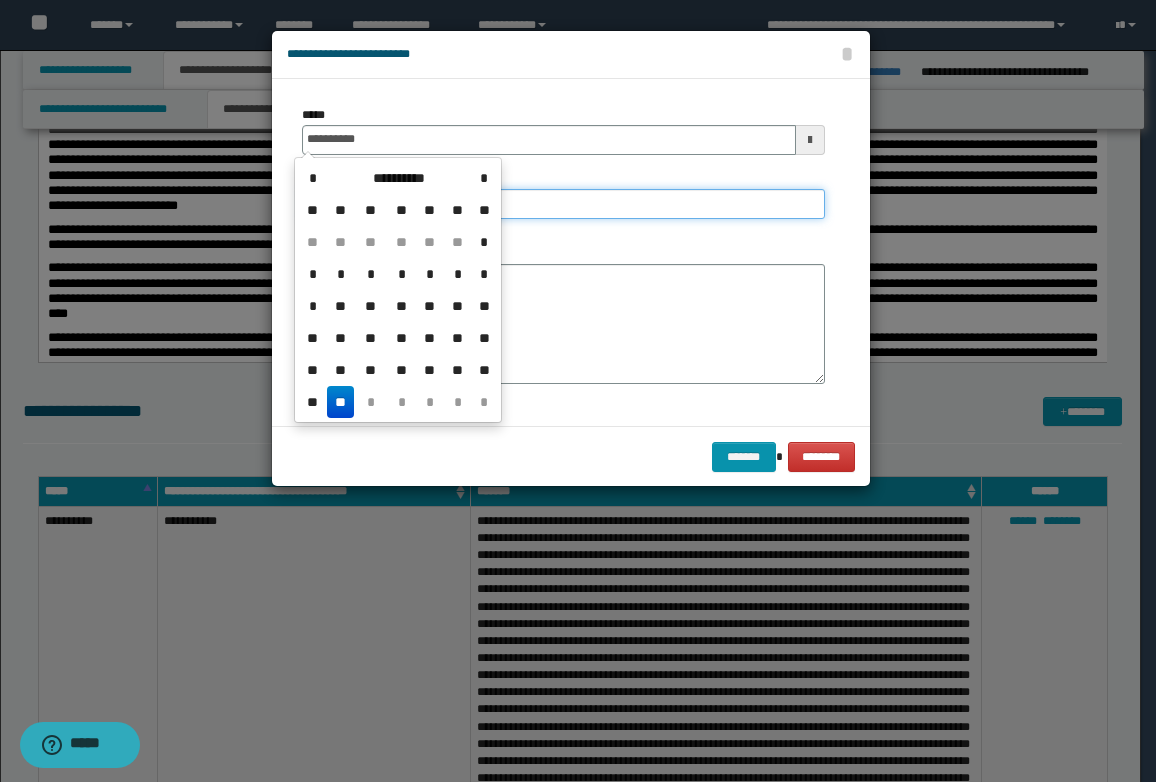 type on "**********" 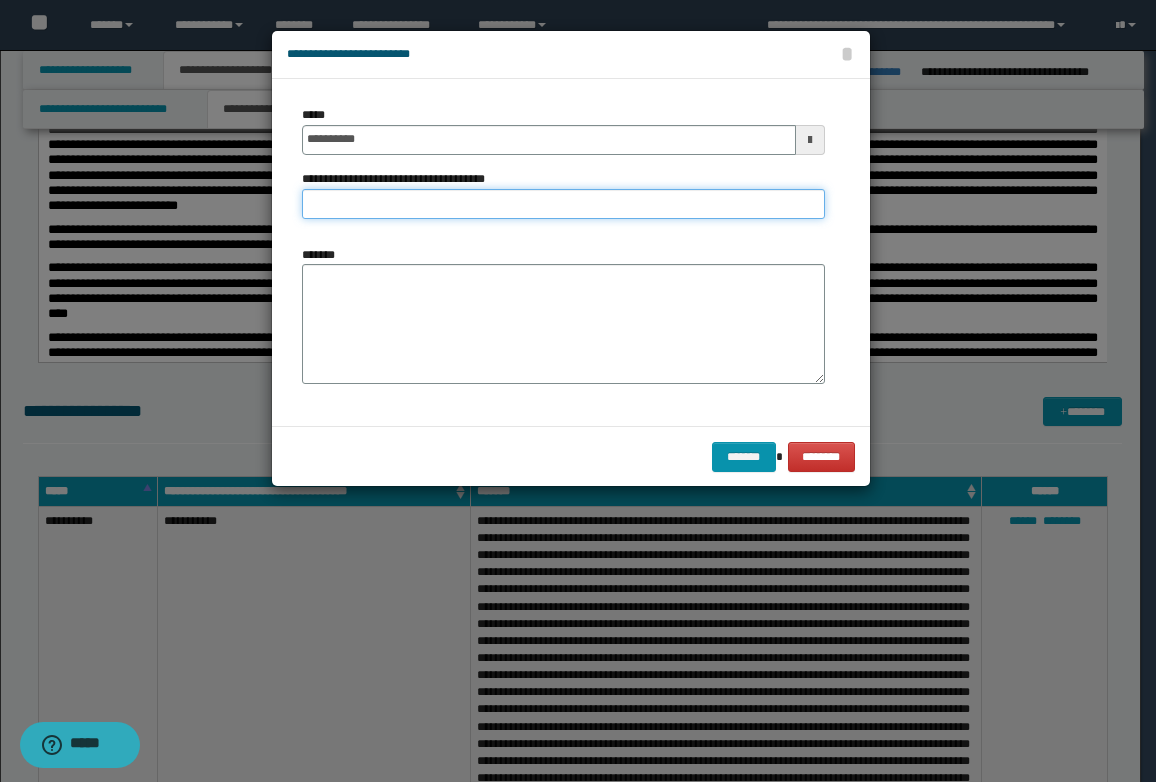 click on "**********" at bounding box center [563, 204] 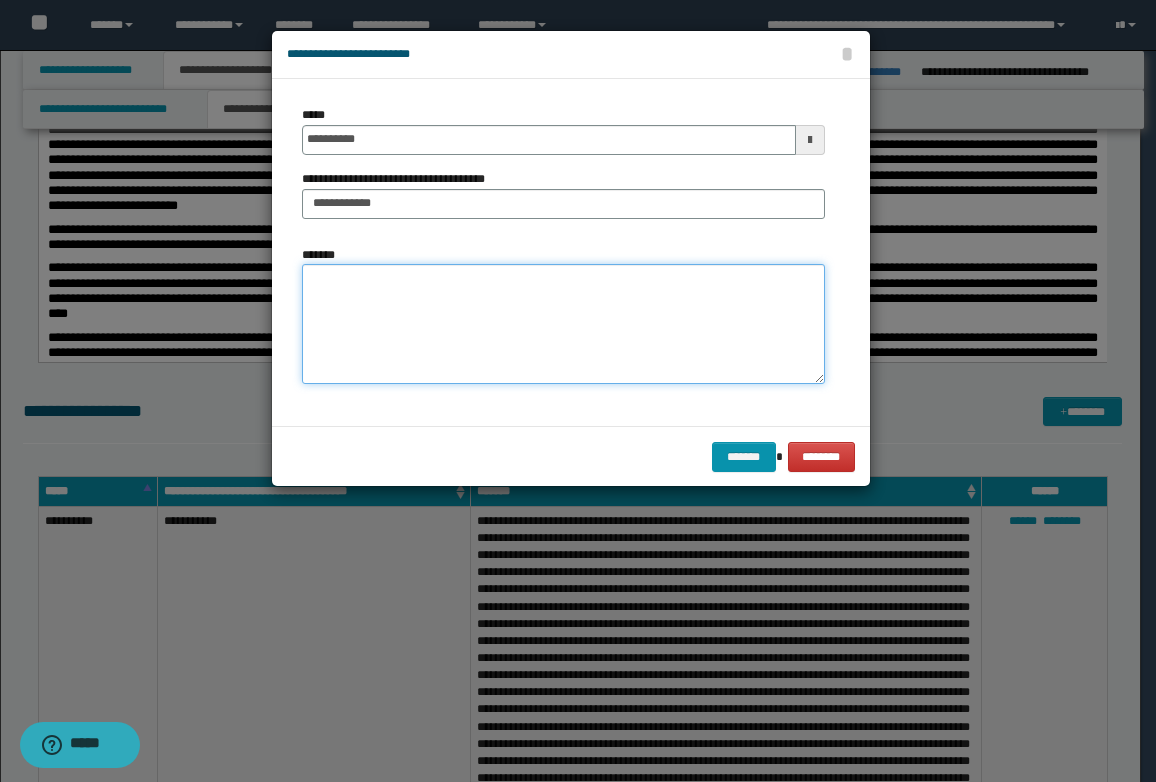 click on "*******" at bounding box center (563, 324) 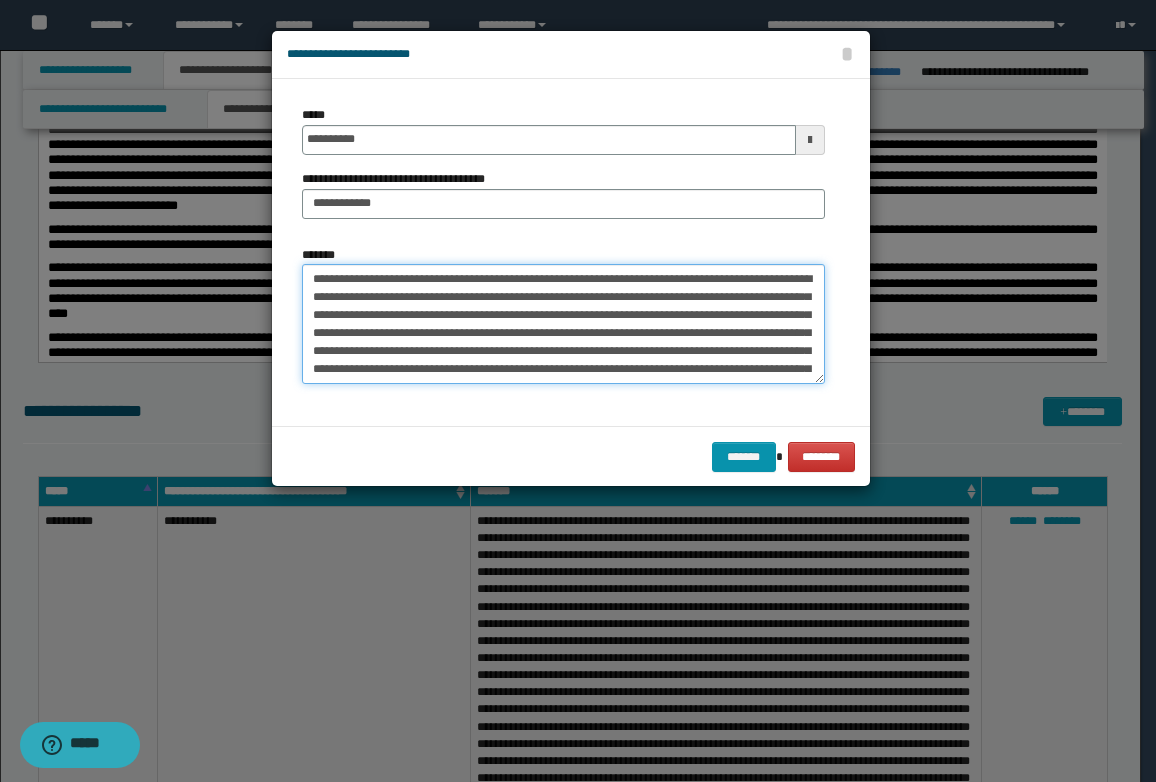 scroll, scrollTop: 0, scrollLeft: 0, axis: both 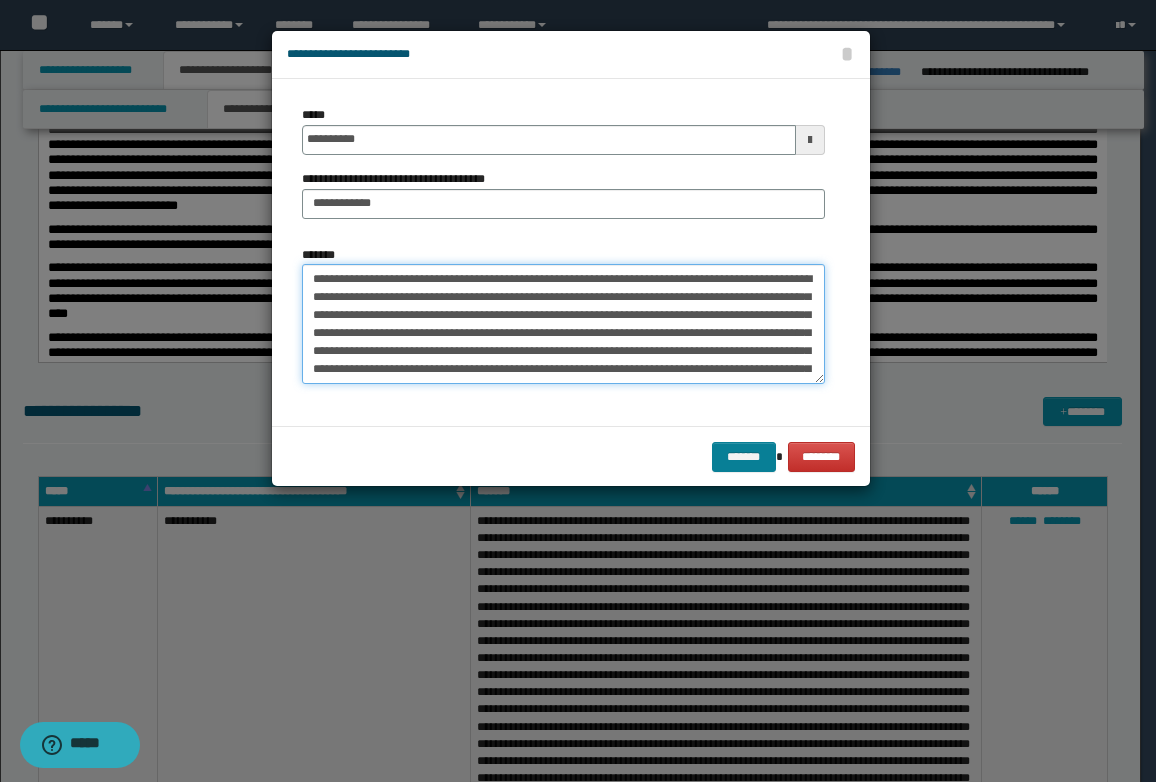 type on "**********" 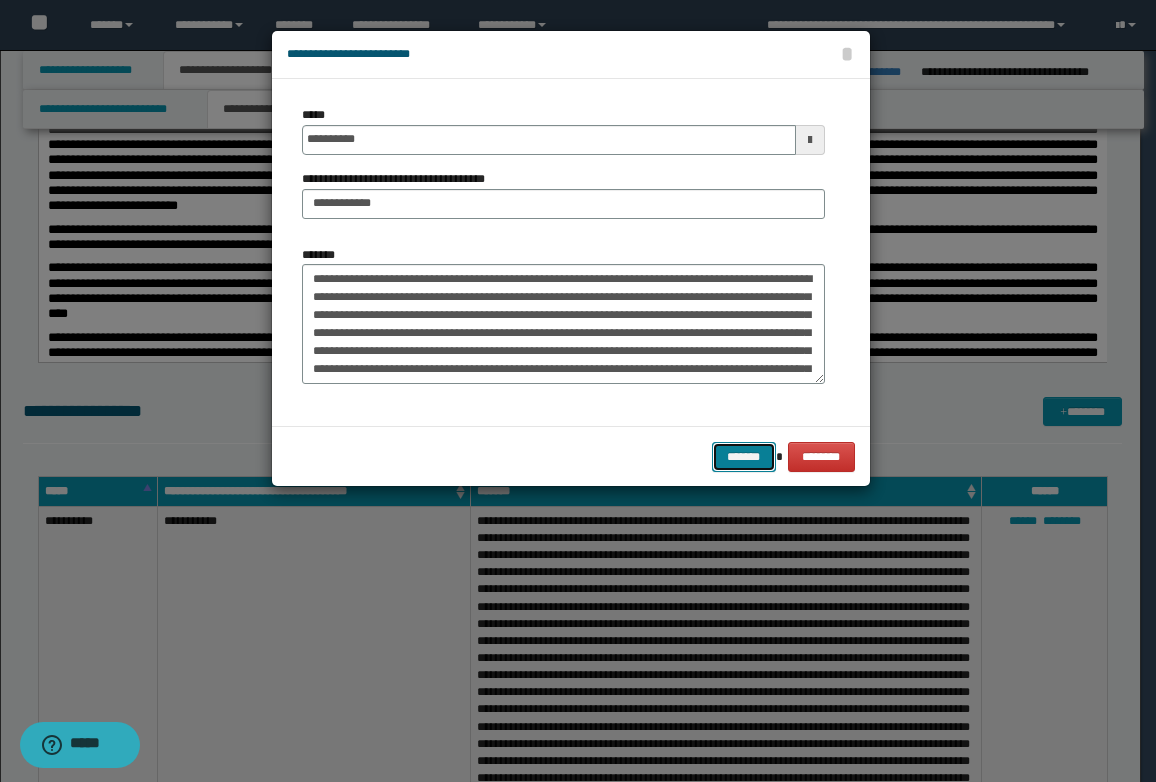 click on "*******" at bounding box center [744, 457] 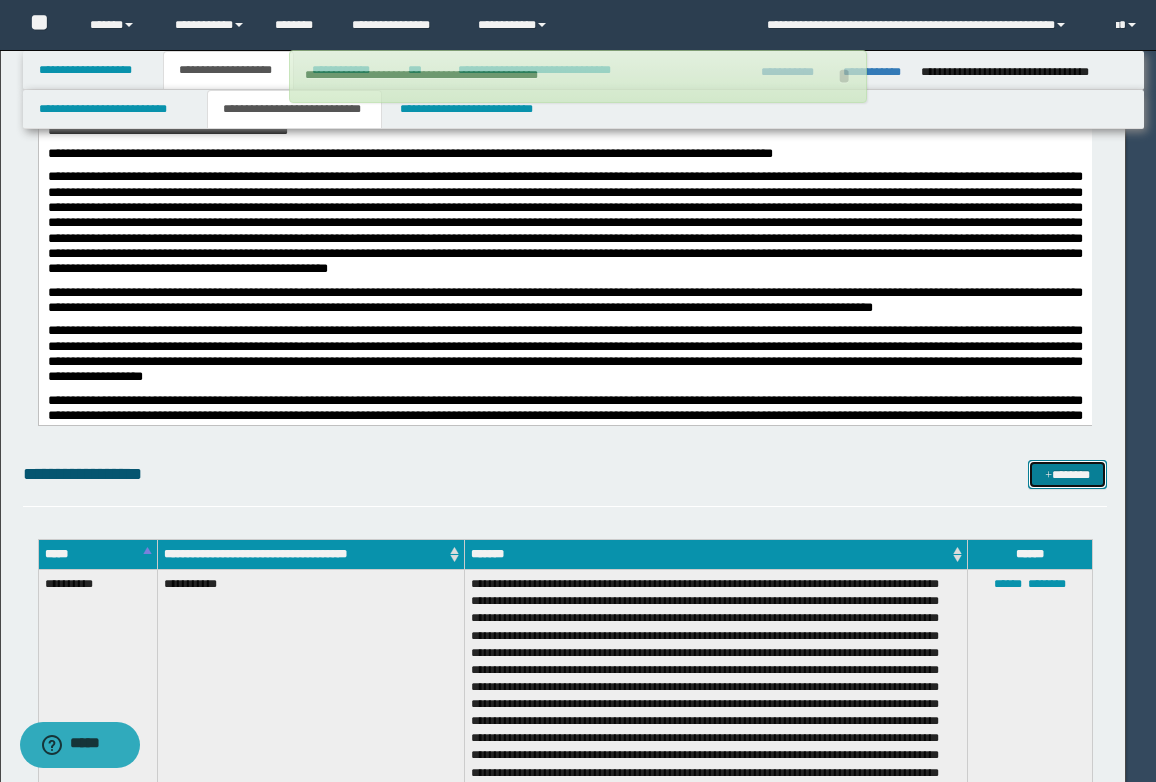 type 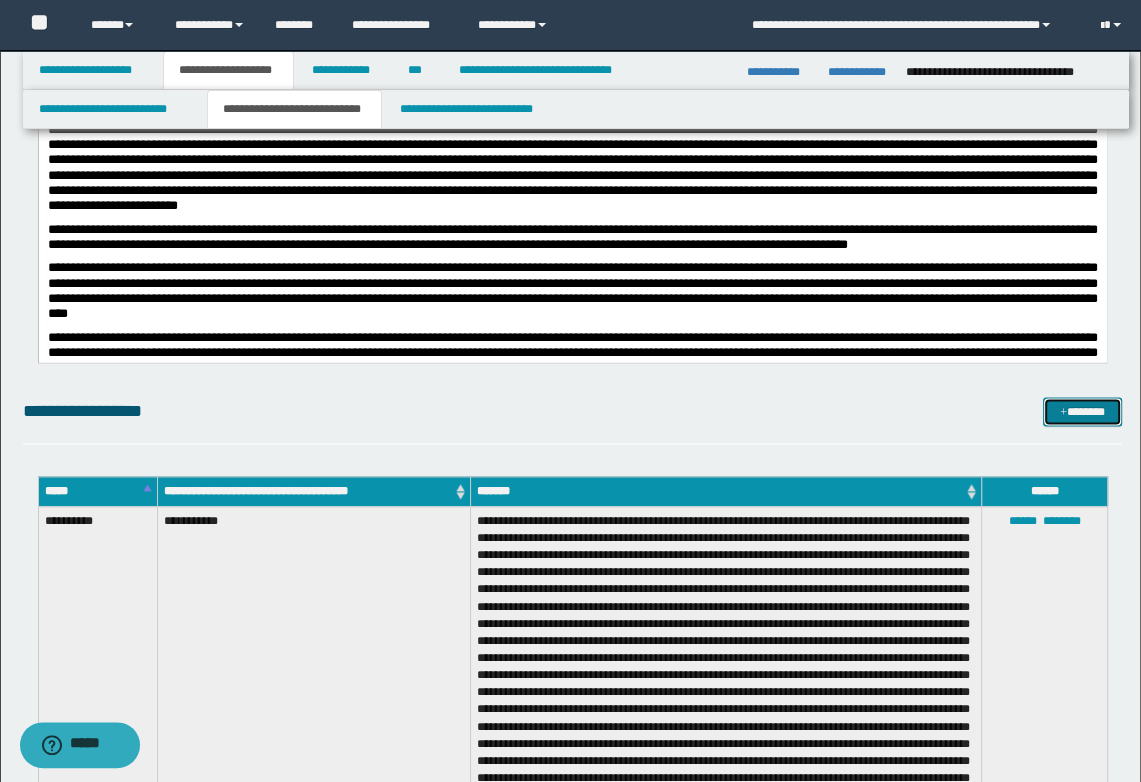 click on "*******" at bounding box center (1082, 412) 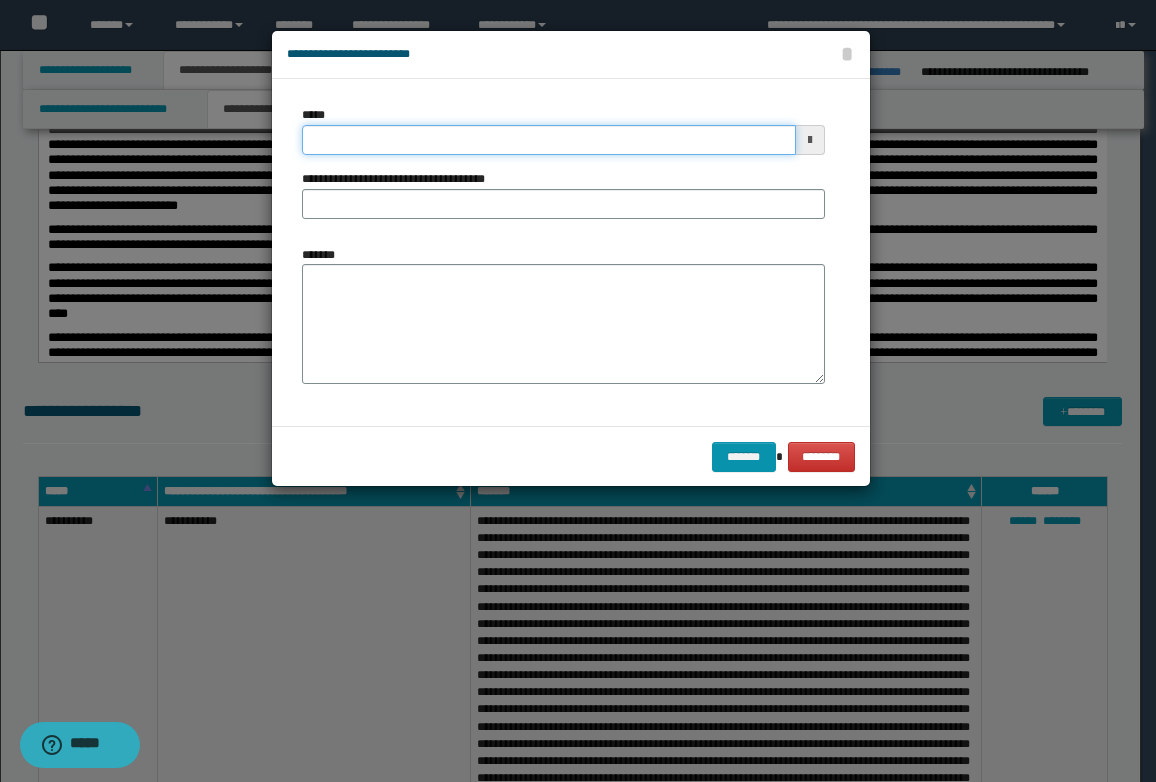 click on "*****" at bounding box center [549, 140] 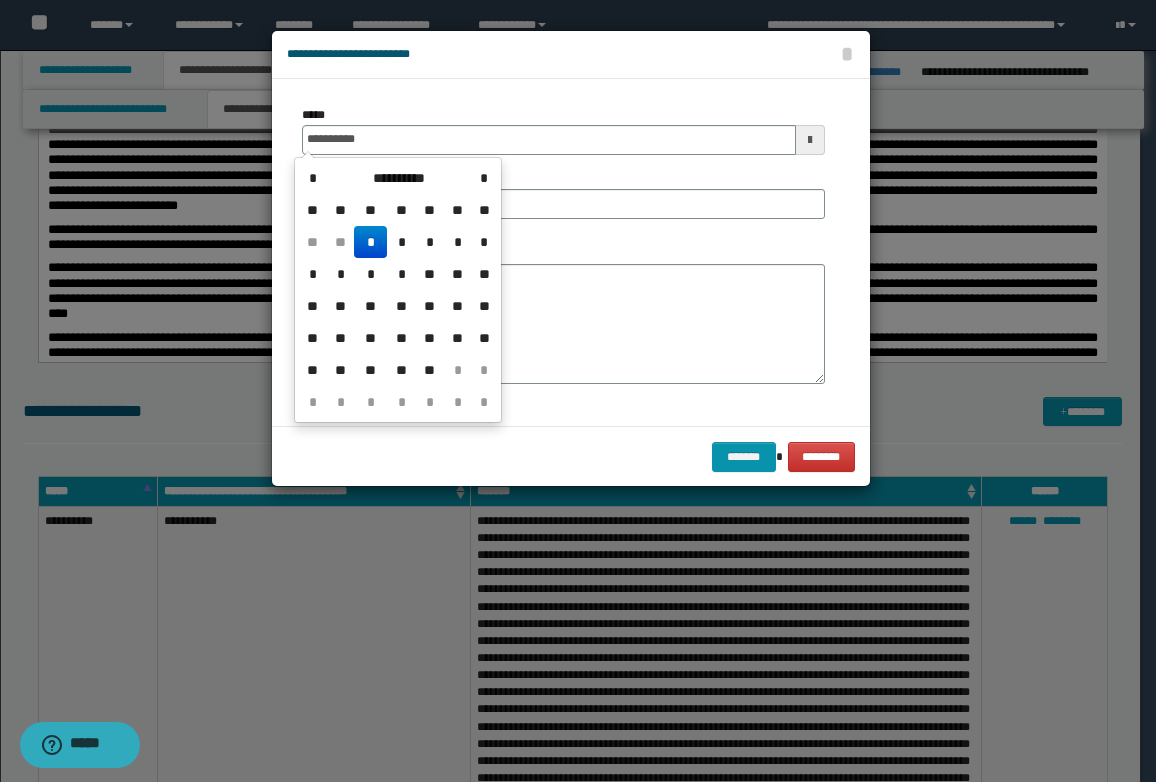 drag, startPoint x: 384, startPoint y: 239, endPoint x: 379, endPoint y: 227, distance: 13 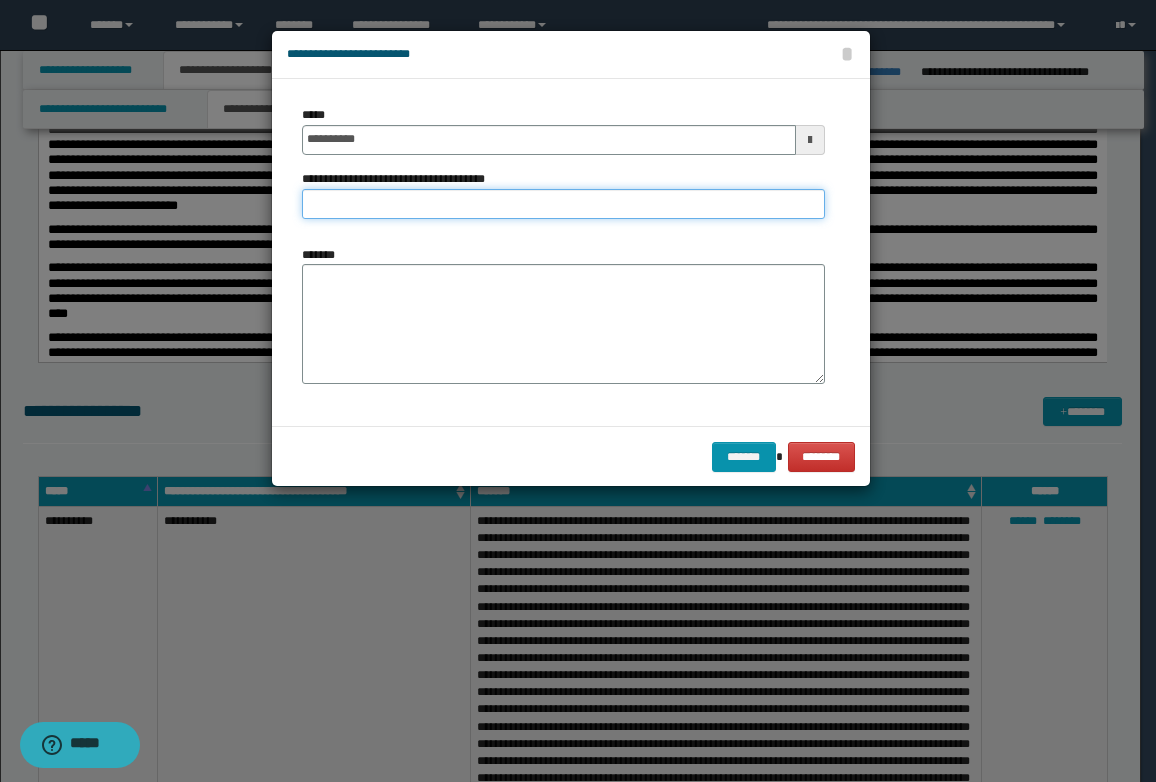 drag, startPoint x: 372, startPoint y: 213, endPoint x: 386, endPoint y: 220, distance: 15.652476 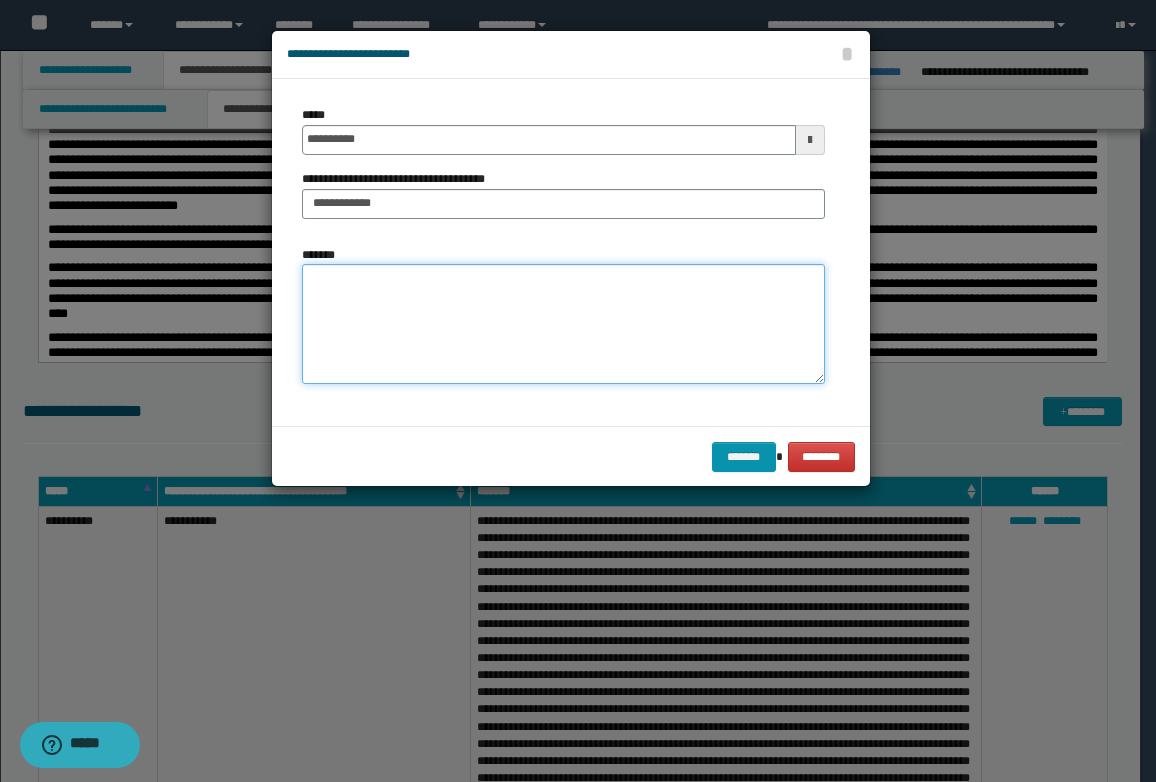 click on "*******" at bounding box center (563, 324) 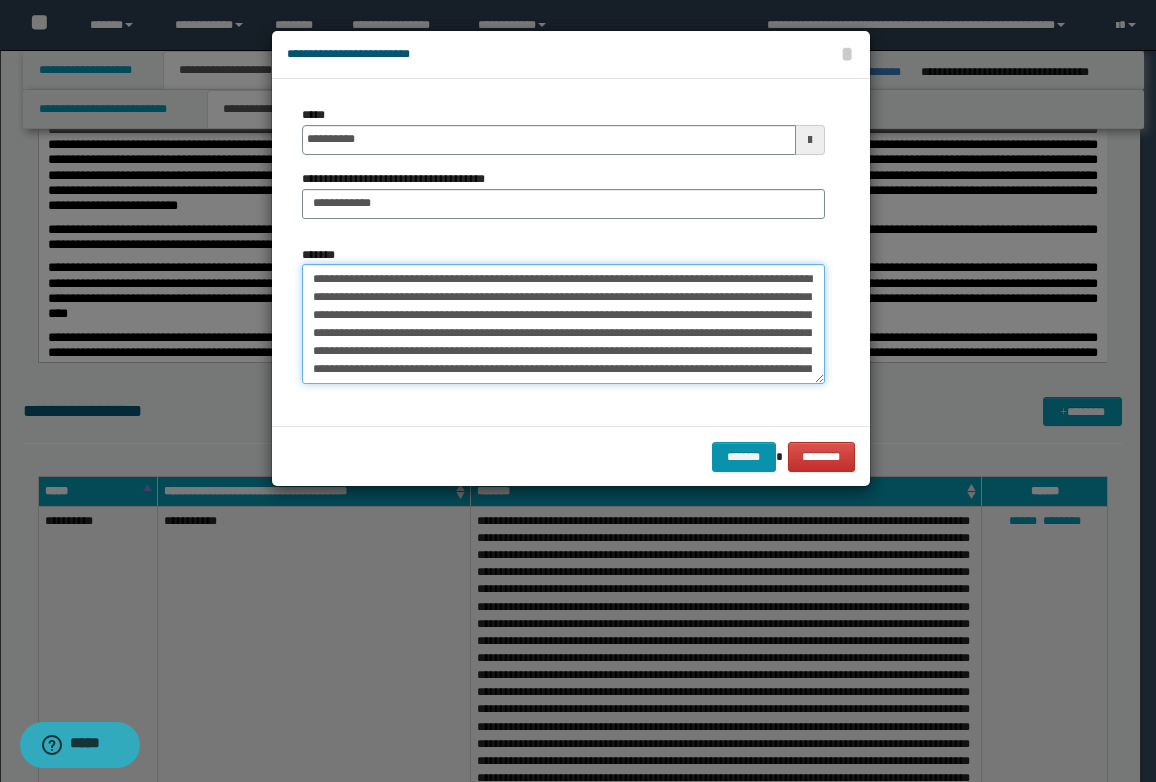 scroll, scrollTop: 12, scrollLeft: 0, axis: vertical 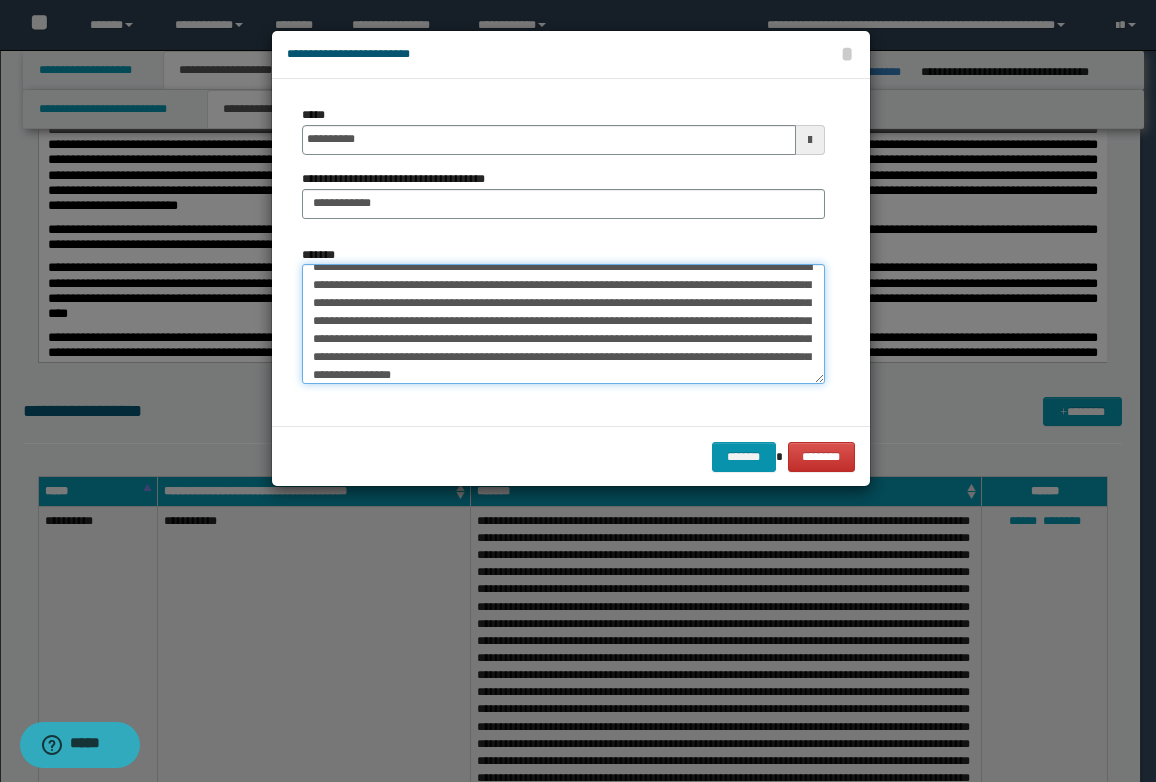 type on "**********" 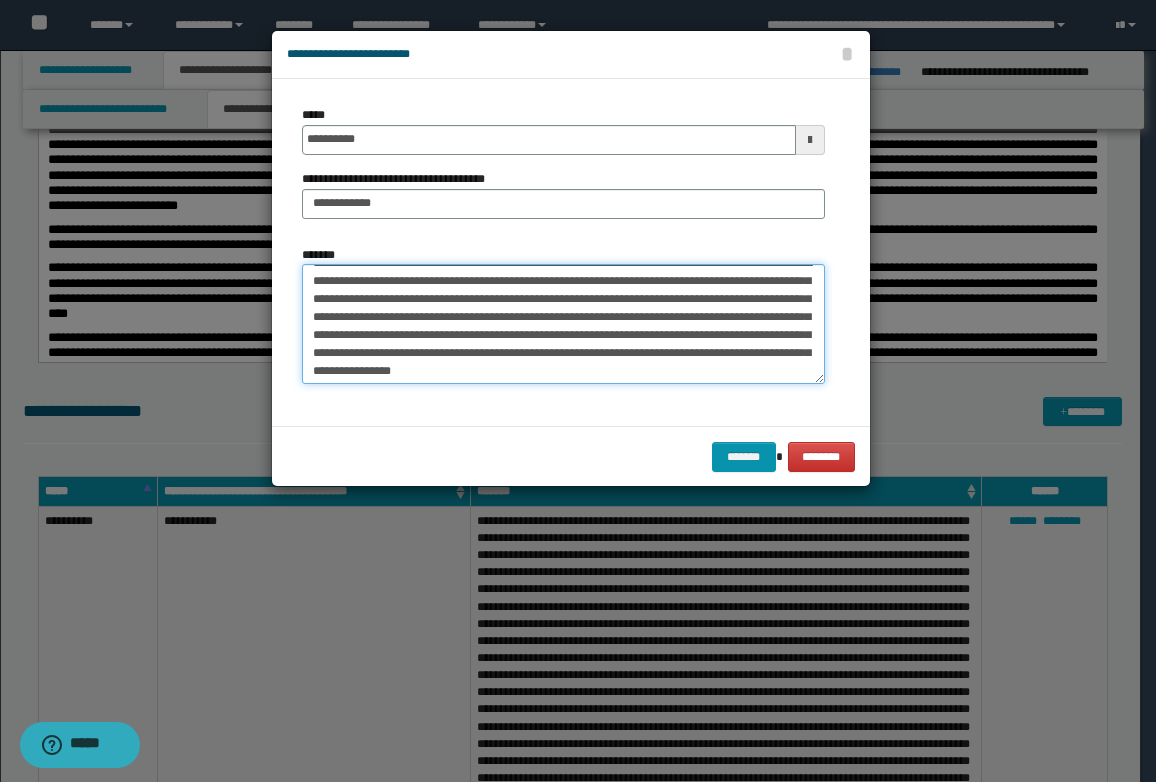 scroll, scrollTop: 17, scrollLeft: 0, axis: vertical 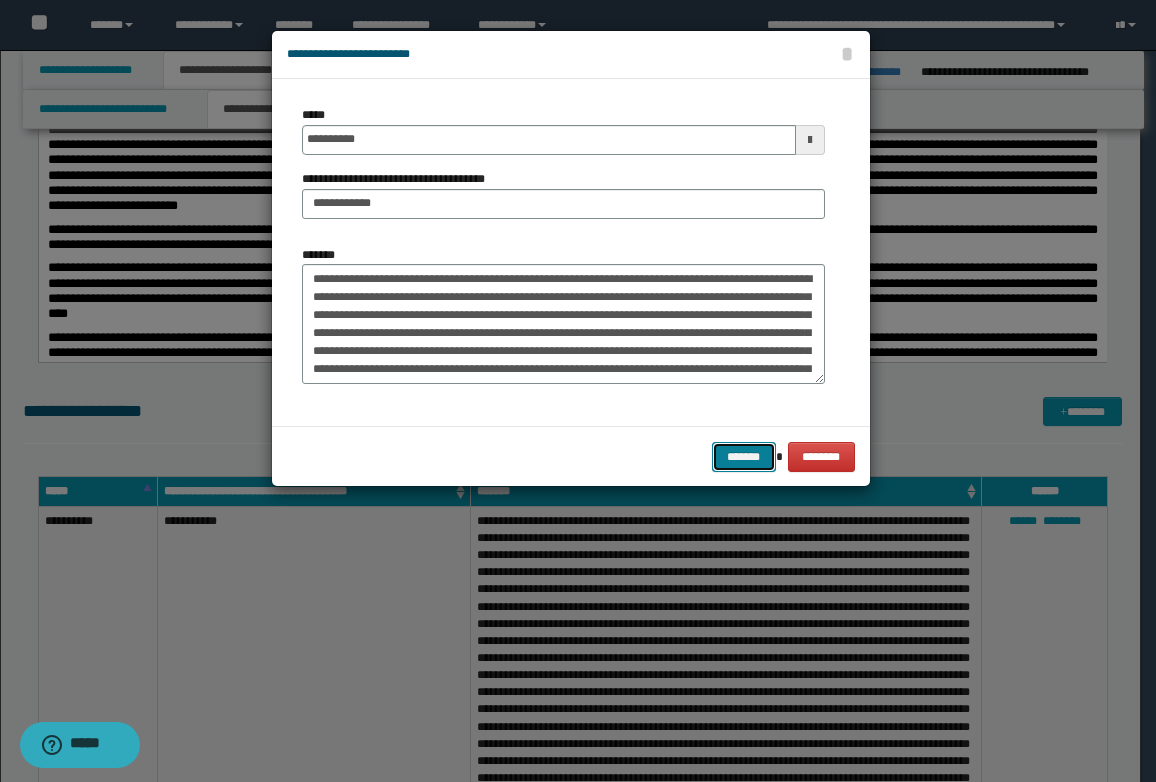 click on "*******" at bounding box center (744, 457) 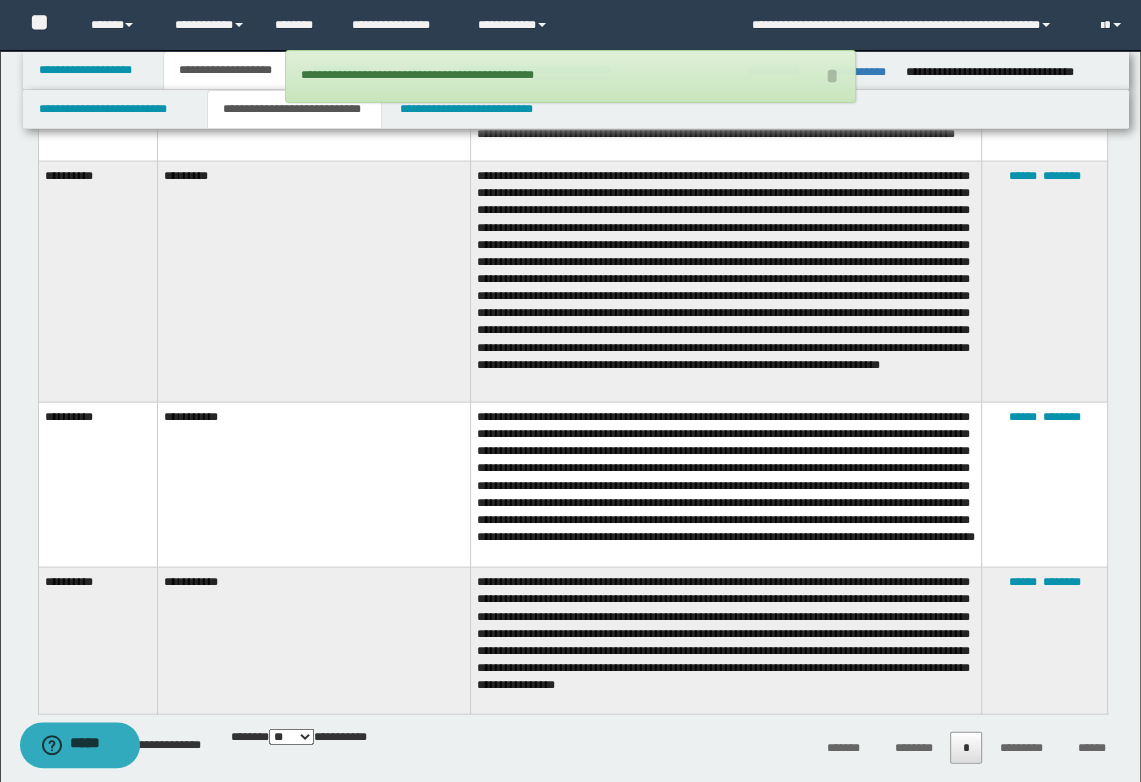 scroll, scrollTop: 3200, scrollLeft: 0, axis: vertical 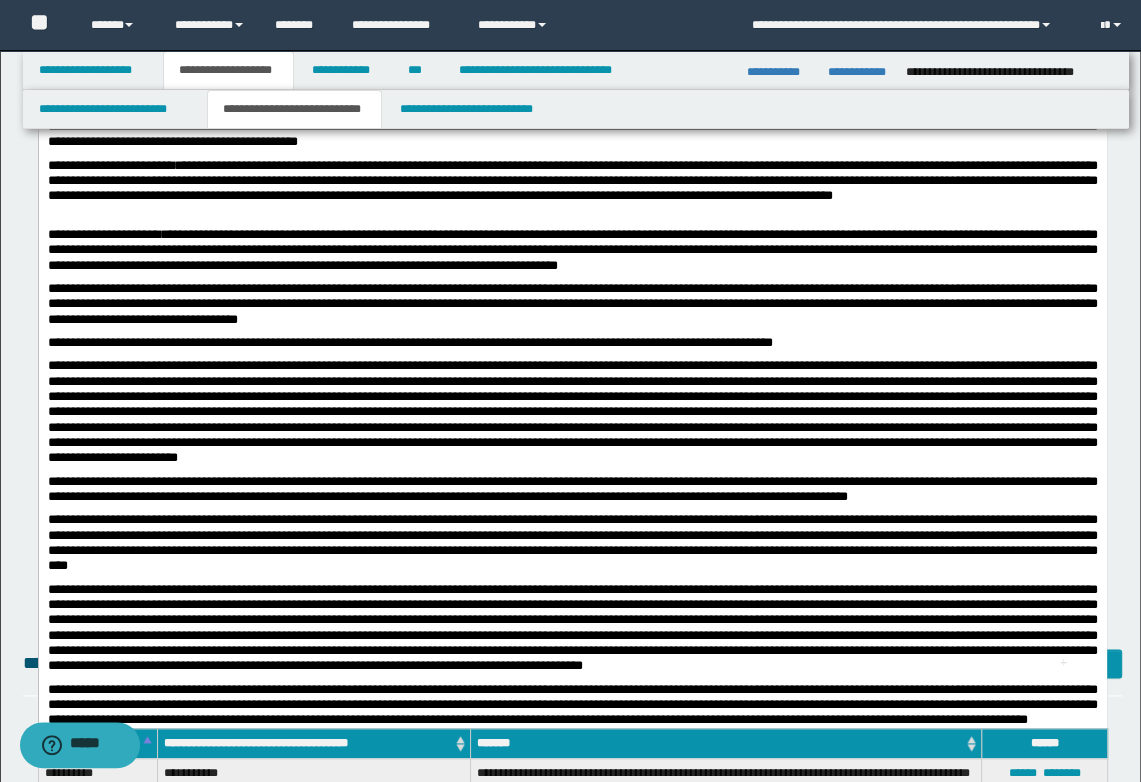 click on "**********" at bounding box center (572, 304) 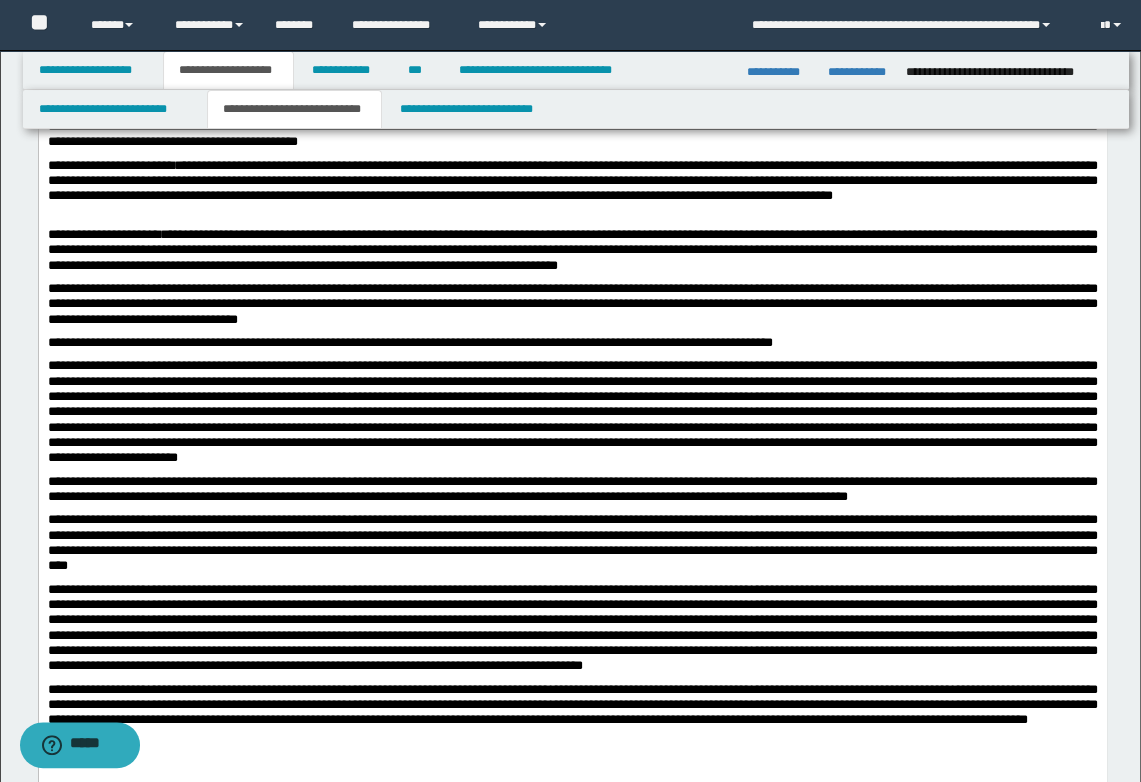 click on "**********" at bounding box center (409, 342) 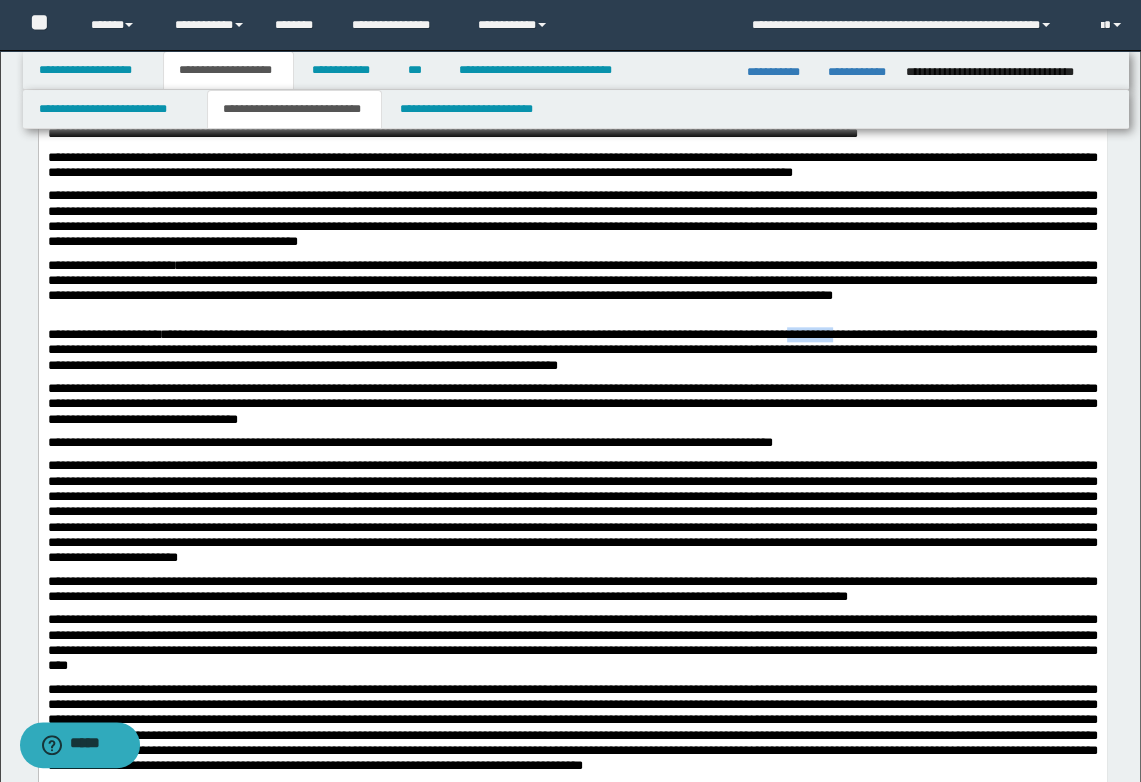 type 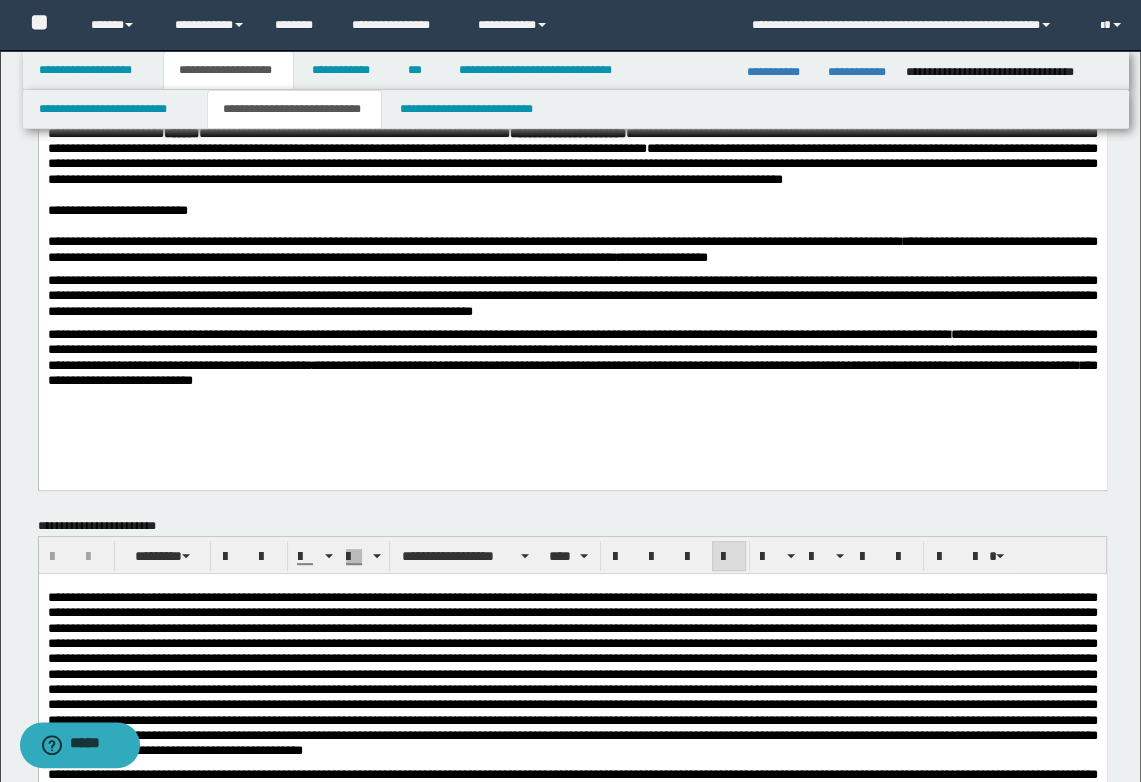 scroll, scrollTop: 348, scrollLeft: 0, axis: vertical 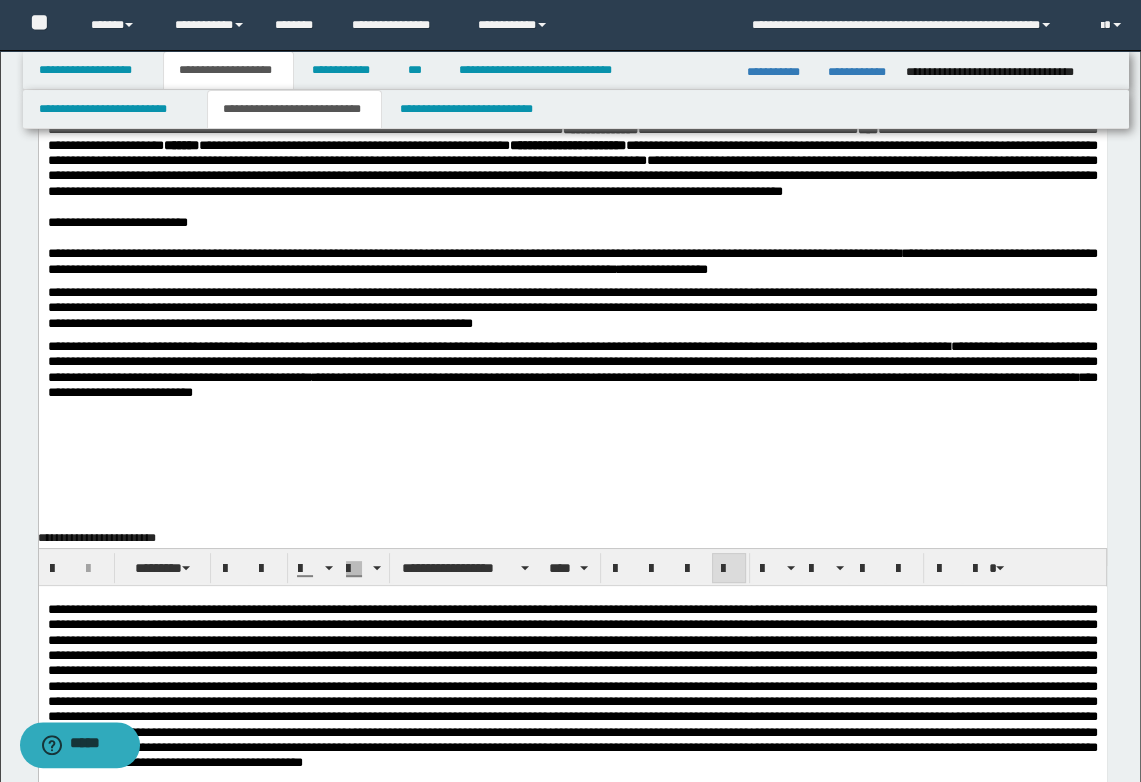 click on "**********" at bounding box center (572, 179) 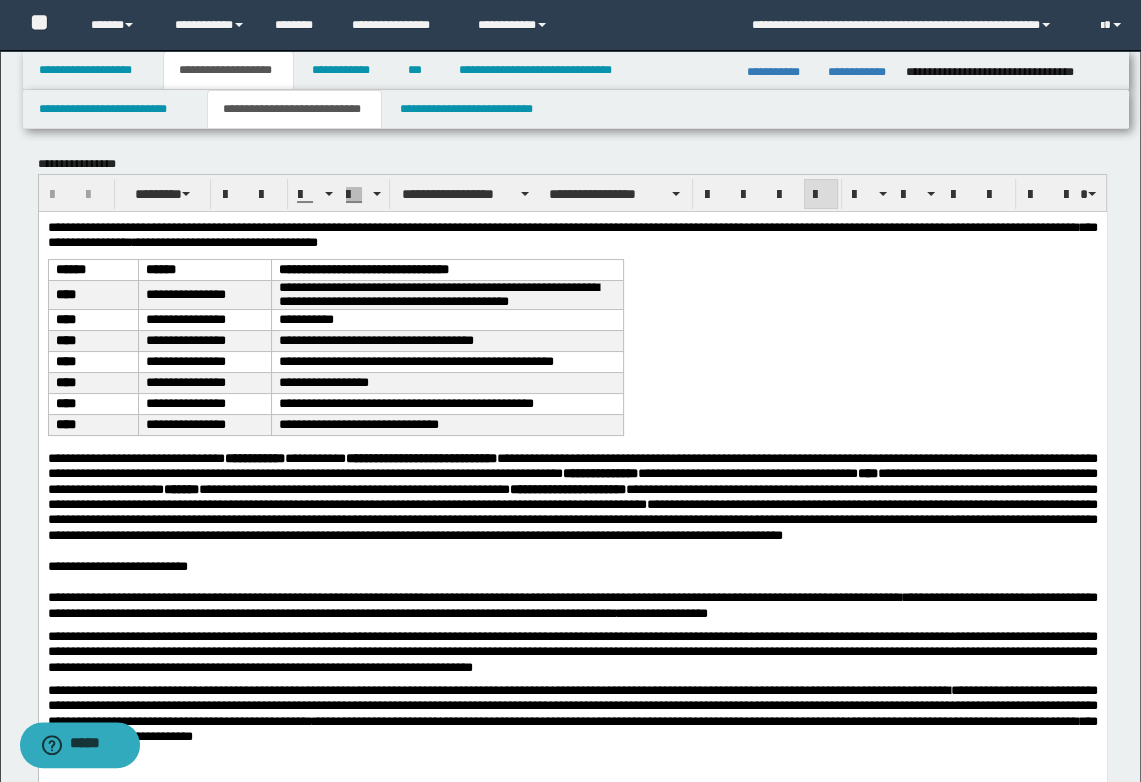 scroll, scrollTop: 0, scrollLeft: 0, axis: both 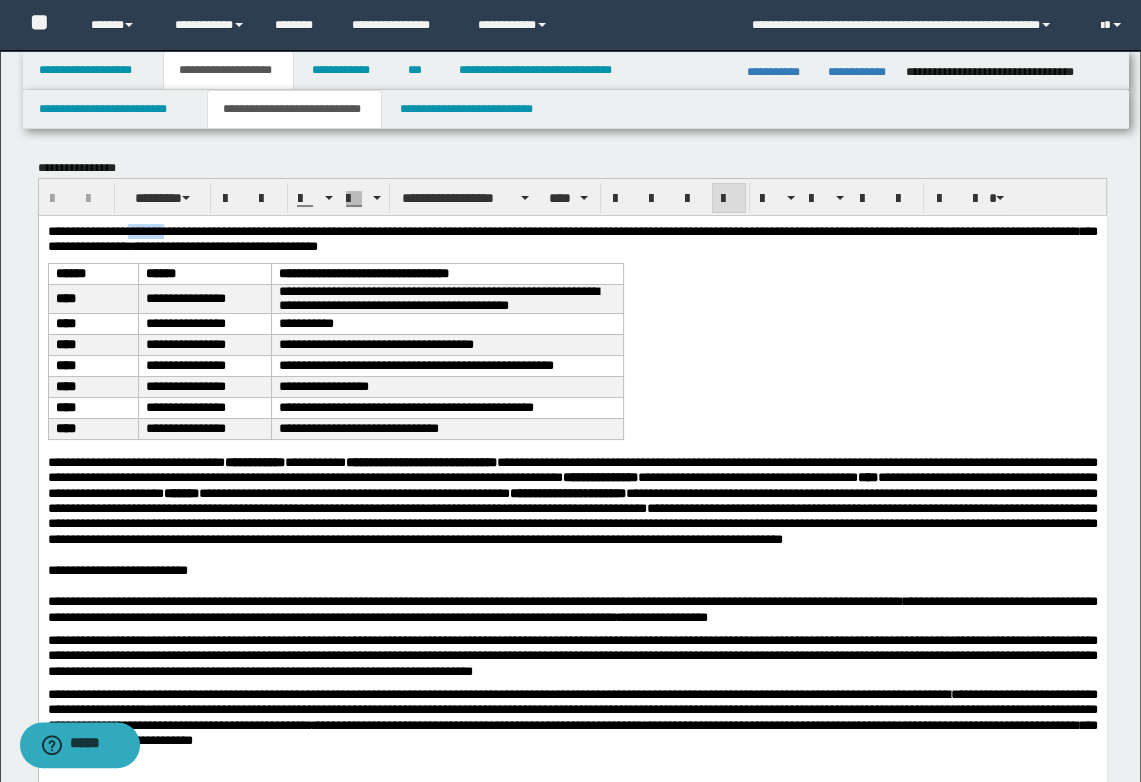 type 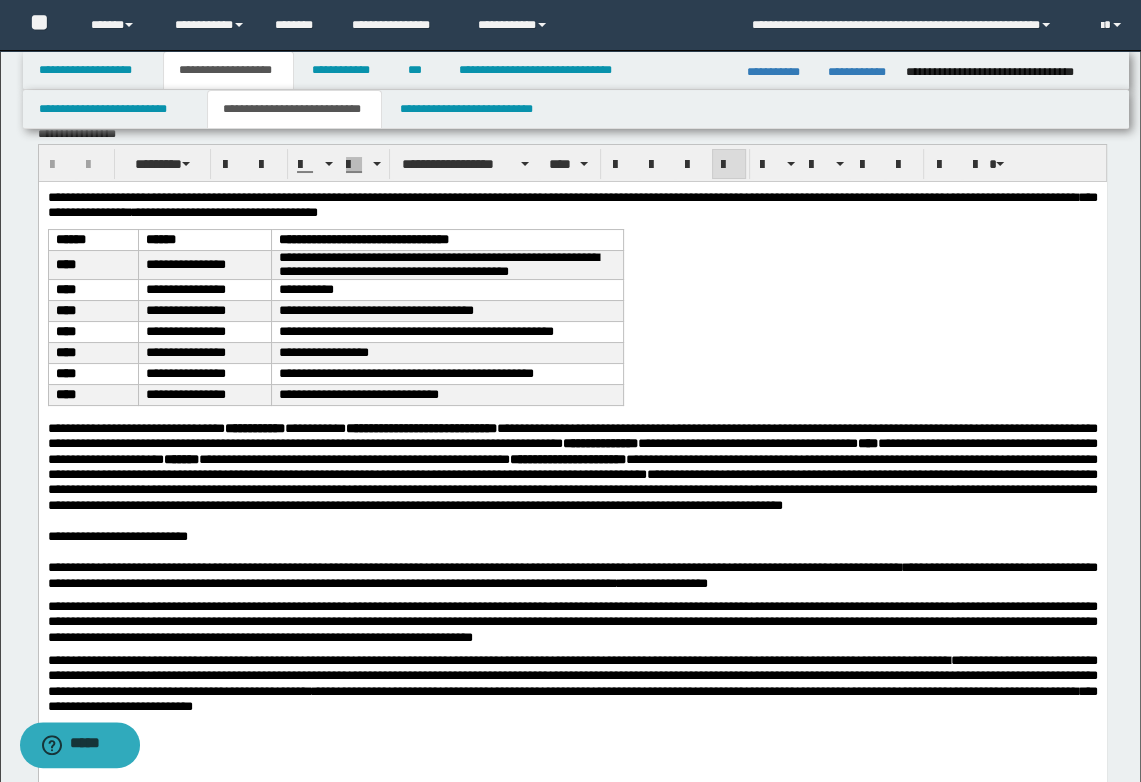 scroll, scrollTop: 0, scrollLeft: 0, axis: both 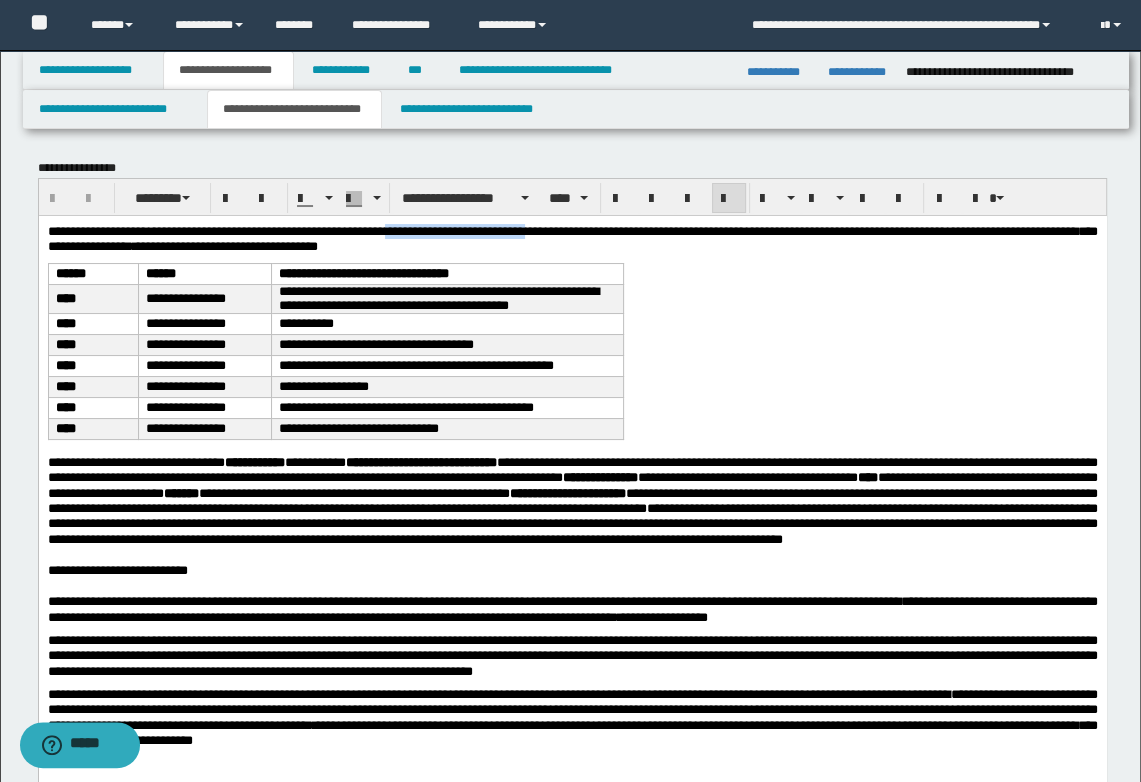 drag, startPoint x: 634, startPoint y: 228, endPoint x: 445, endPoint y: 228, distance: 189 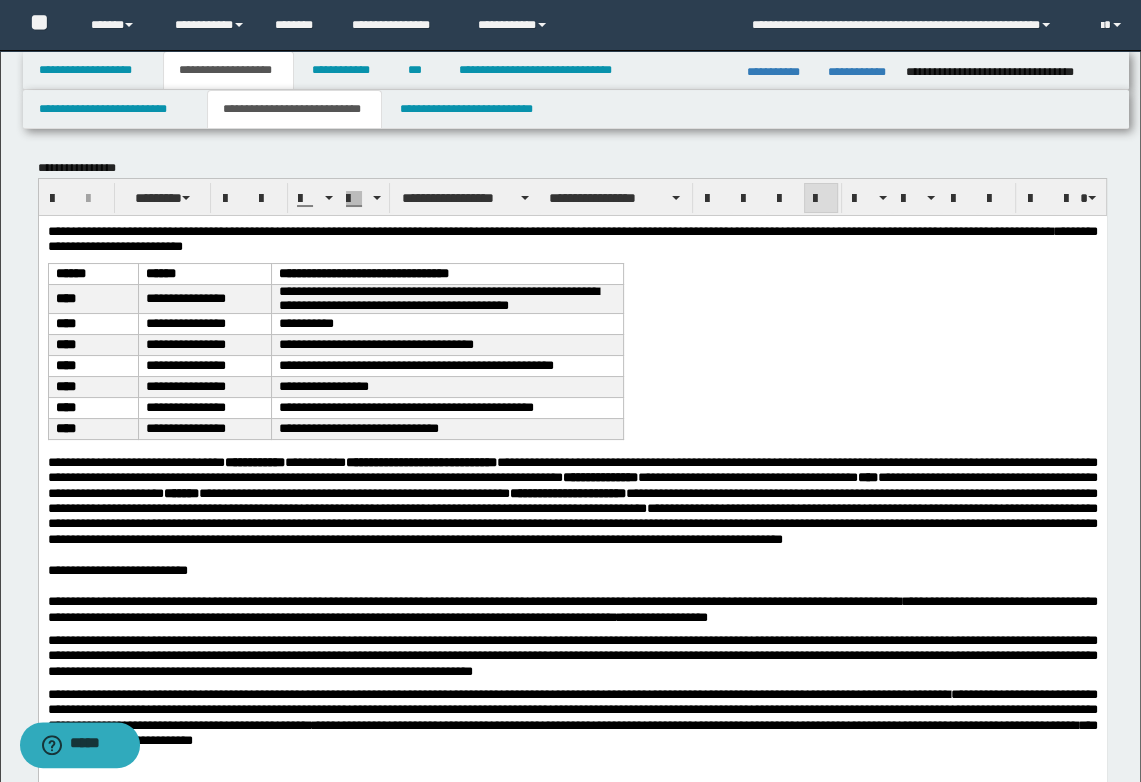 click on "**********" at bounding box center (572, 526) 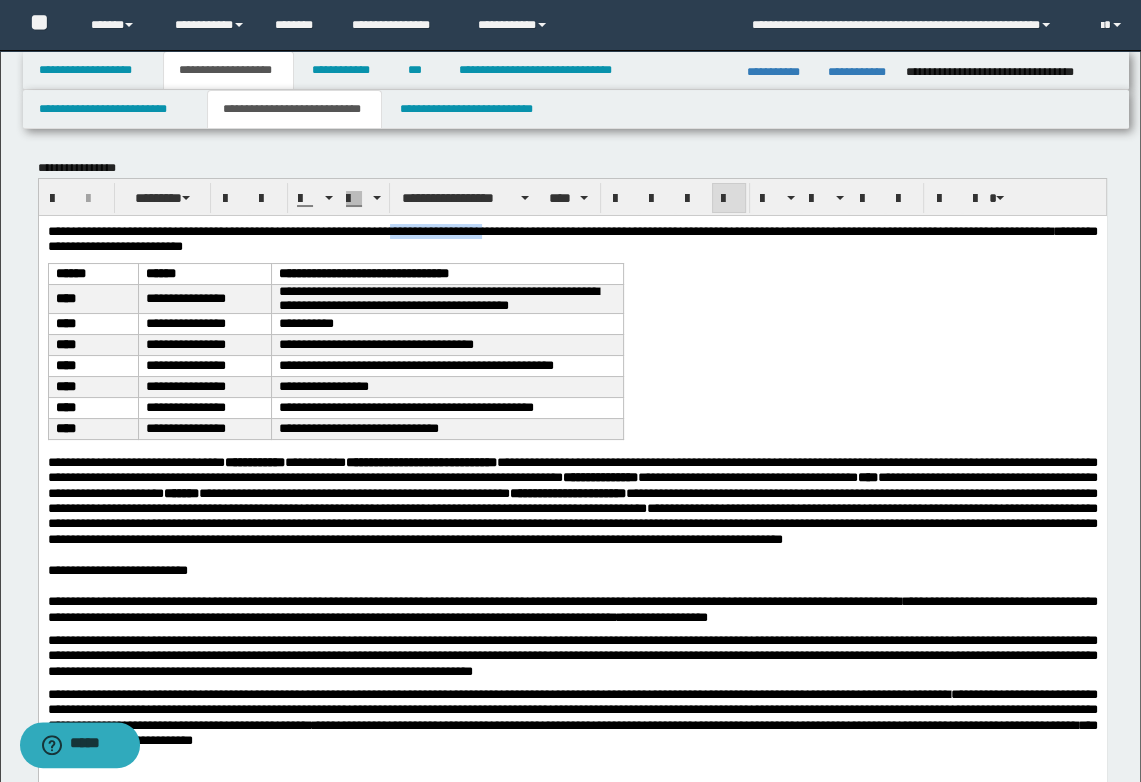 drag, startPoint x: 442, startPoint y: 231, endPoint x: 542, endPoint y: 233, distance: 100.02 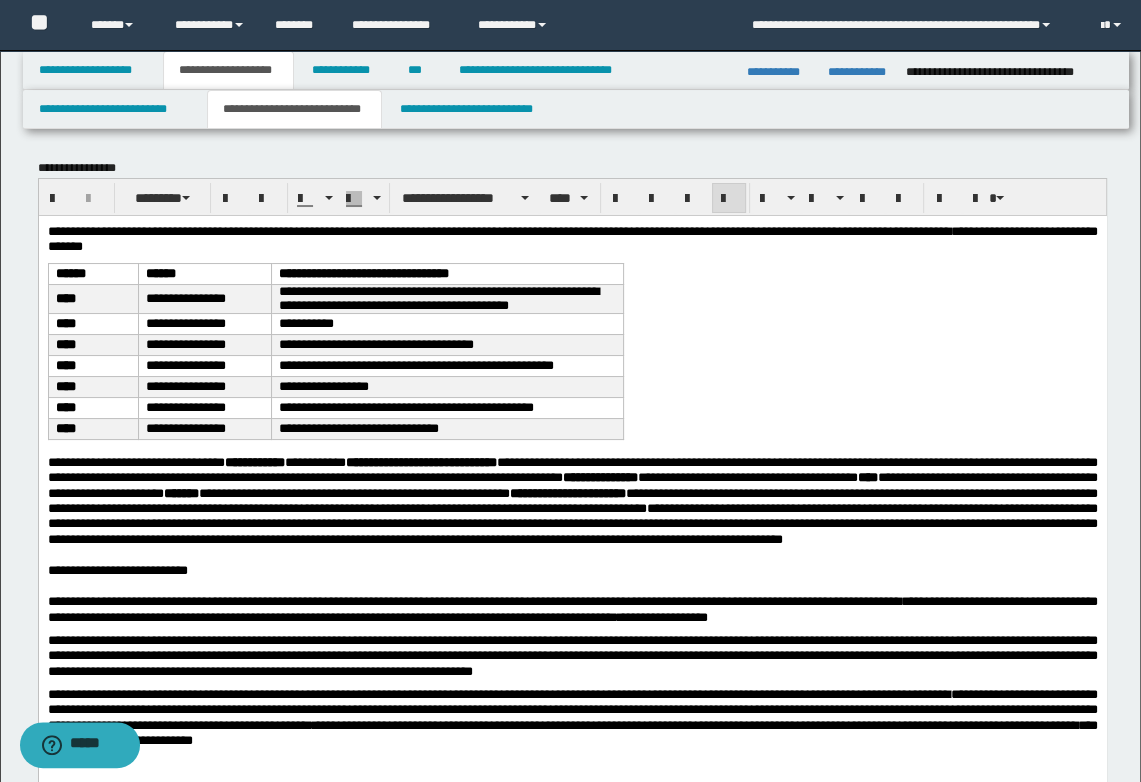 click on "**********" at bounding box center (422, 230) 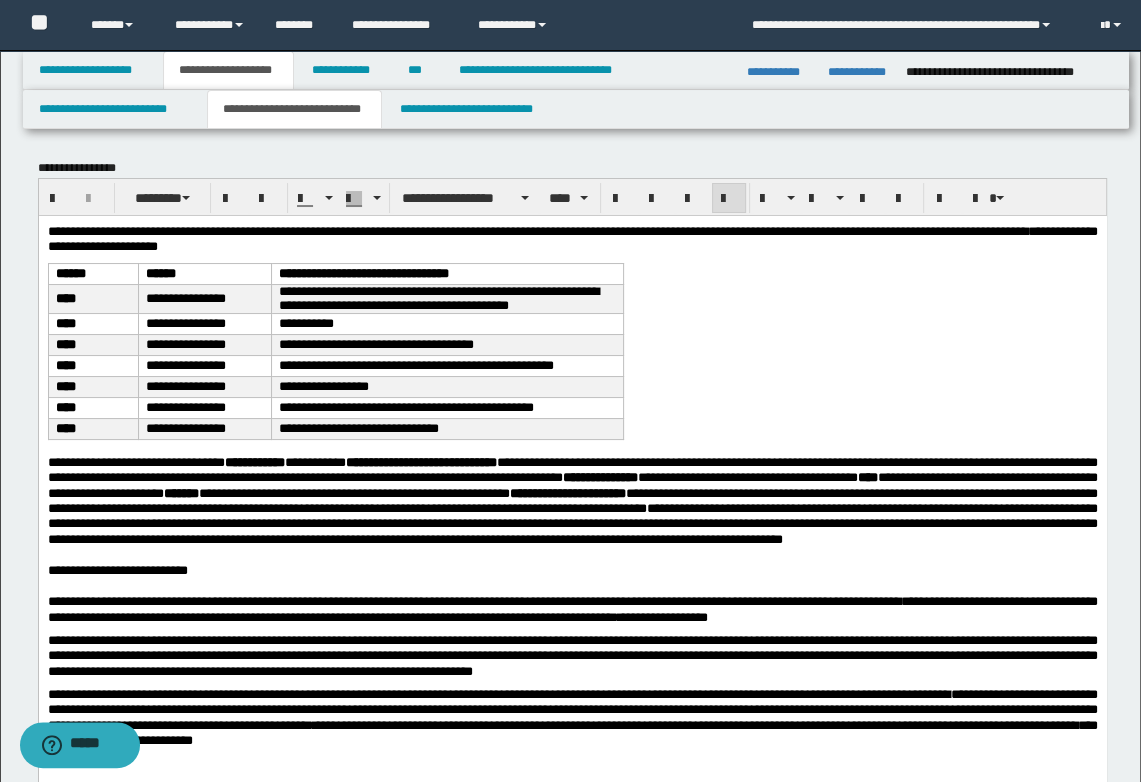 click on "**********" at bounding box center (462, 230) 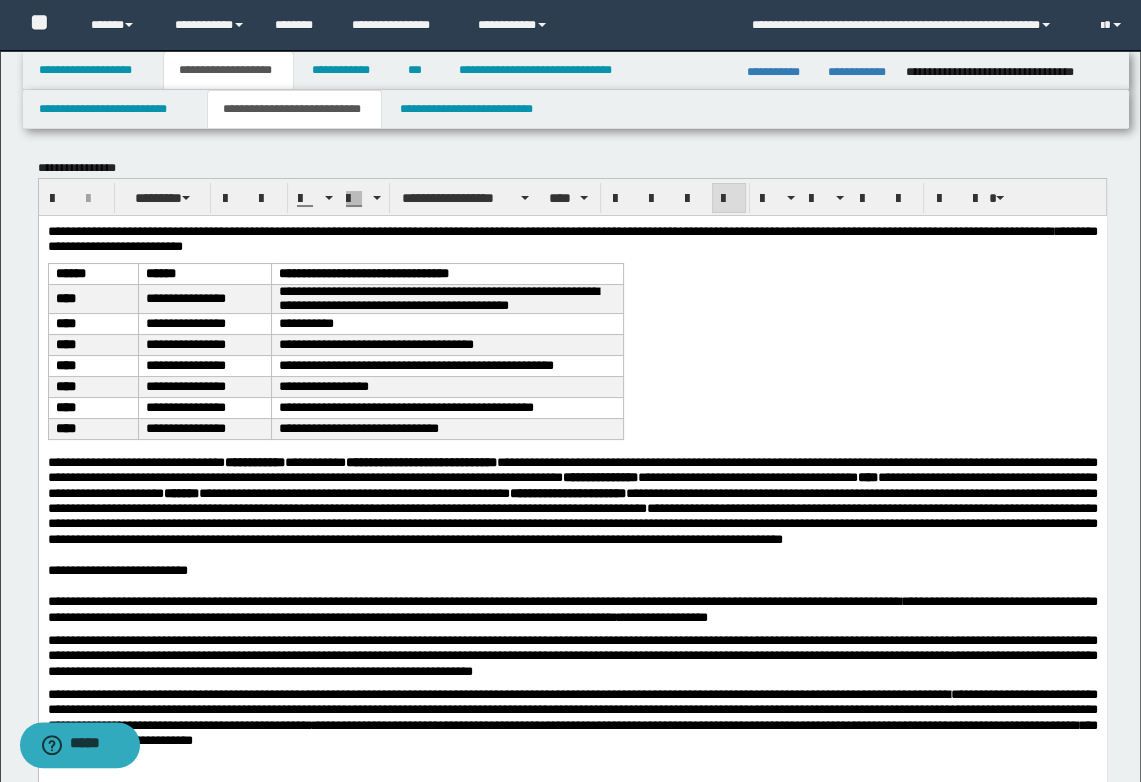 click on "**********" at bounding box center (572, 526) 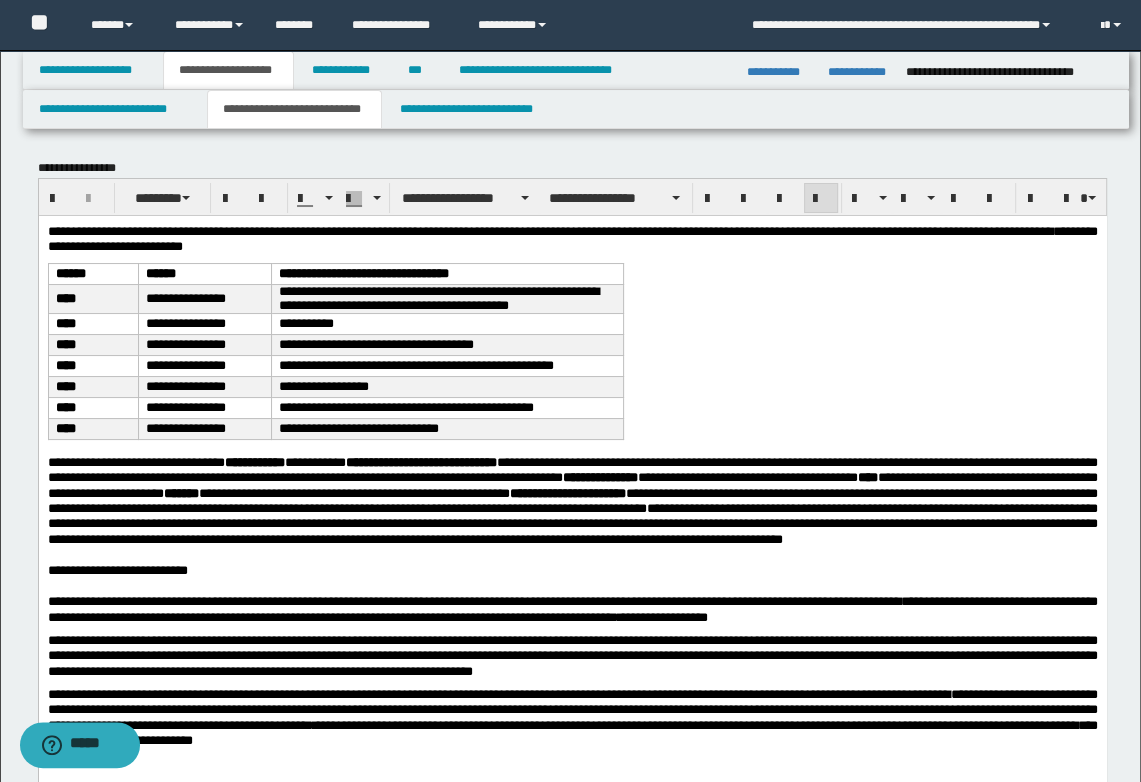click on "**********" at bounding box center [572, 526] 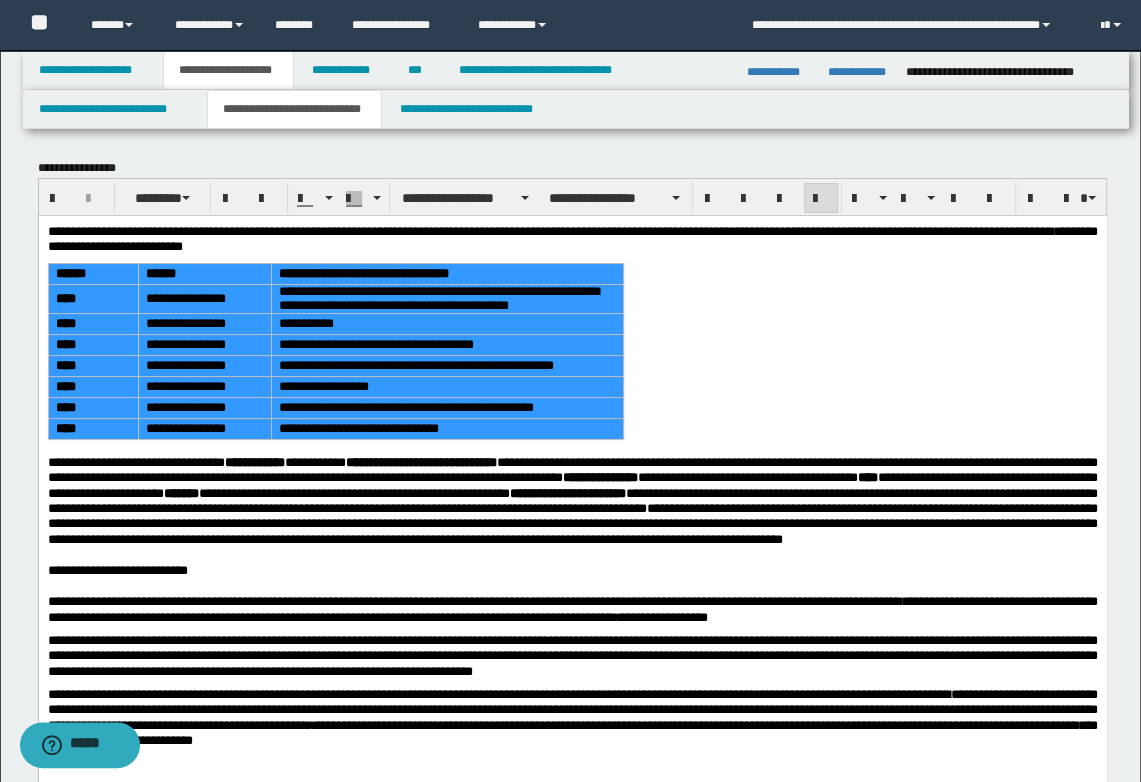 drag, startPoint x: 53, startPoint y: 269, endPoint x: 397, endPoint y: 434, distance: 381.52457 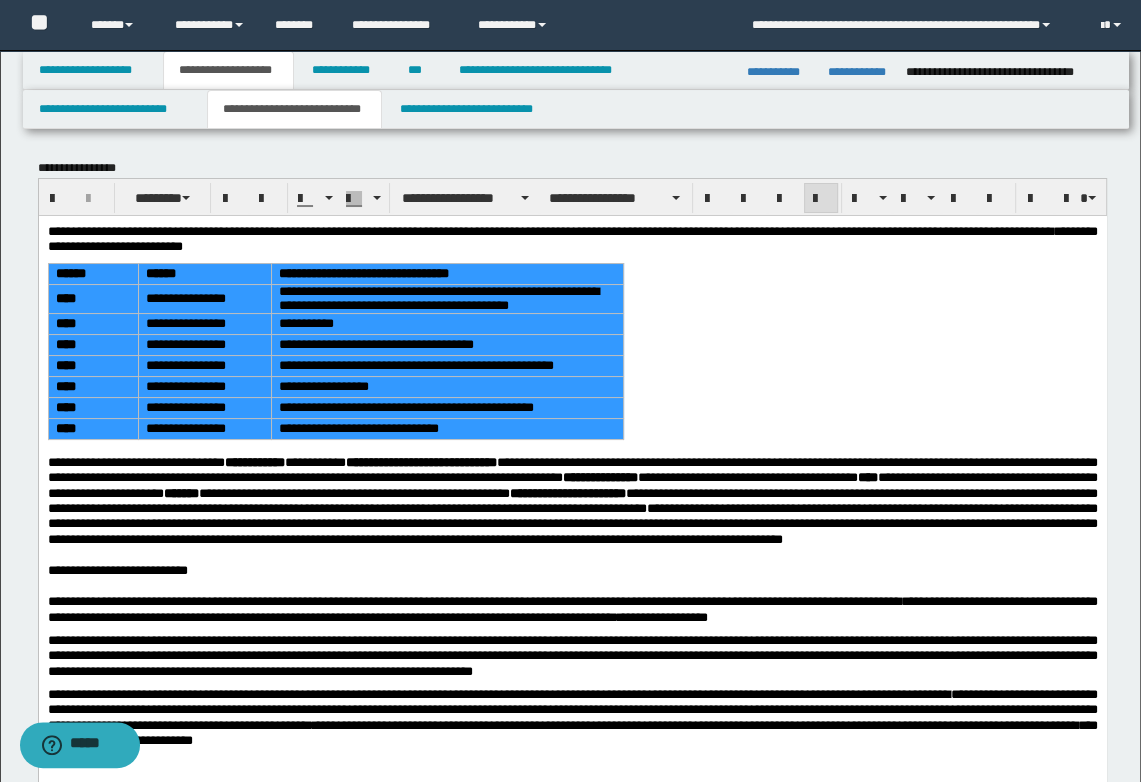 click on "**********" at bounding box center [335, 350] 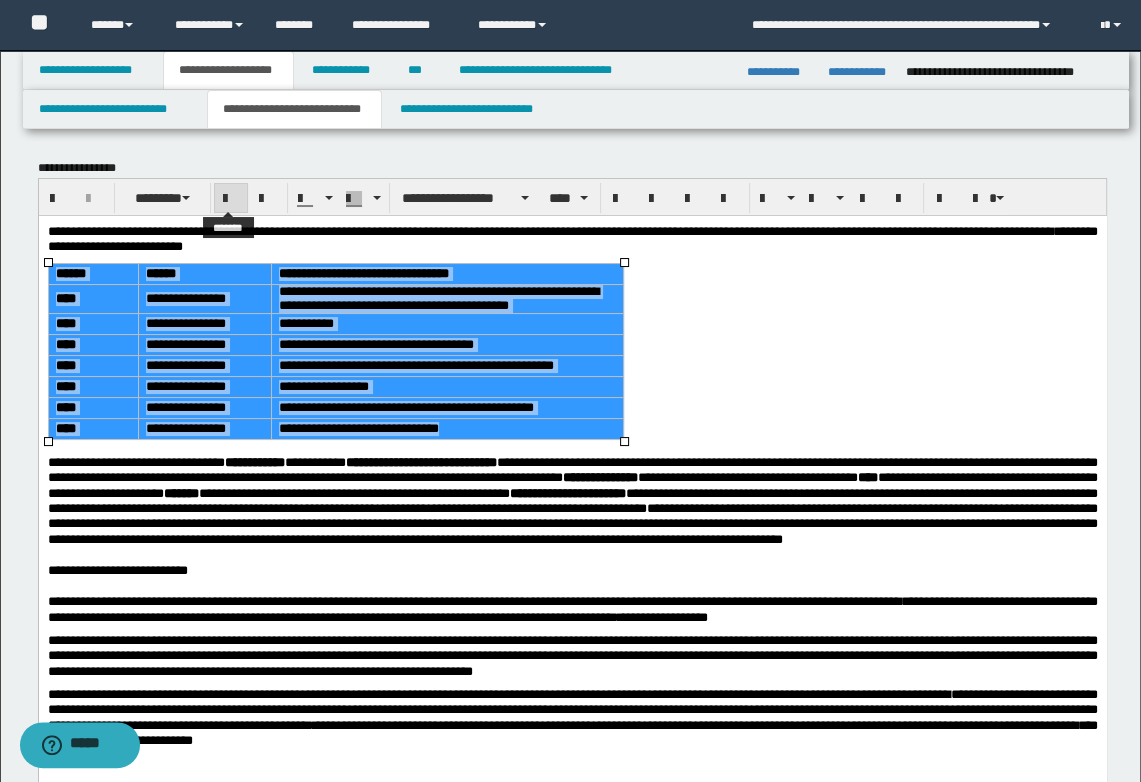 click at bounding box center (231, 199) 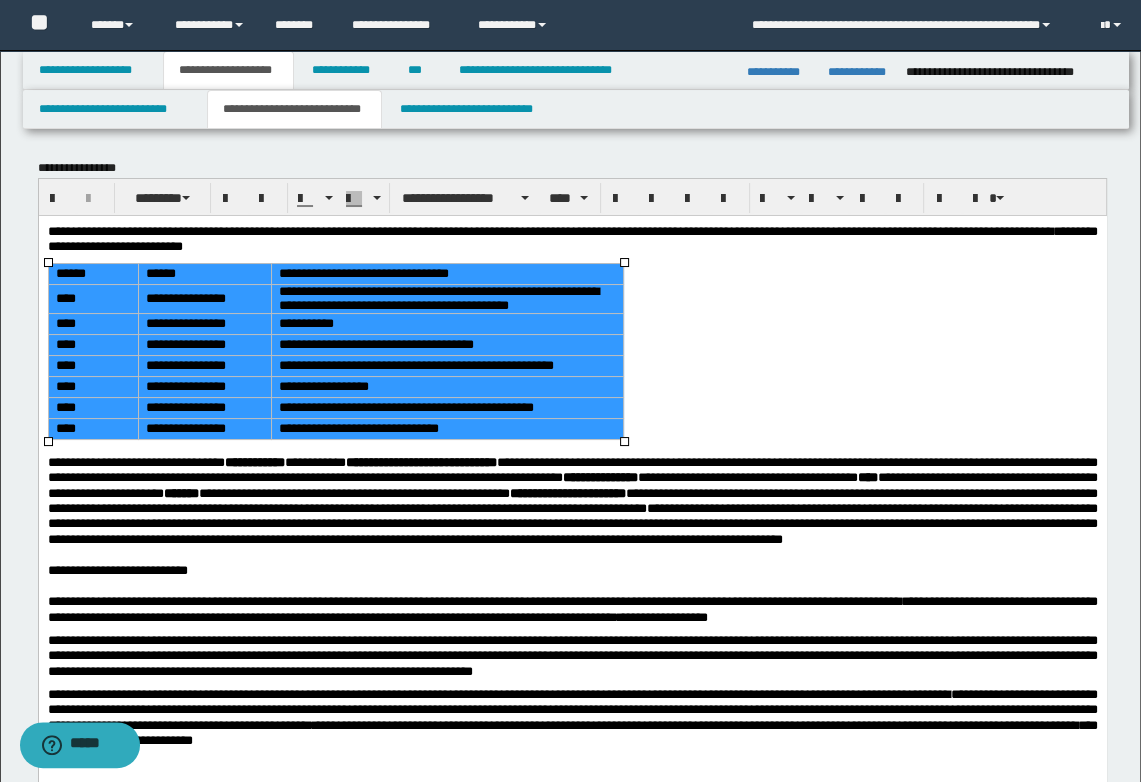 click on "**********" at bounding box center (572, 526) 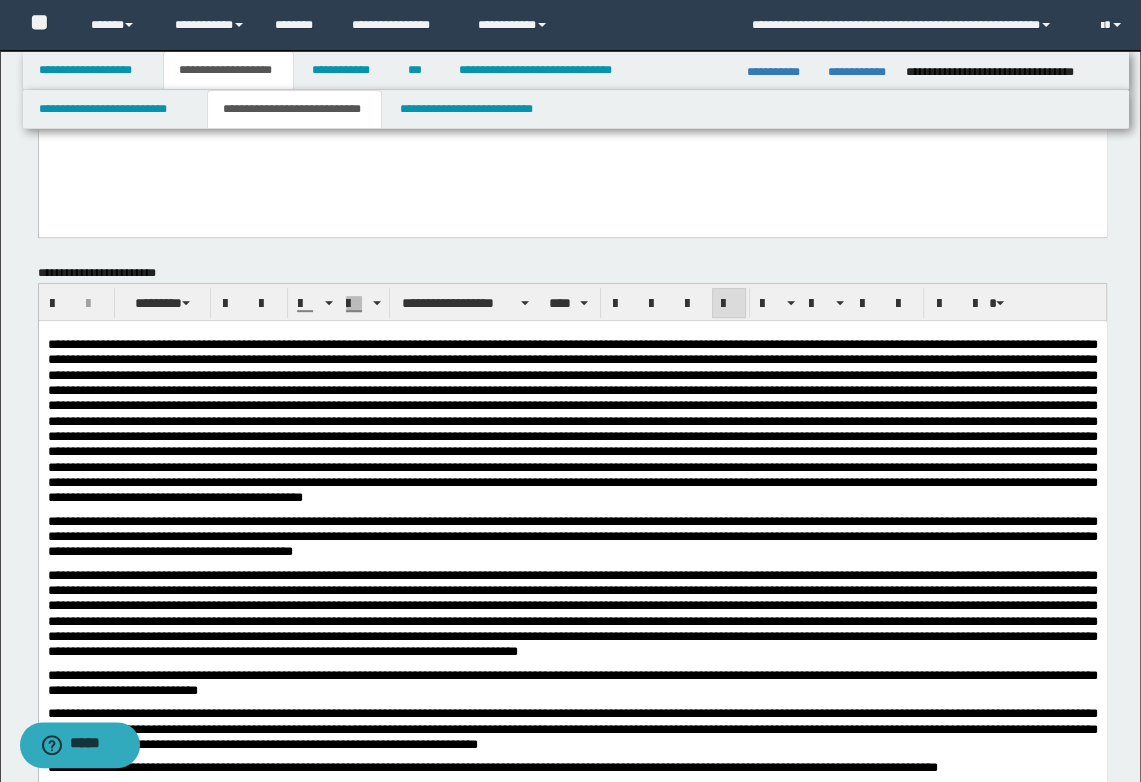 scroll, scrollTop: 700, scrollLeft: 0, axis: vertical 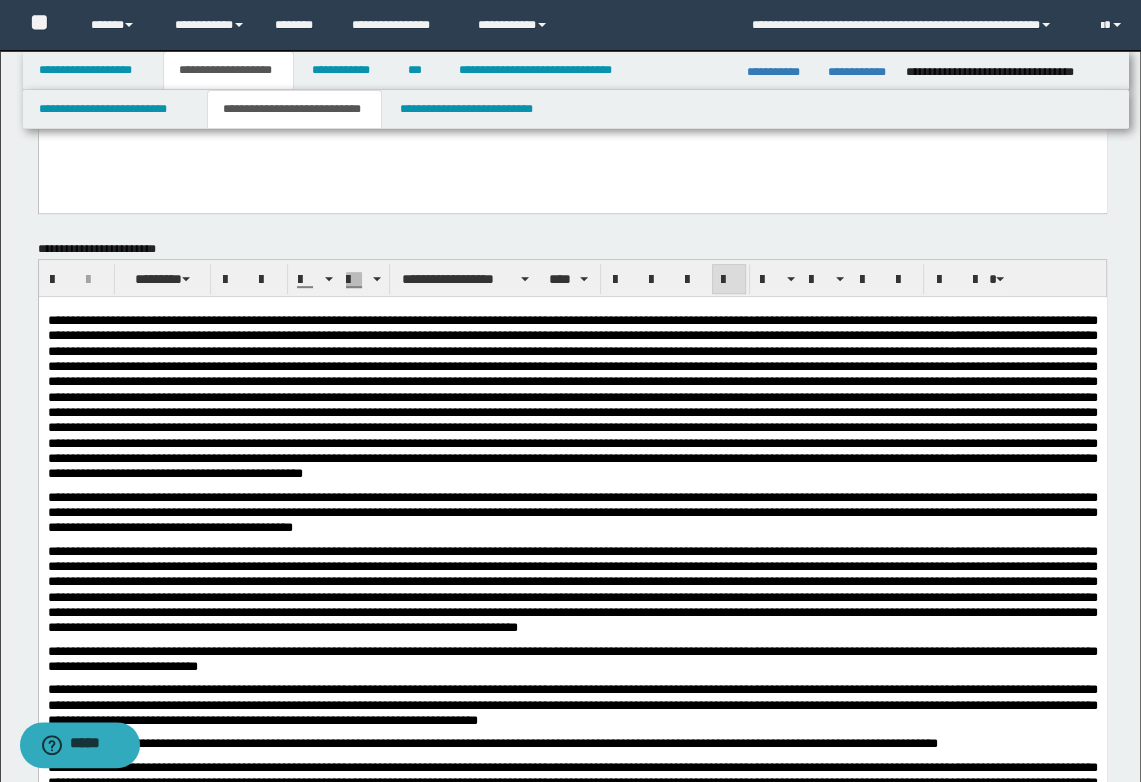 click at bounding box center (572, 396) 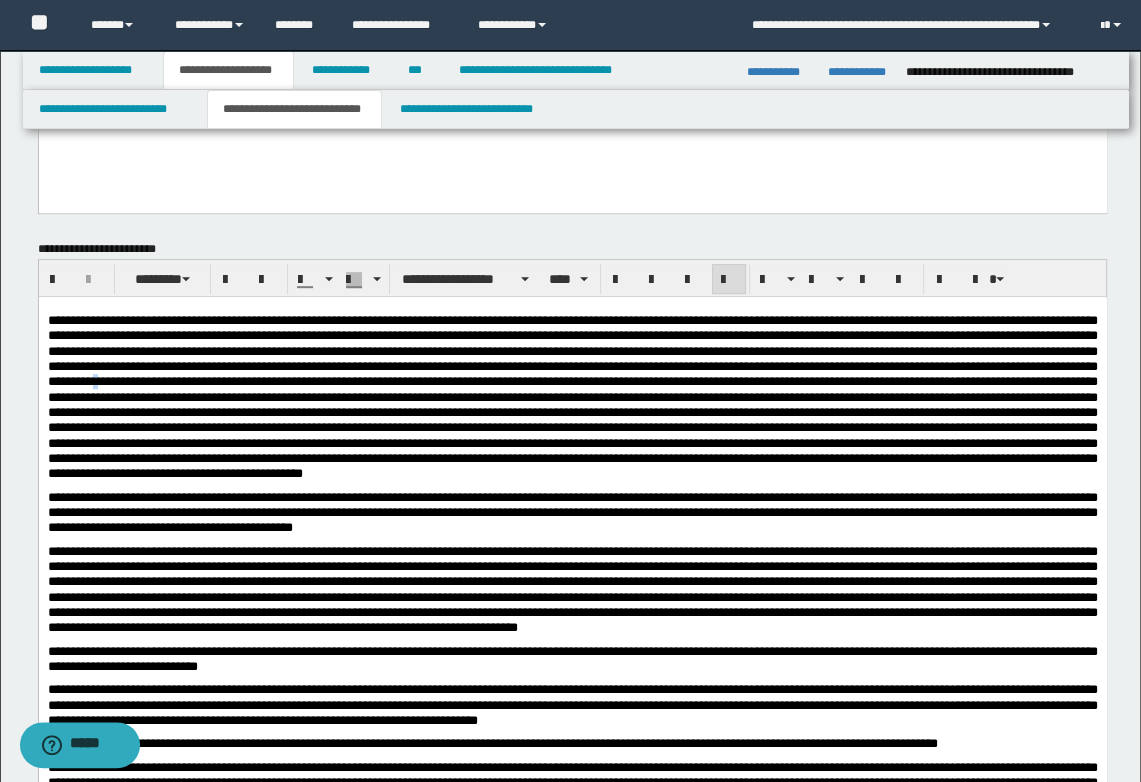 drag, startPoint x: 566, startPoint y: 338, endPoint x: 429, endPoint y: 376, distance: 142.17242 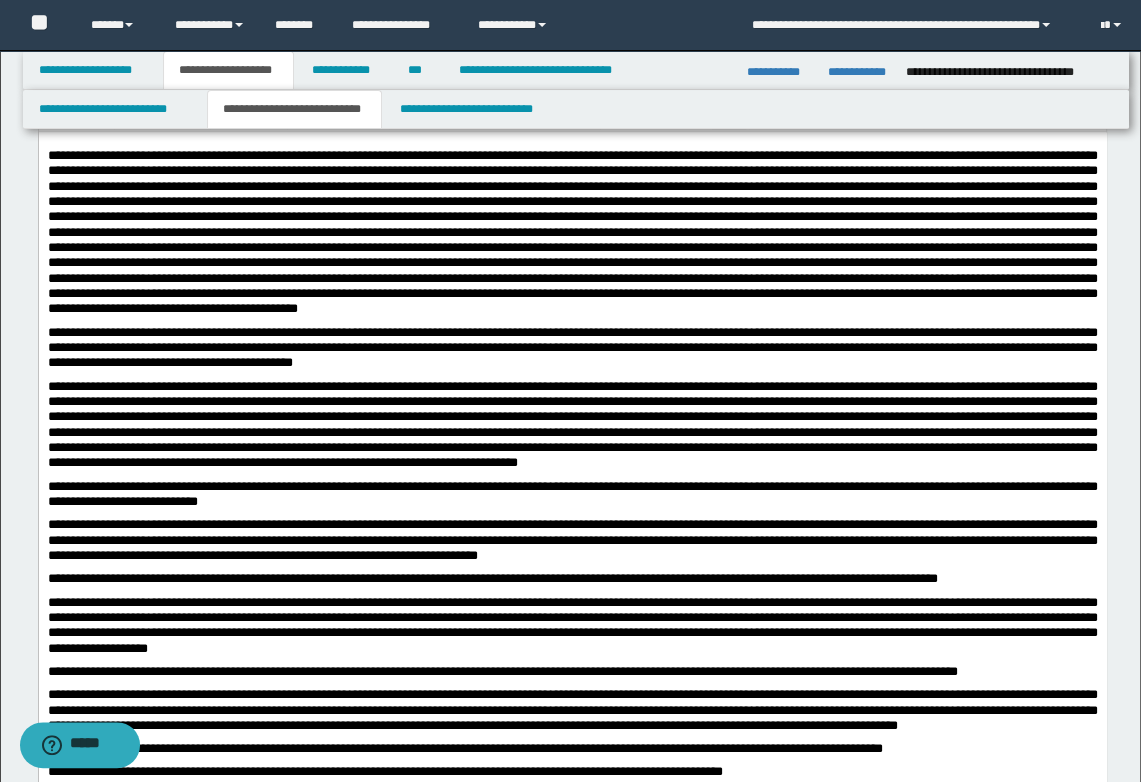 scroll, scrollTop: 900, scrollLeft: 0, axis: vertical 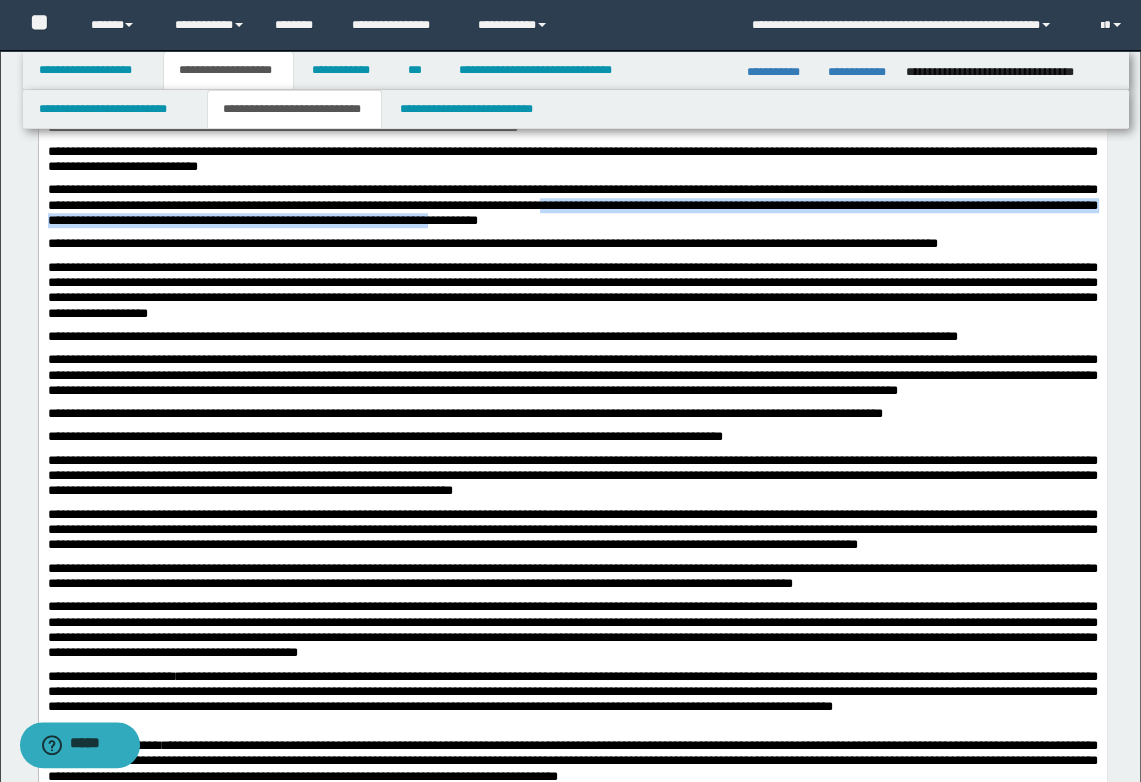 drag, startPoint x: 739, startPoint y: 219, endPoint x: 716, endPoint y: 244, distance: 33.970577 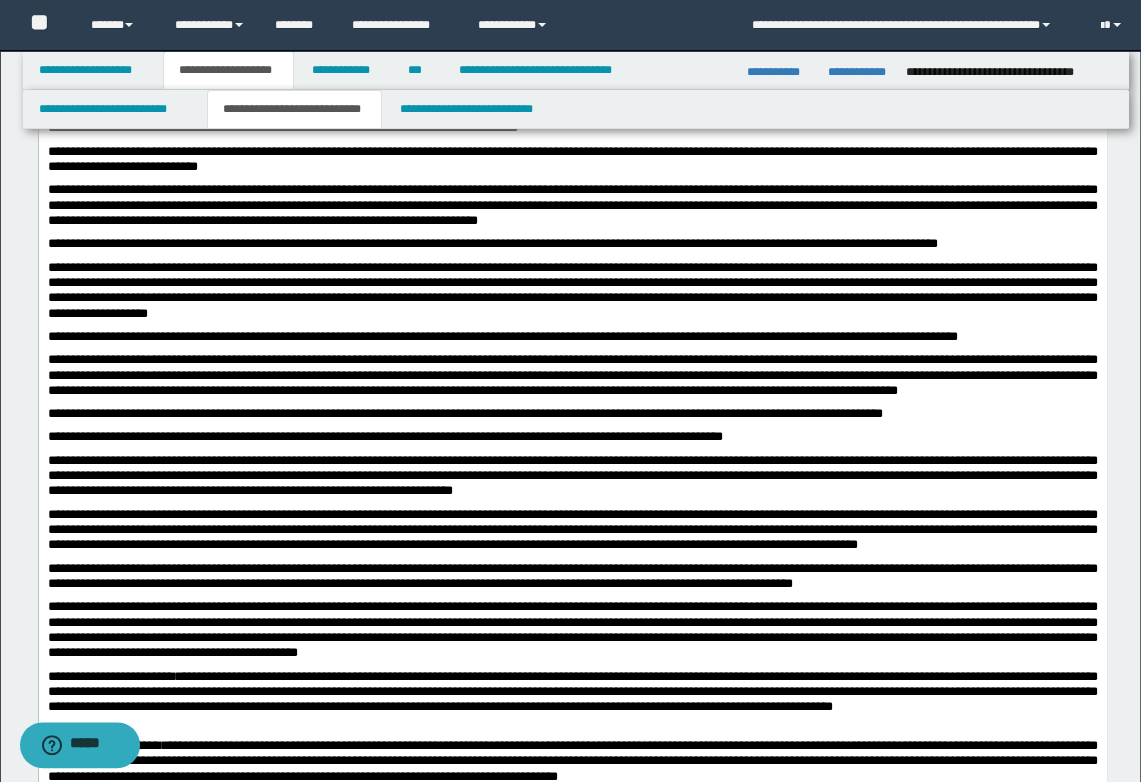 click on "**********" at bounding box center [572, 205] 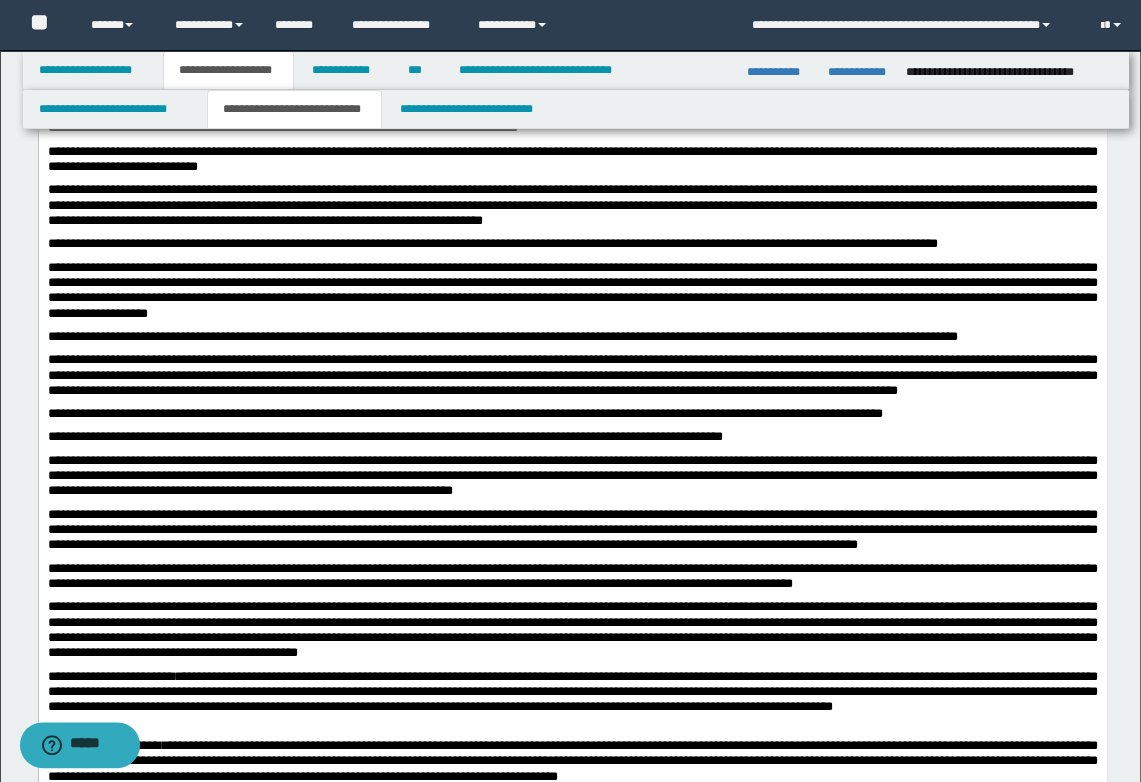 click on "**********" at bounding box center (572, 205) 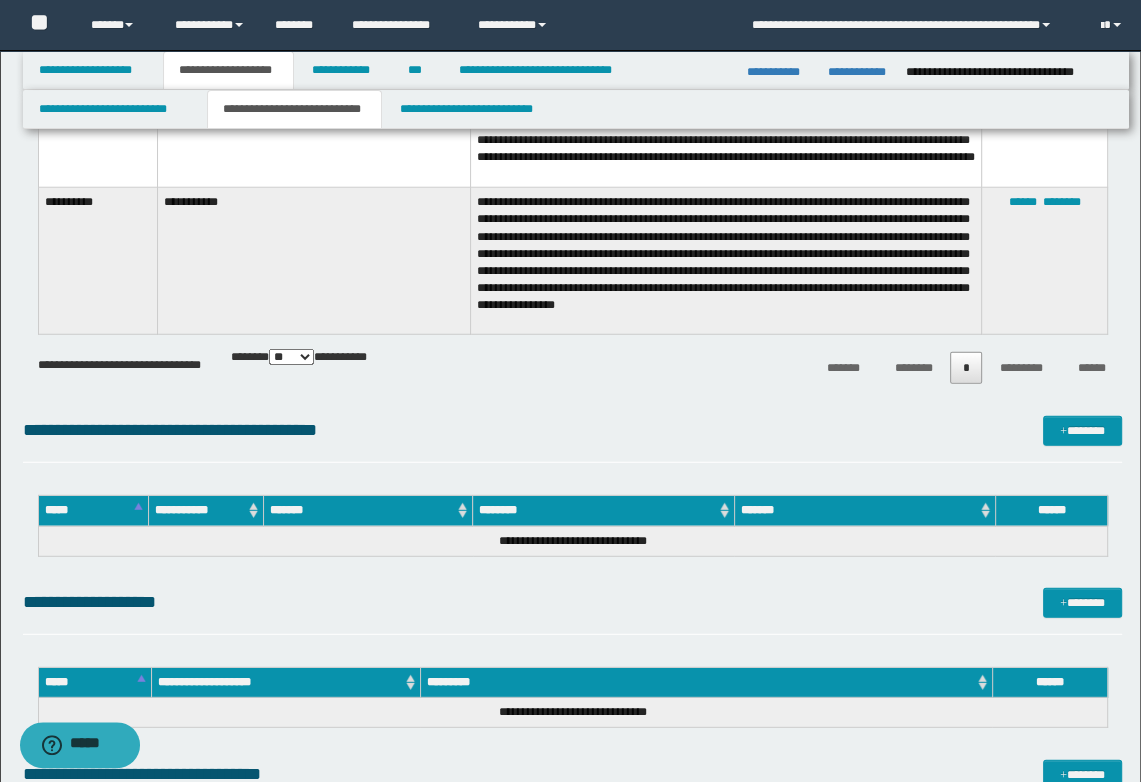 scroll, scrollTop: 4000, scrollLeft: 0, axis: vertical 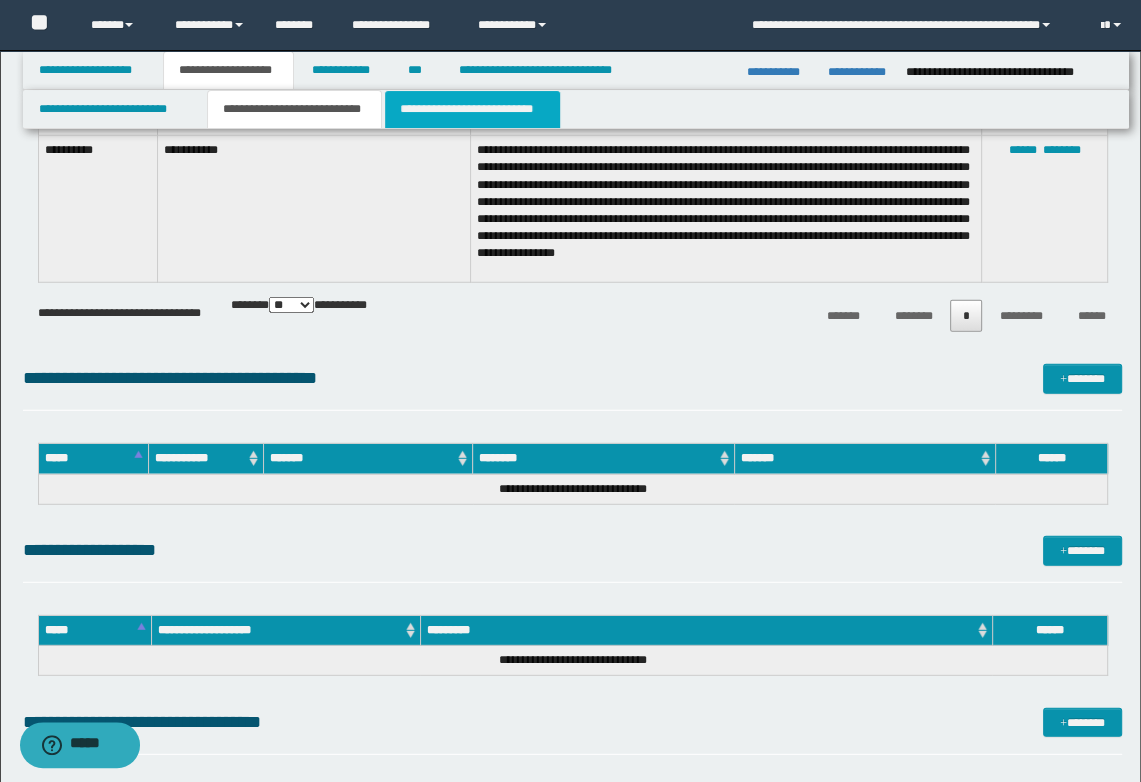click on "**********" at bounding box center [472, 109] 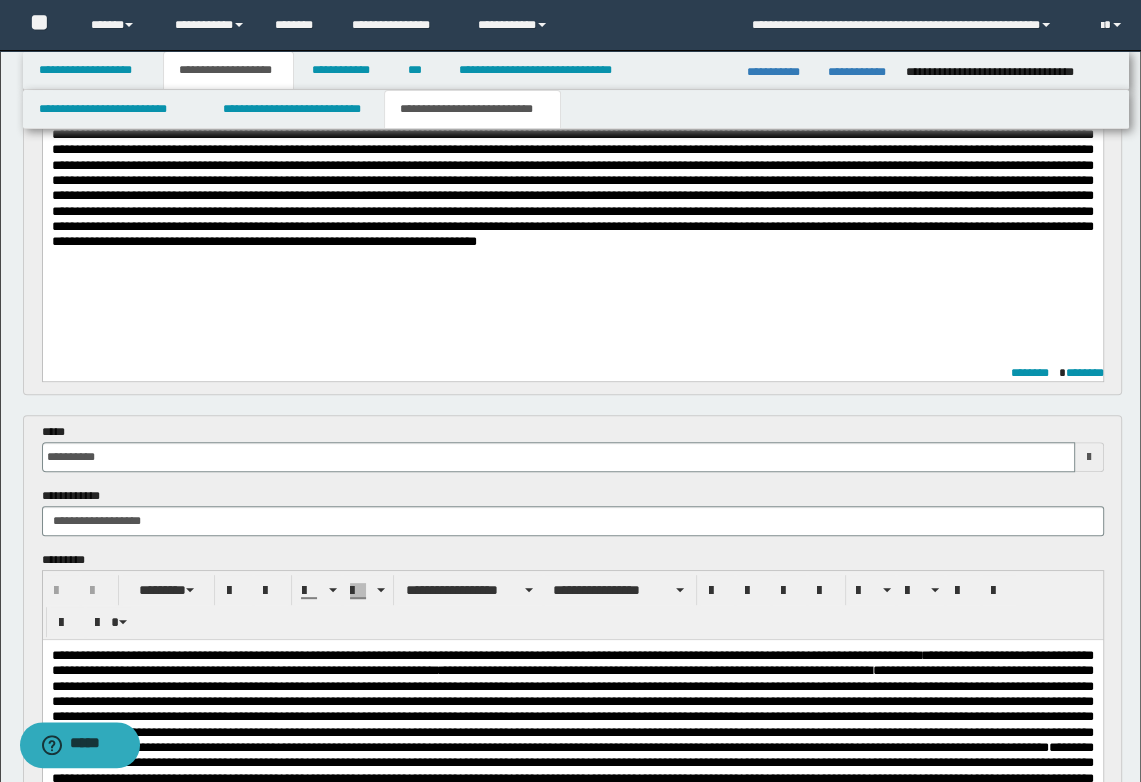 scroll, scrollTop: 500, scrollLeft: 0, axis: vertical 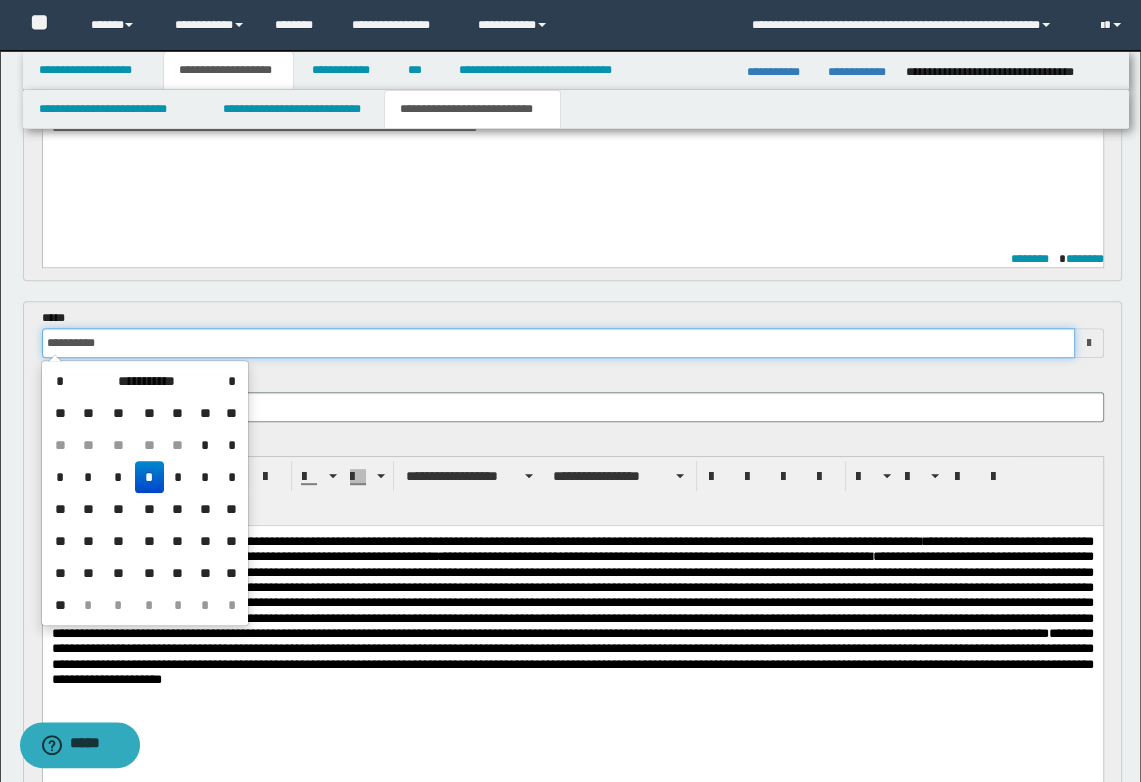 click on "**********" at bounding box center [558, 343] 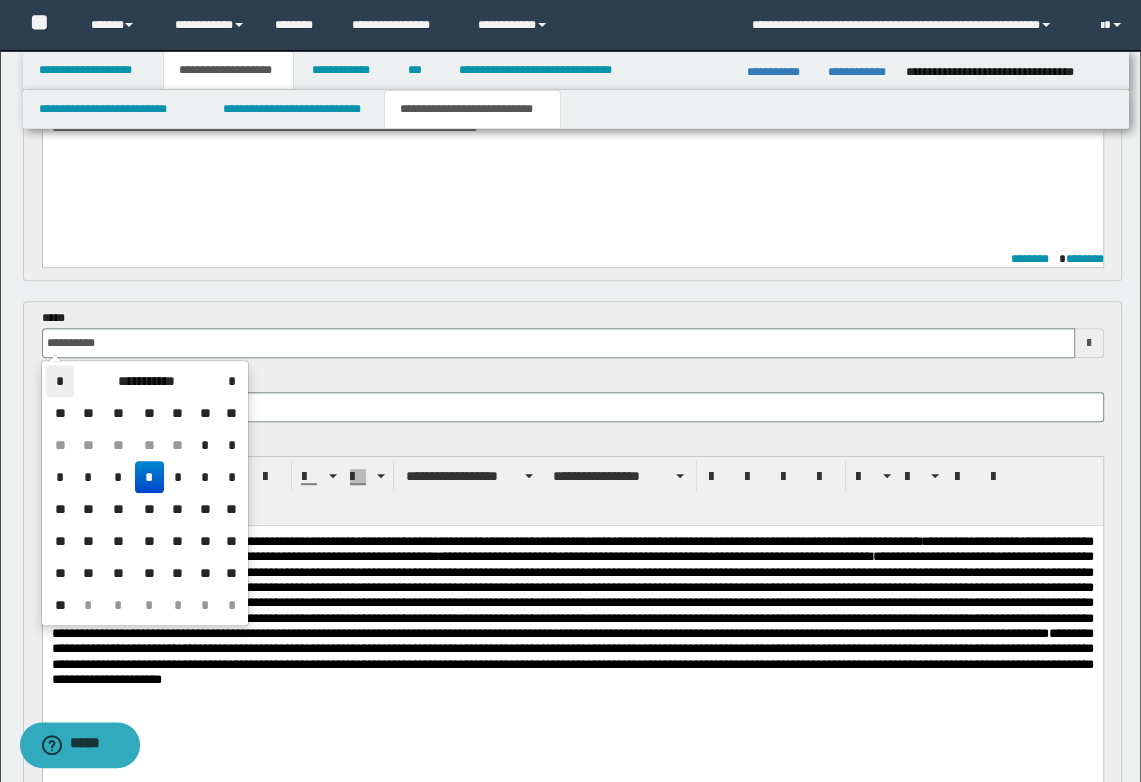 click on "*" at bounding box center (60, 381) 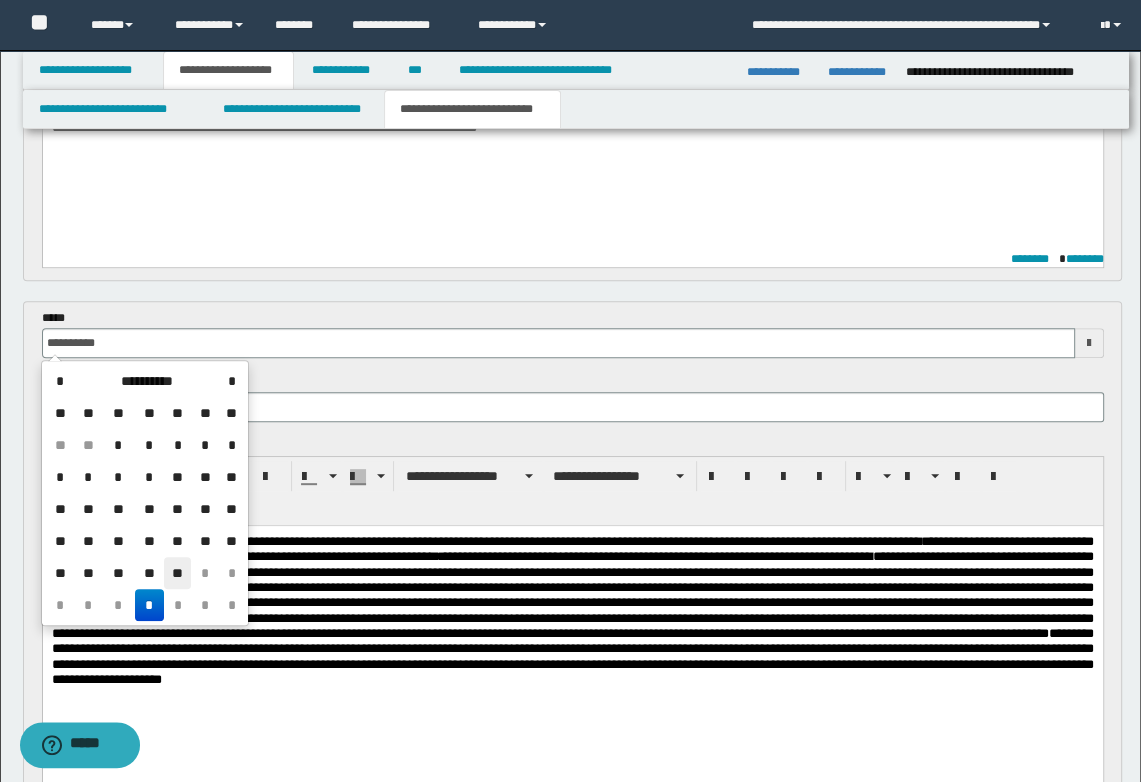 click on "**" at bounding box center (178, 573) 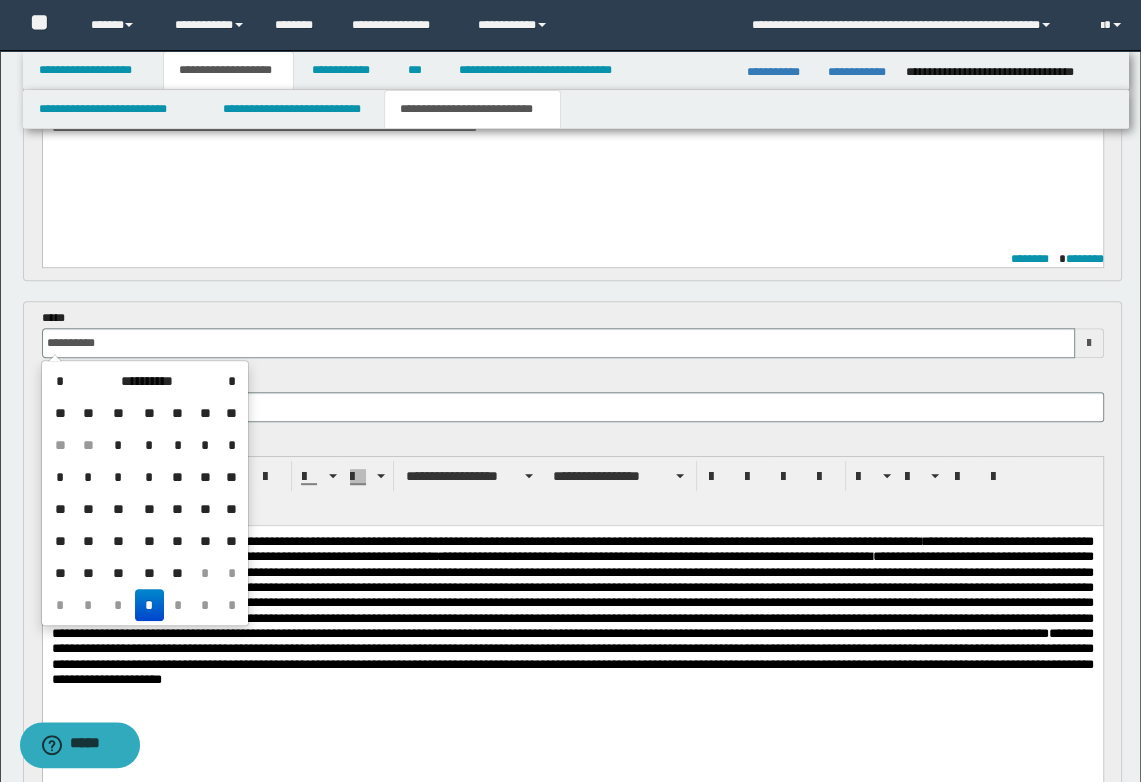 type on "**********" 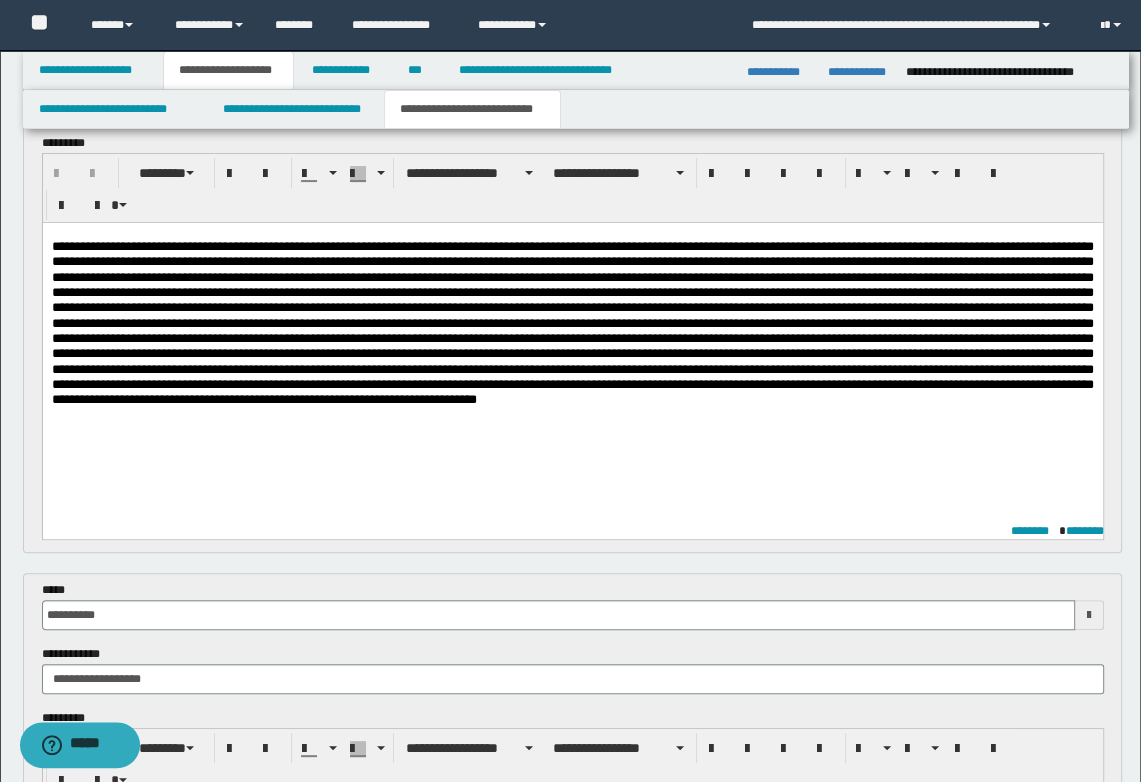 scroll, scrollTop: 300, scrollLeft: 0, axis: vertical 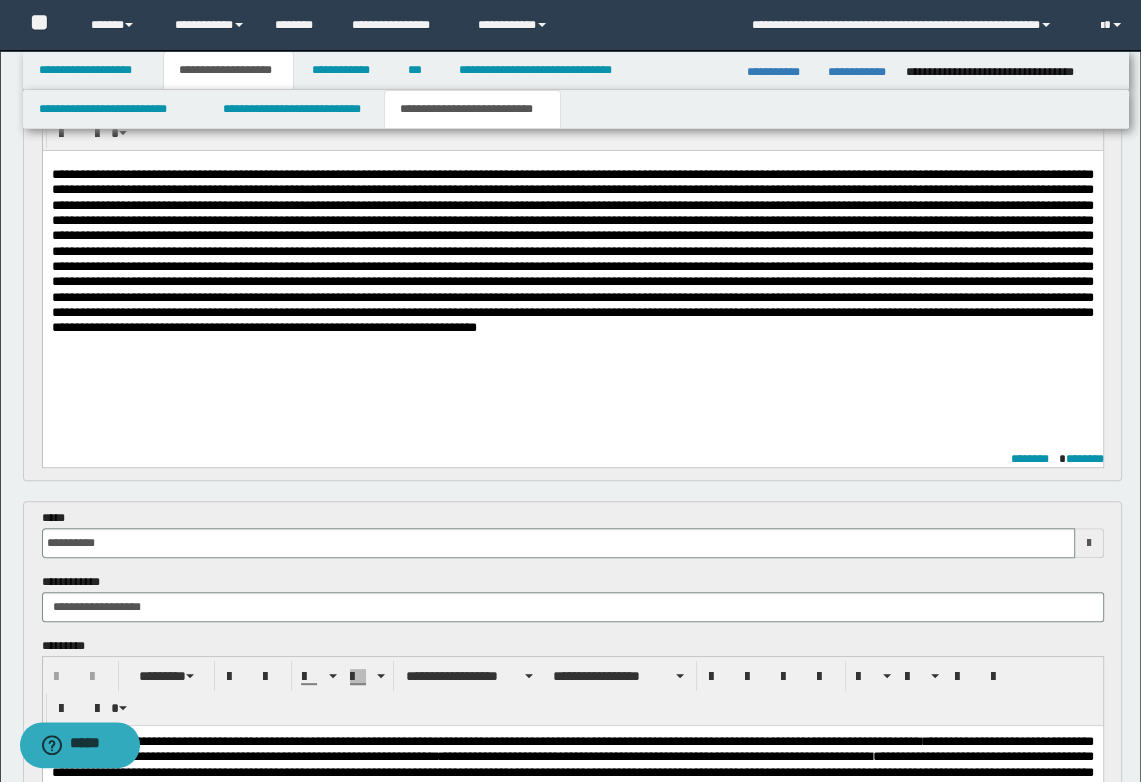 click at bounding box center [572, 275] 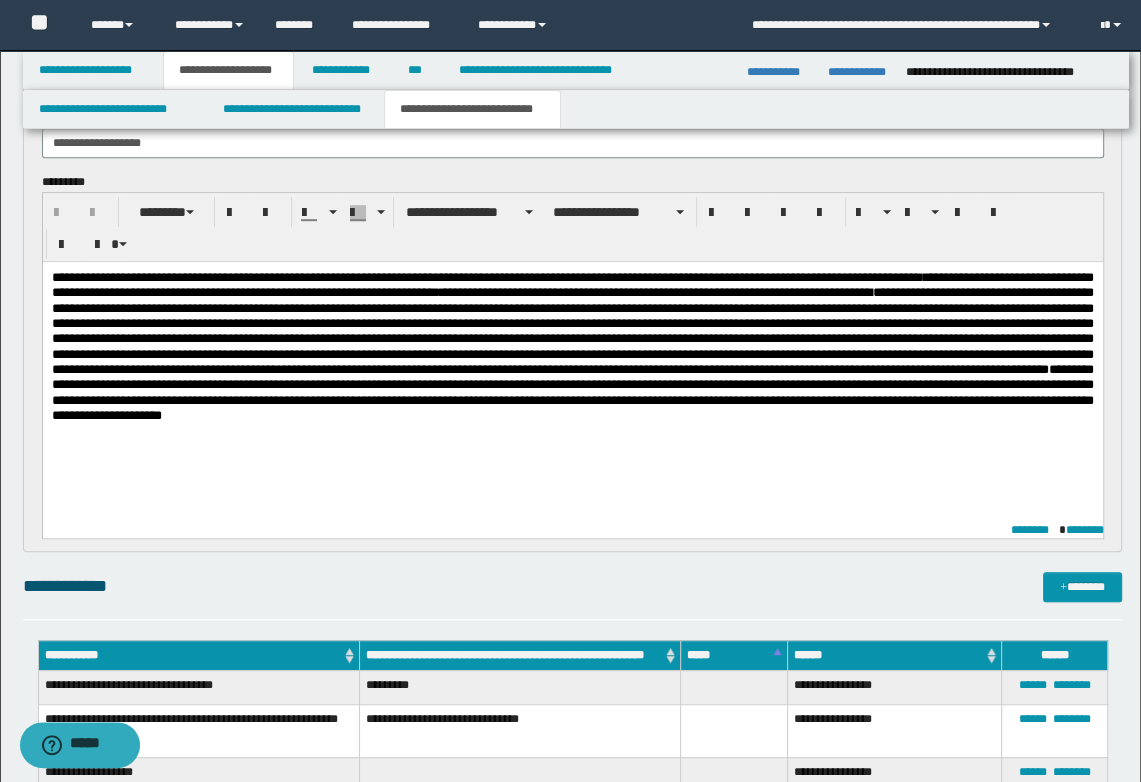 scroll, scrollTop: 800, scrollLeft: 0, axis: vertical 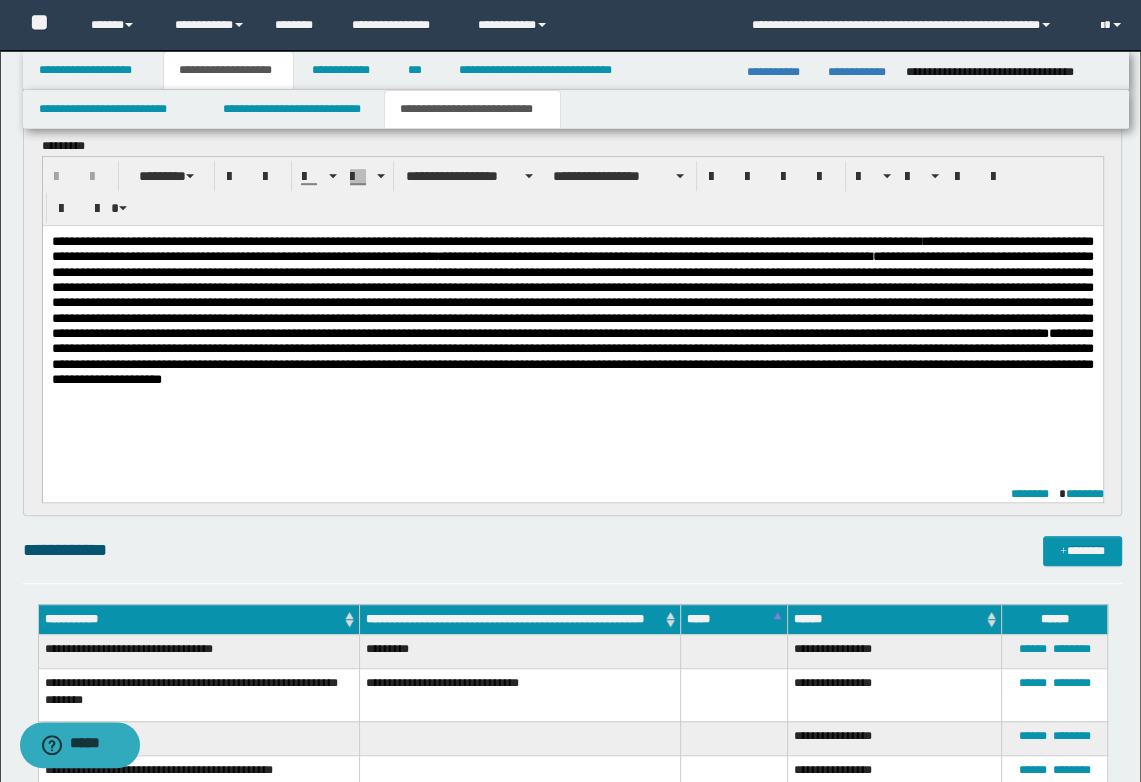 click on "**********" at bounding box center (572, 335) 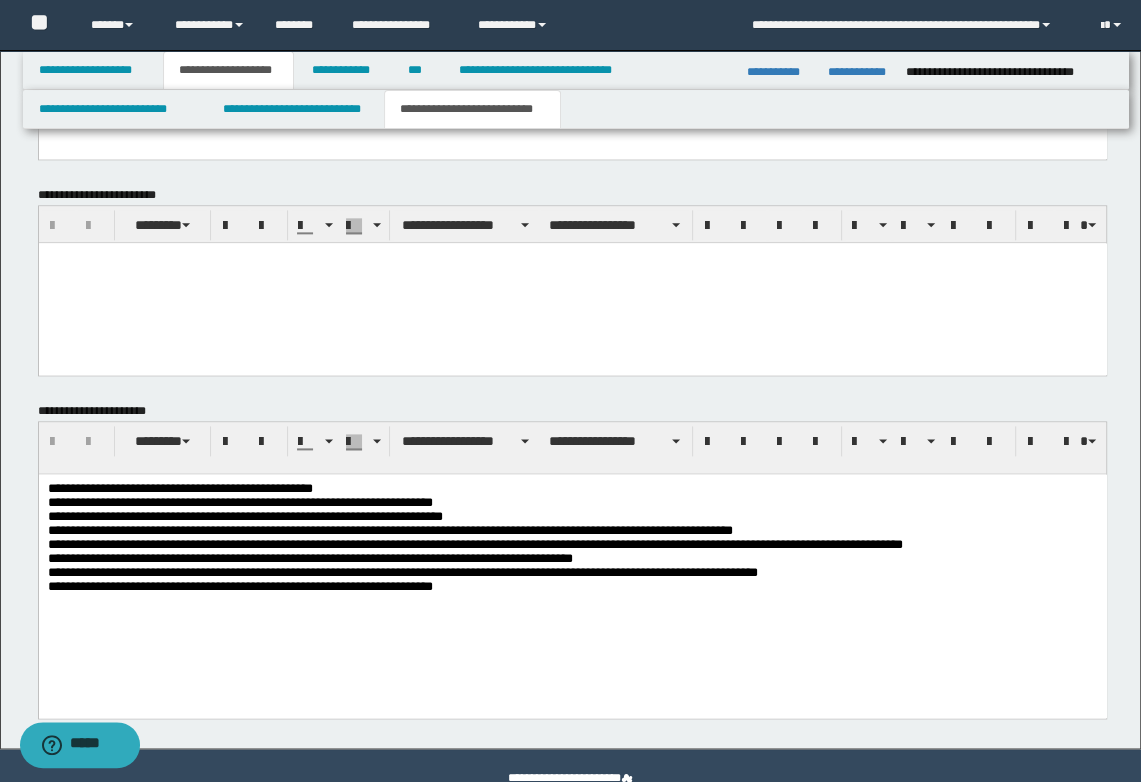 scroll, scrollTop: 1874, scrollLeft: 0, axis: vertical 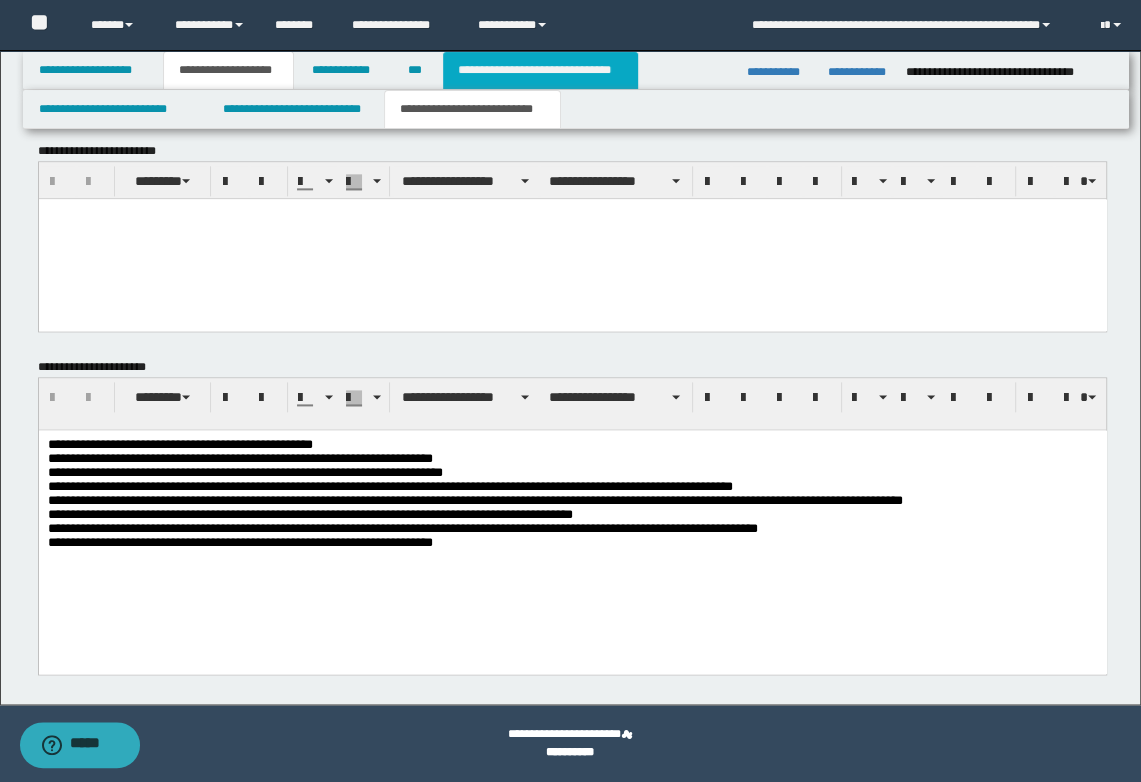 click on "**********" at bounding box center [540, 70] 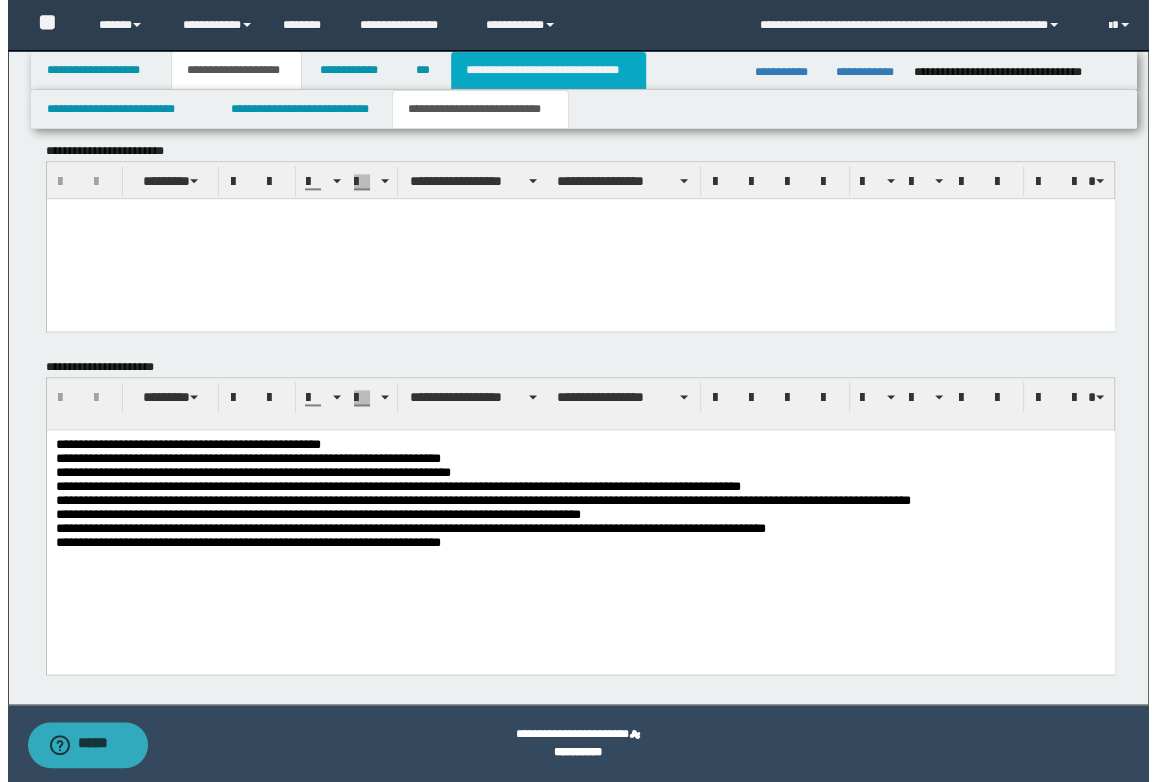 scroll, scrollTop: 0, scrollLeft: 0, axis: both 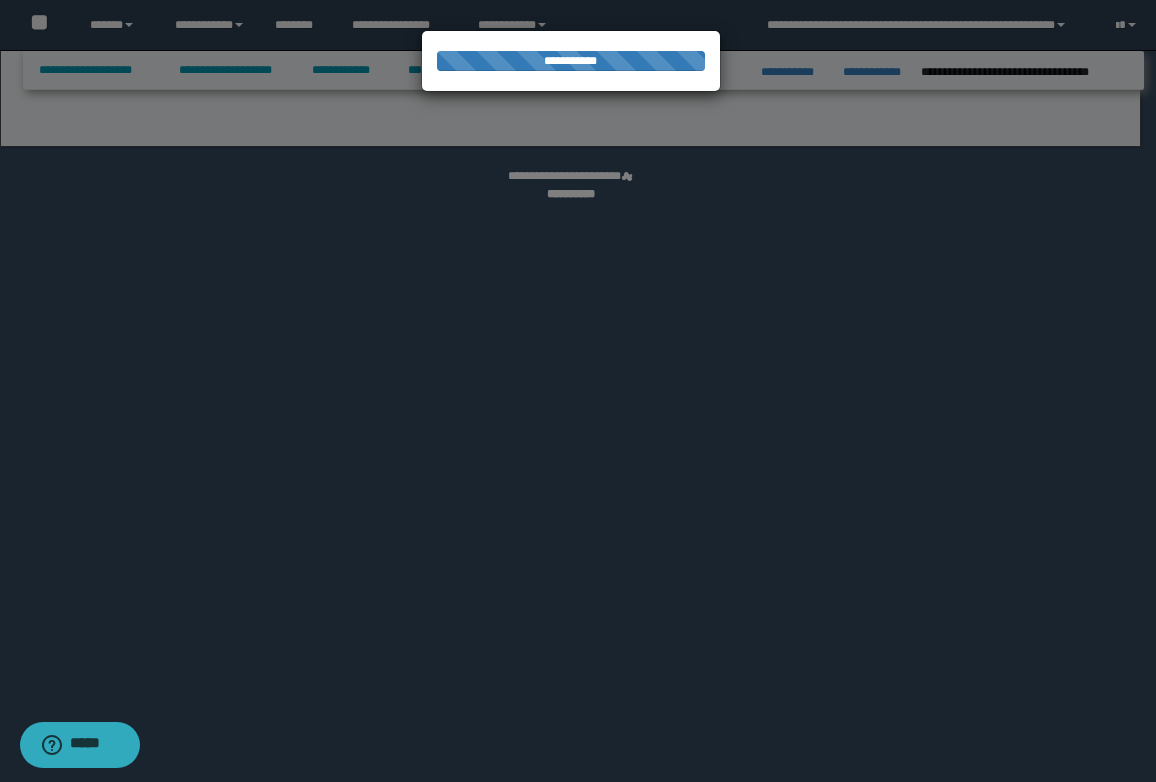 select on "*" 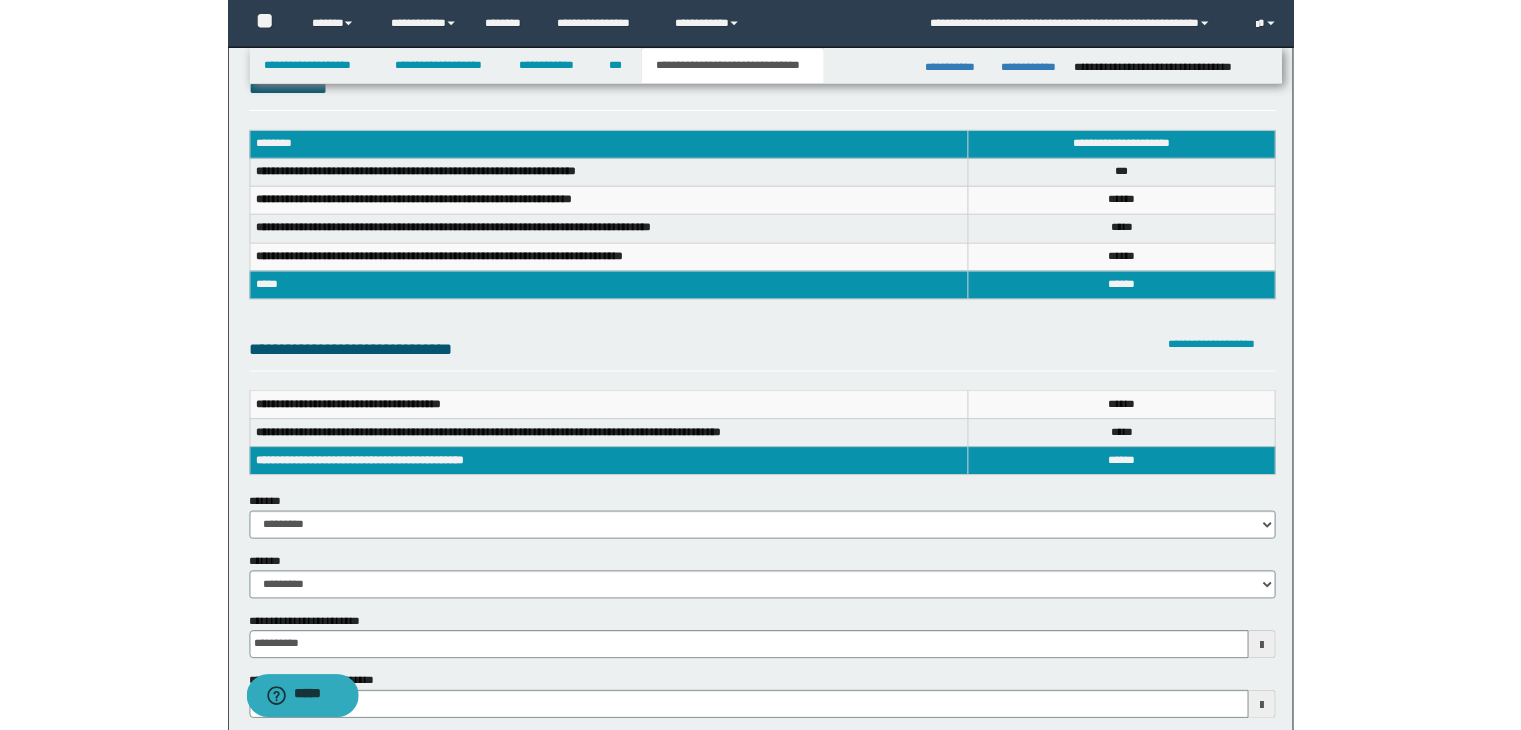 scroll, scrollTop: 0, scrollLeft: 0, axis: both 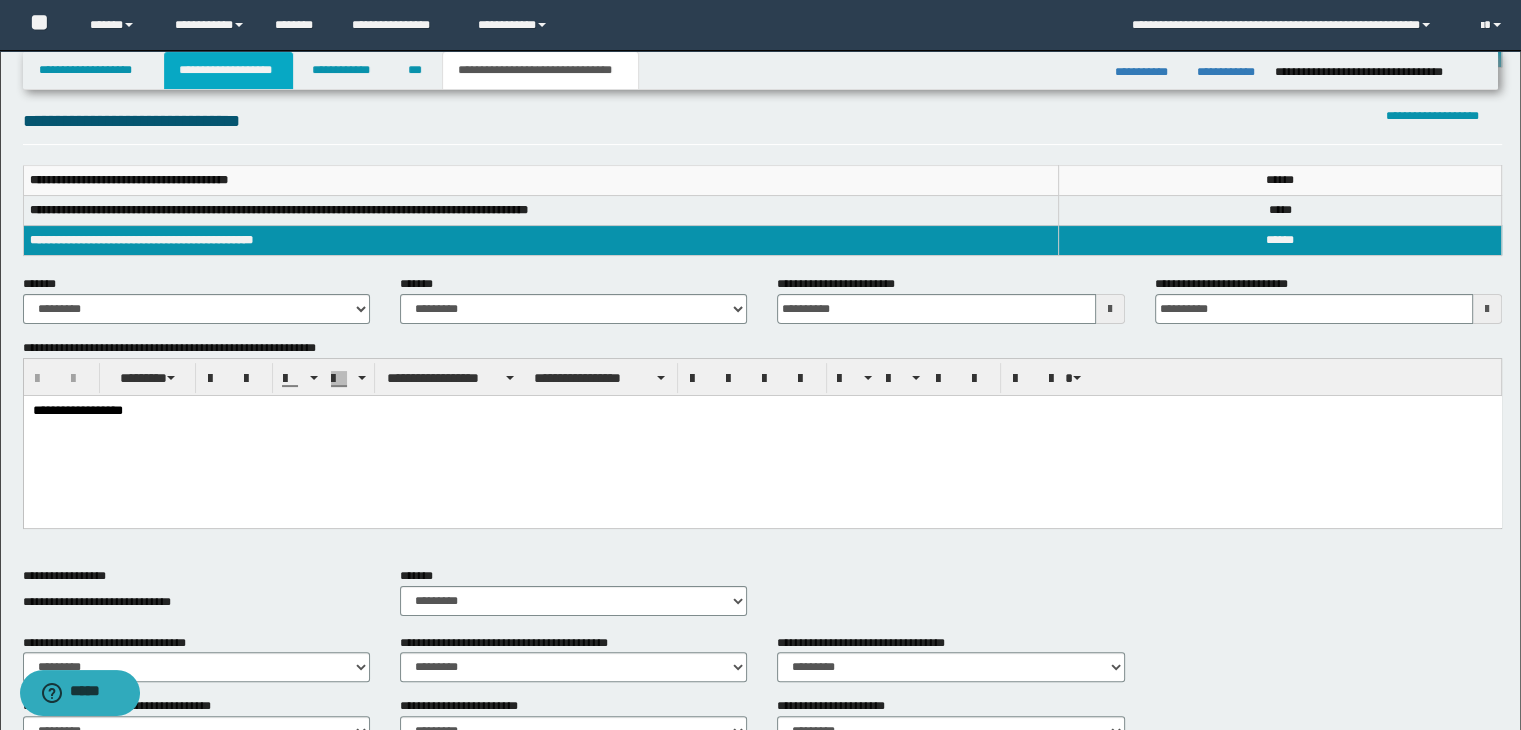 click on "**********" at bounding box center (228, 70) 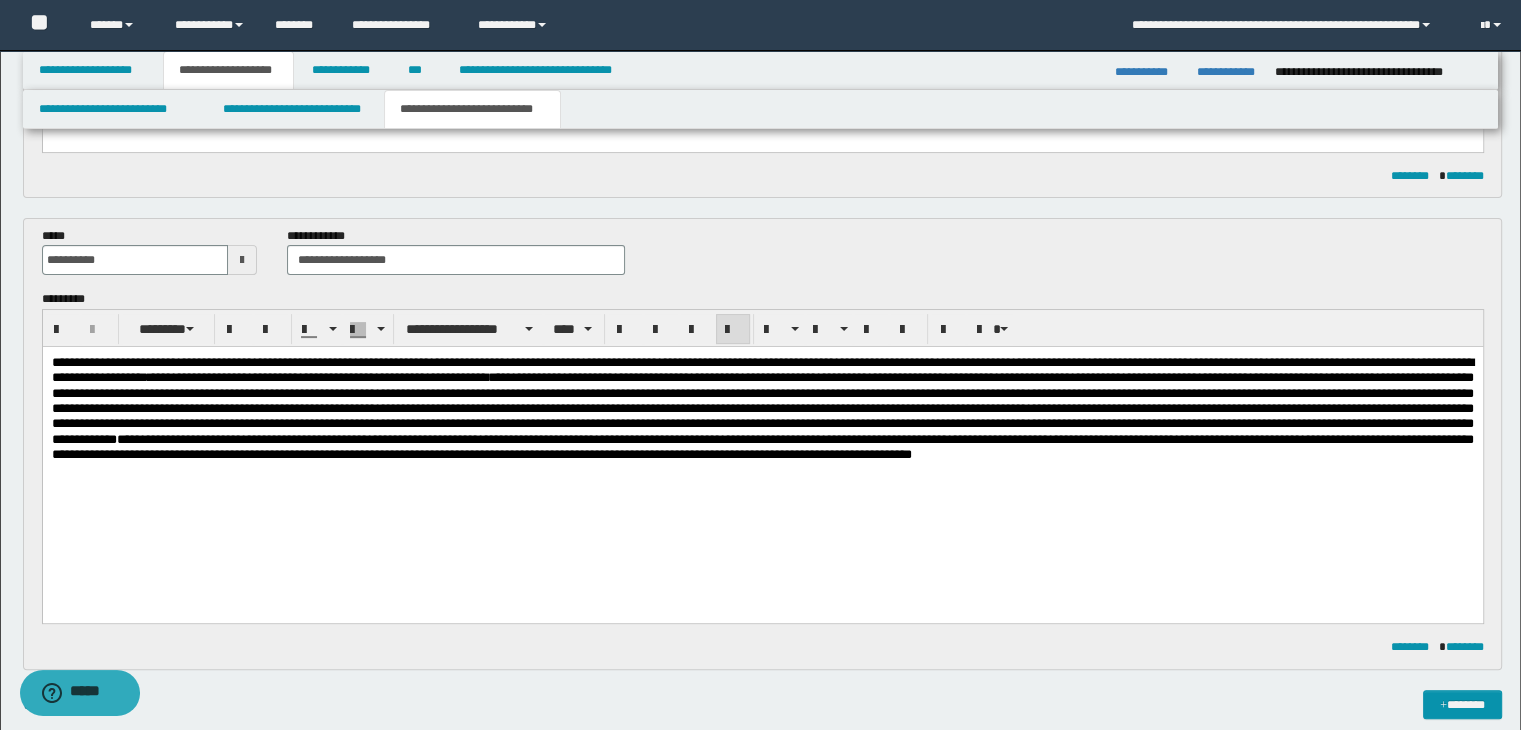scroll, scrollTop: 531, scrollLeft: 0, axis: vertical 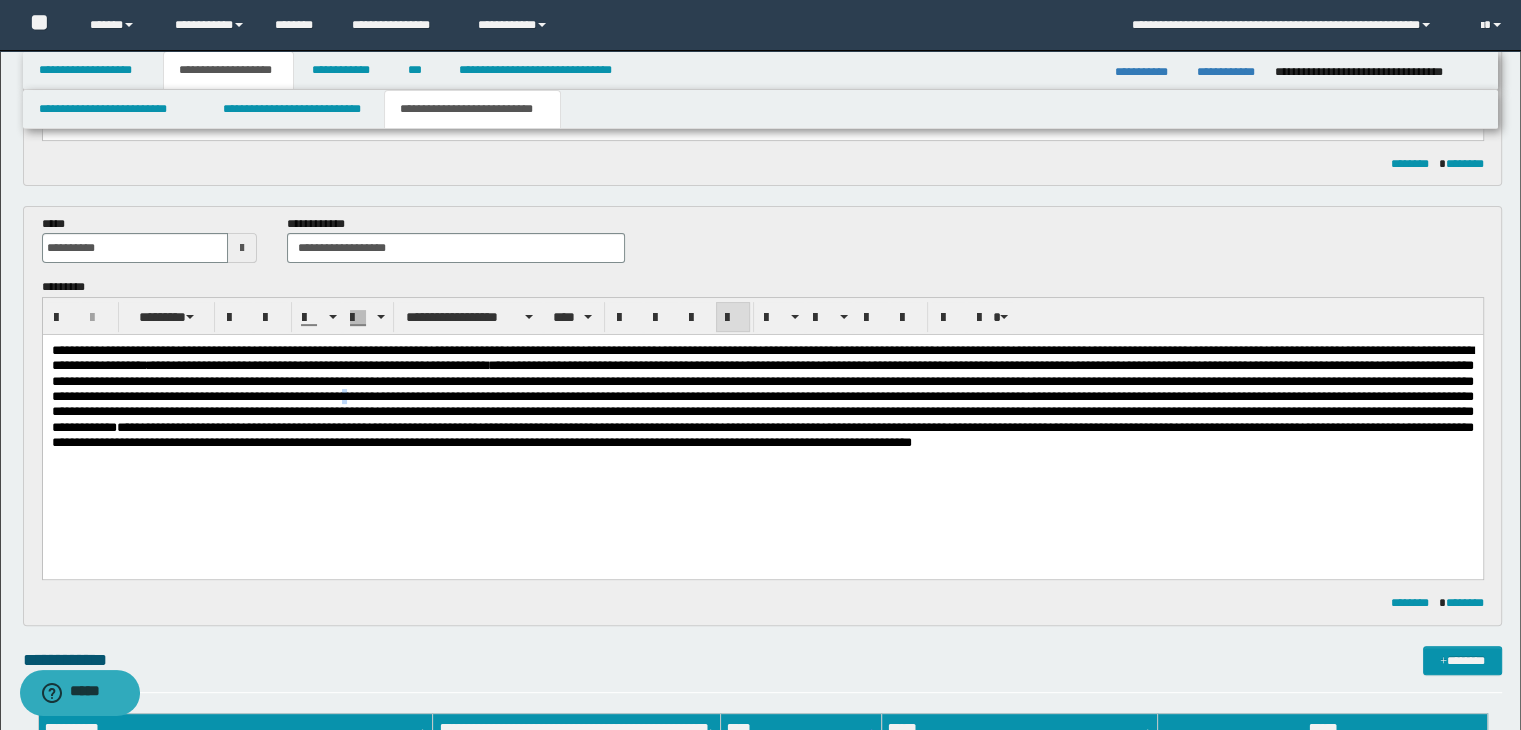 drag, startPoint x: 708, startPoint y: 389, endPoint x: 723, endPoint y: 402, distance: 19.849434 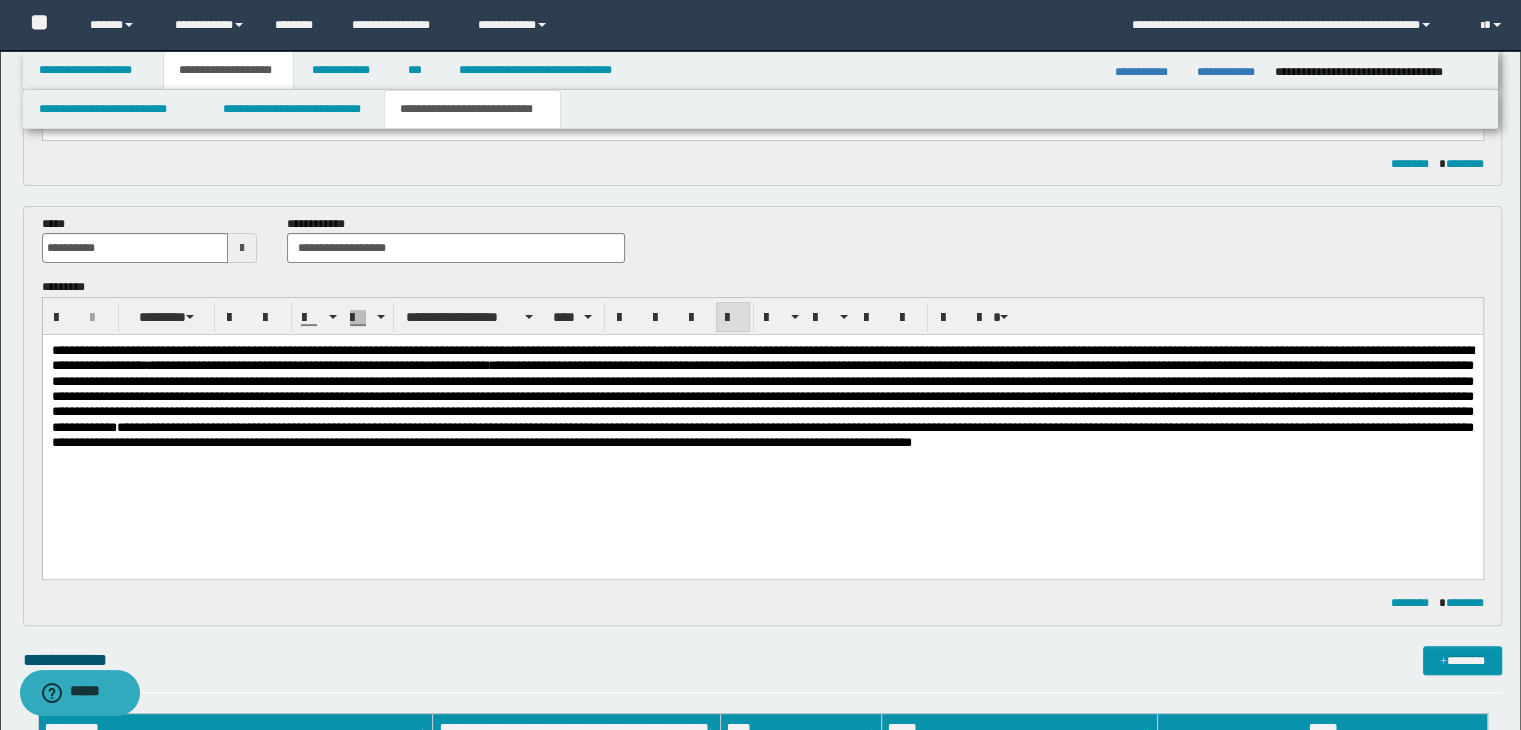 drag, startPoint x: 723, startPoint y: 401, endPoint x: 698, endPoint y: 403, distance: 25.079872 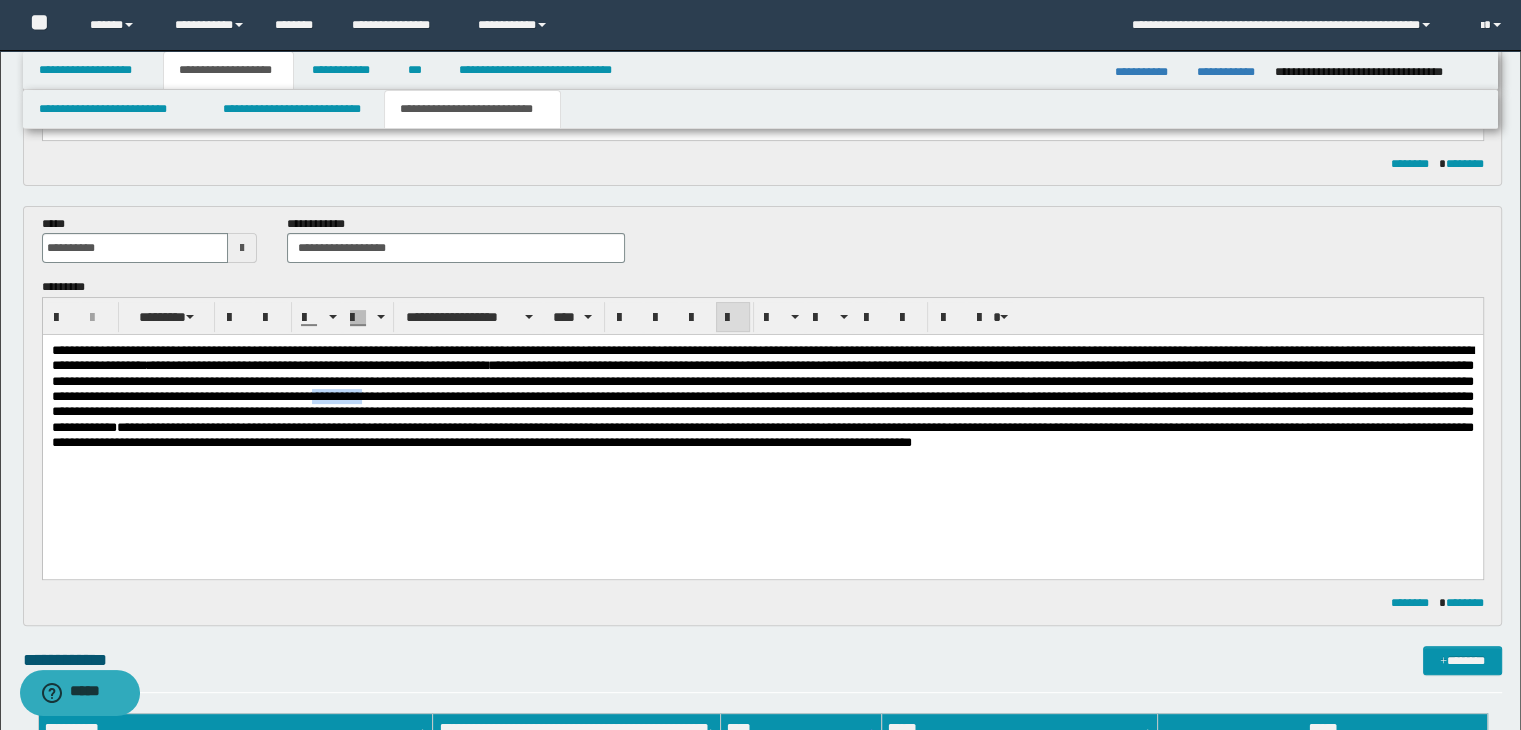 type 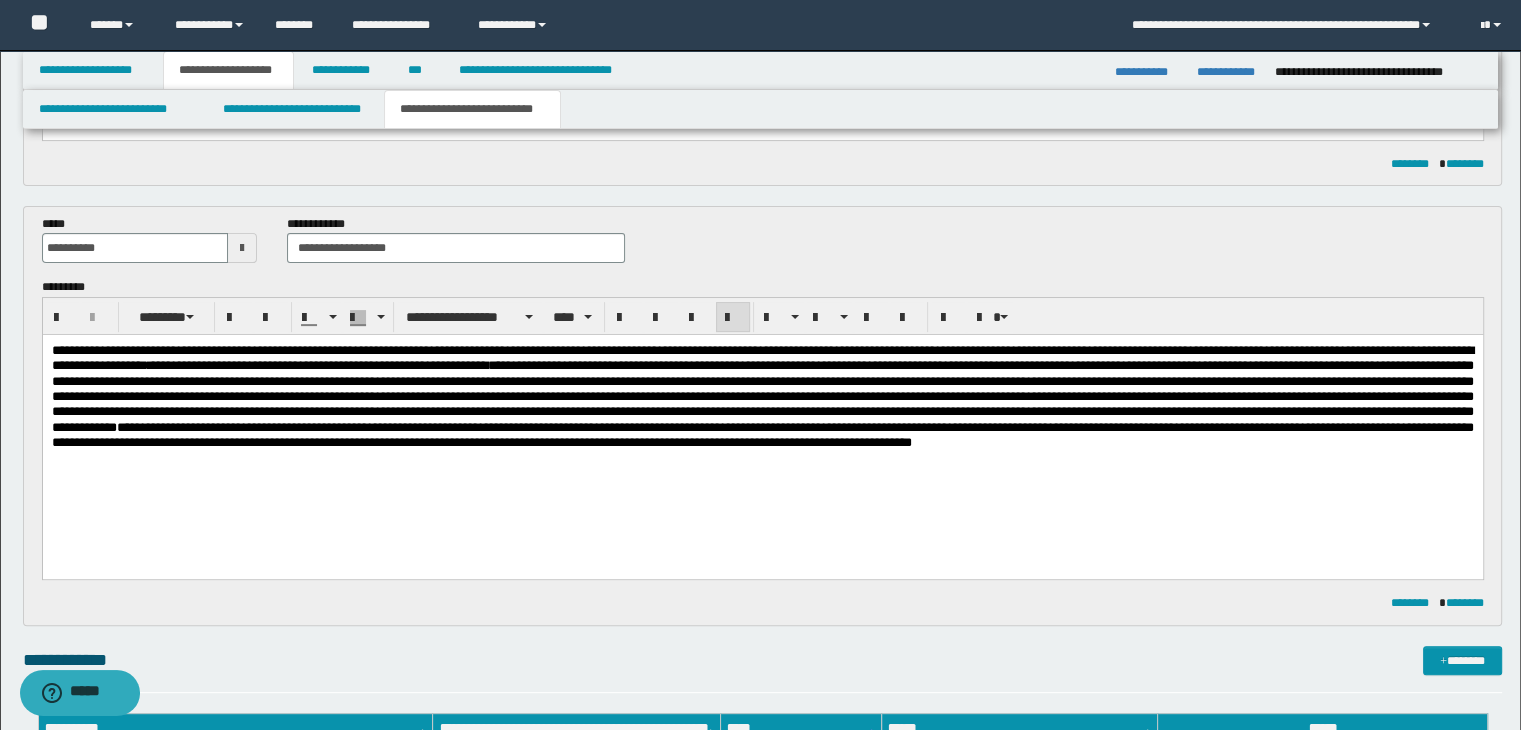click on "**********" at bounding box center [762, 421] 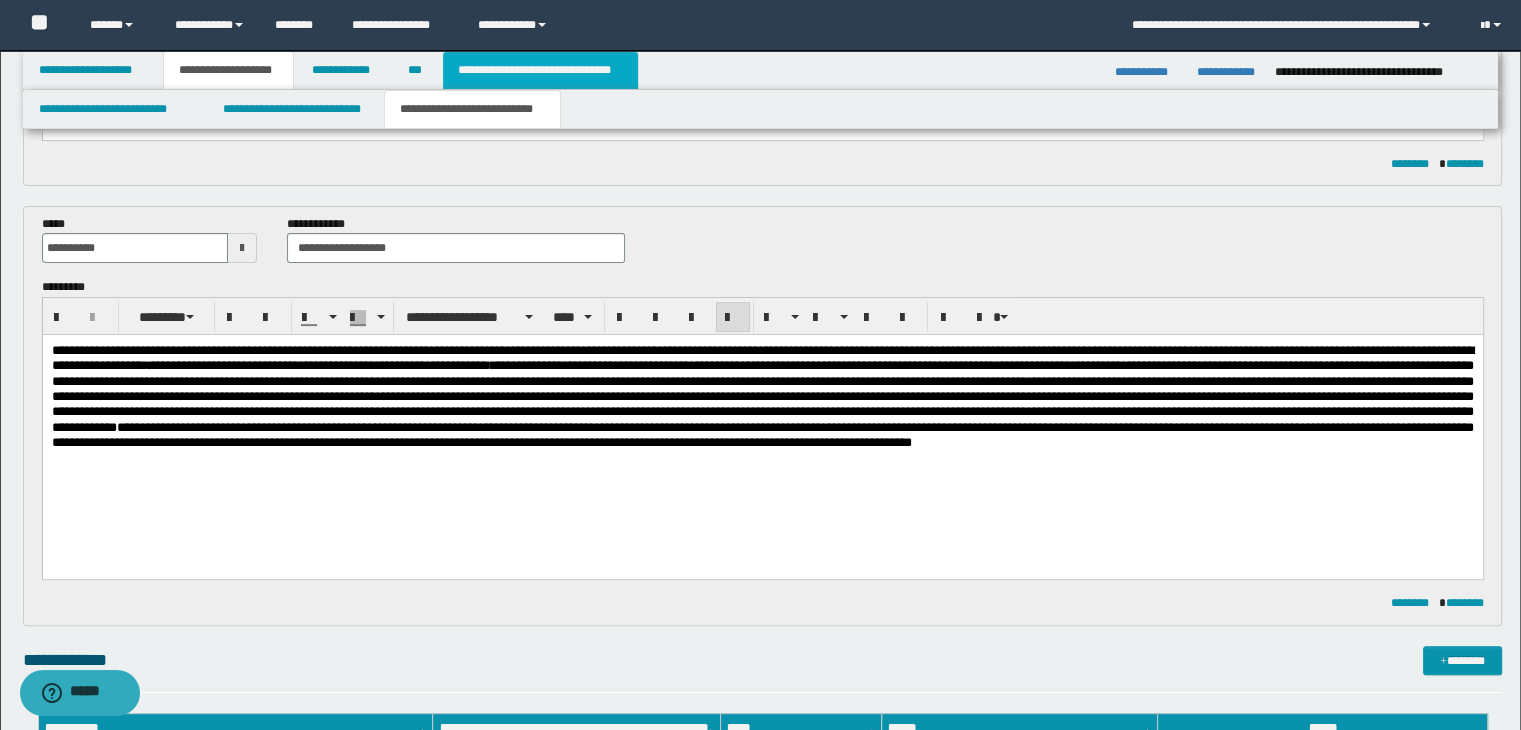 click on "**********" at bounding box center [540, 70] 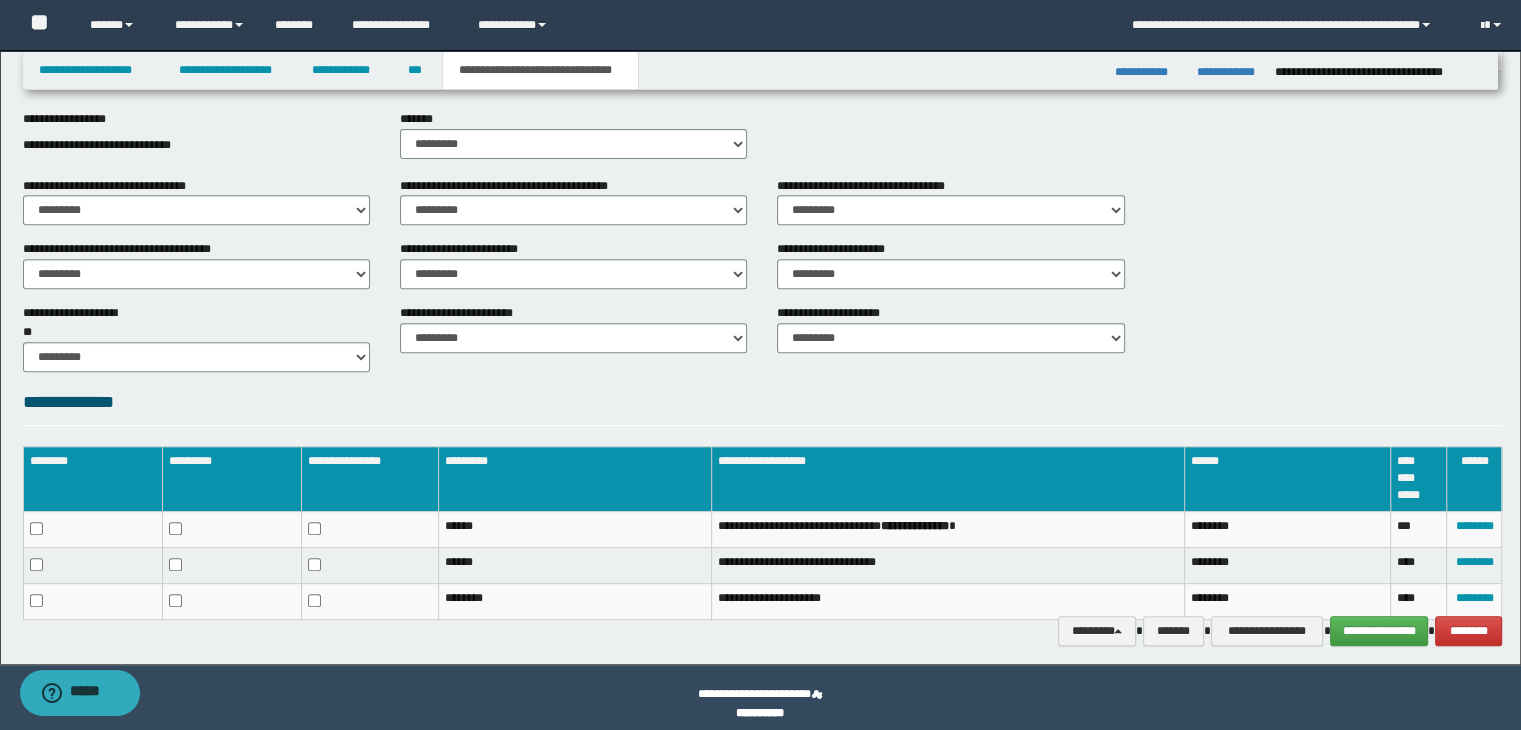 scroll, scrollTop: 769, scrollLeft: 0, axis: vertical 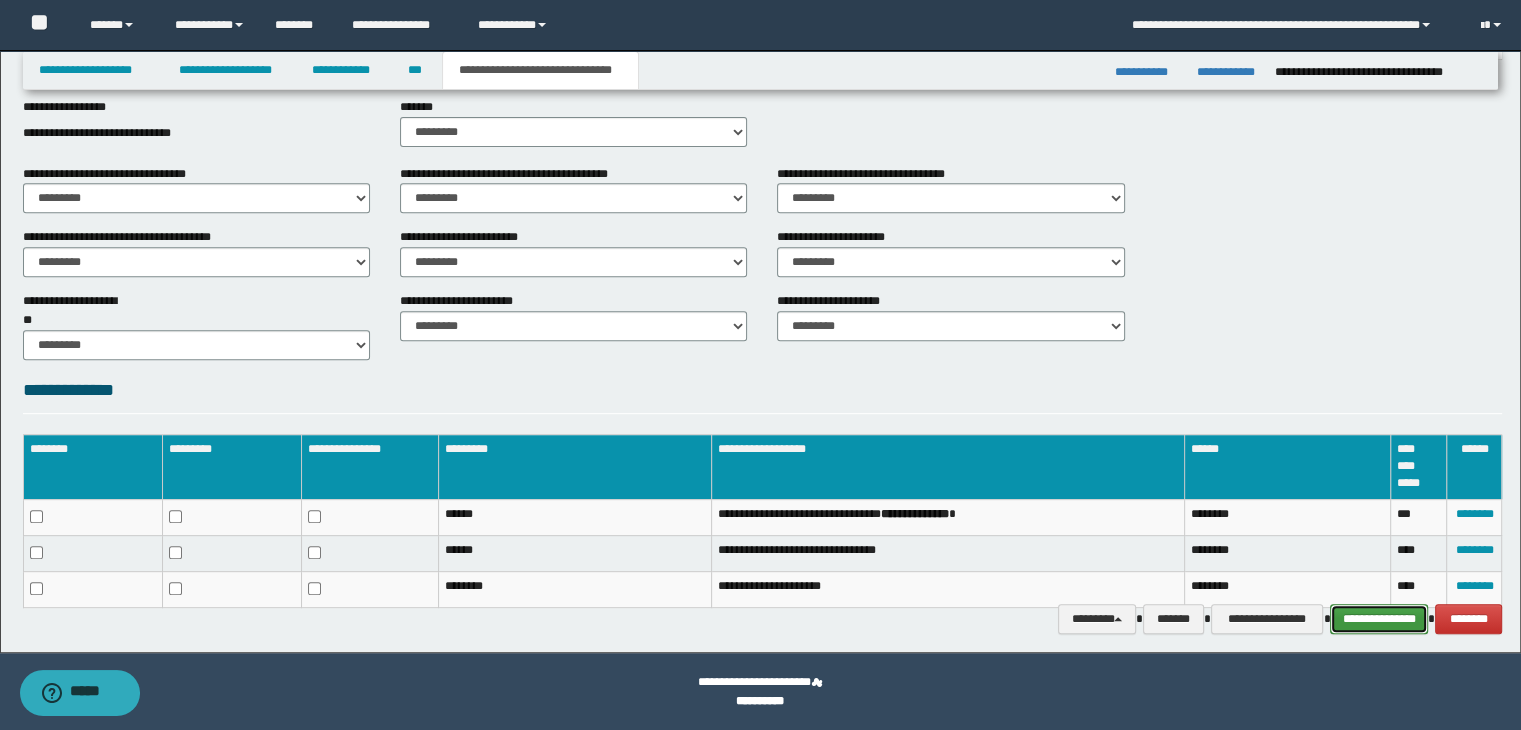 click on "**********" at bounding box center (1379, 619) 